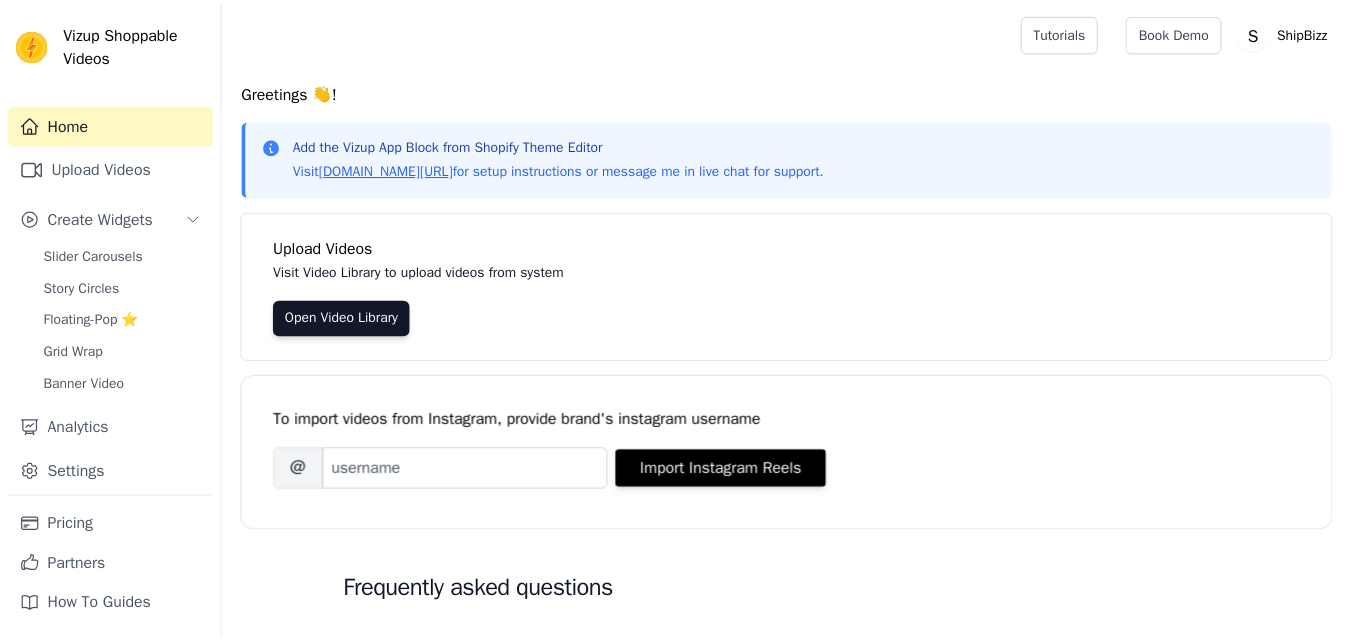 scroll, scrollTop: 0, scrollLeft: 0, axis: both 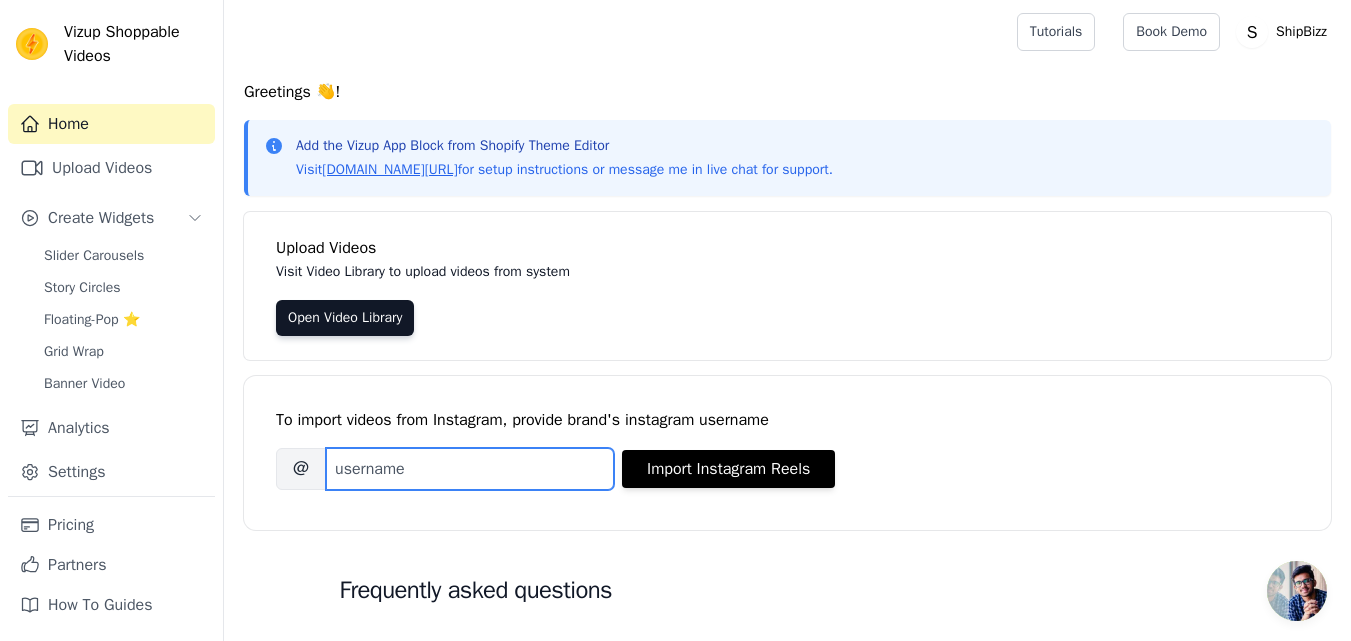click on "Brand's Instagram Username" at bounding box center [470, 469] 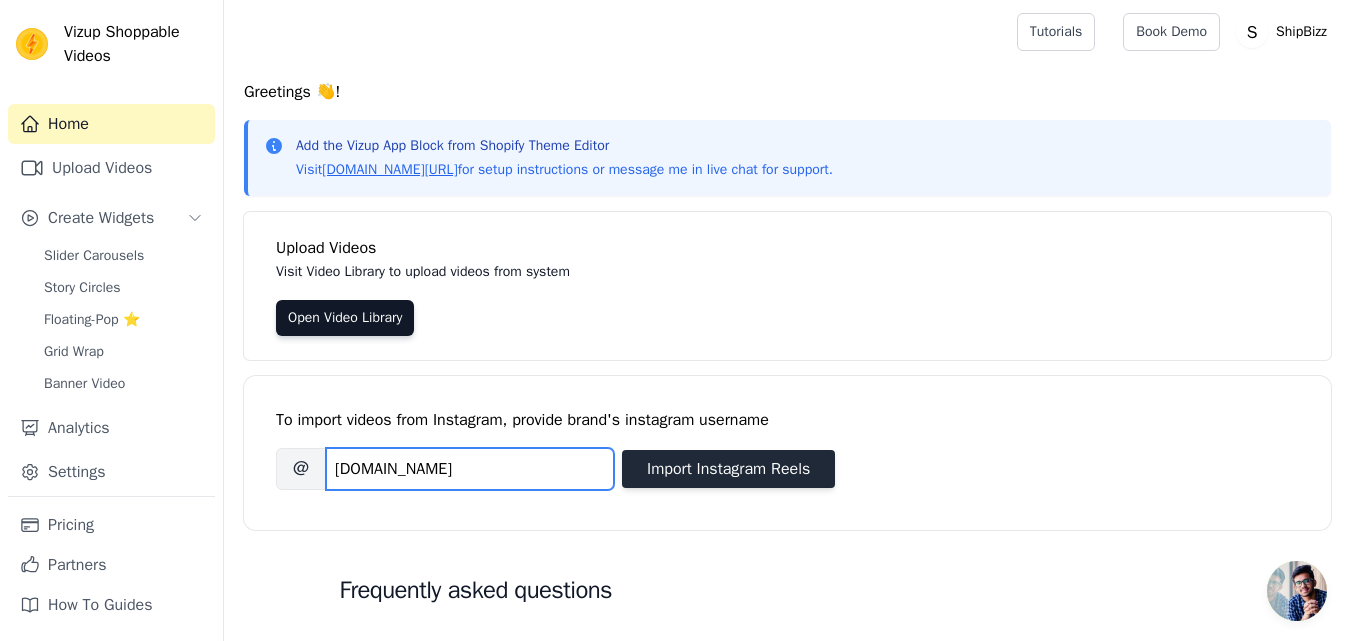 scroll, scrollTop: 100, scrollLeft: 0, axis: vertical 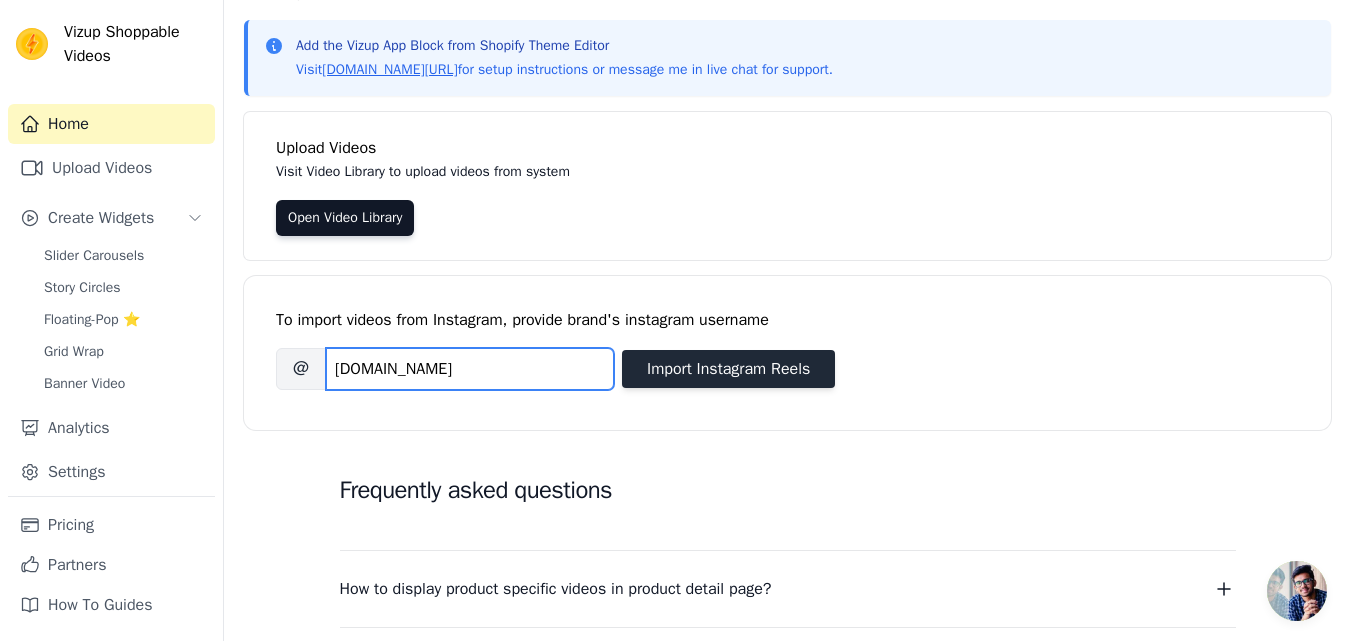 type on "shipbizz.in" 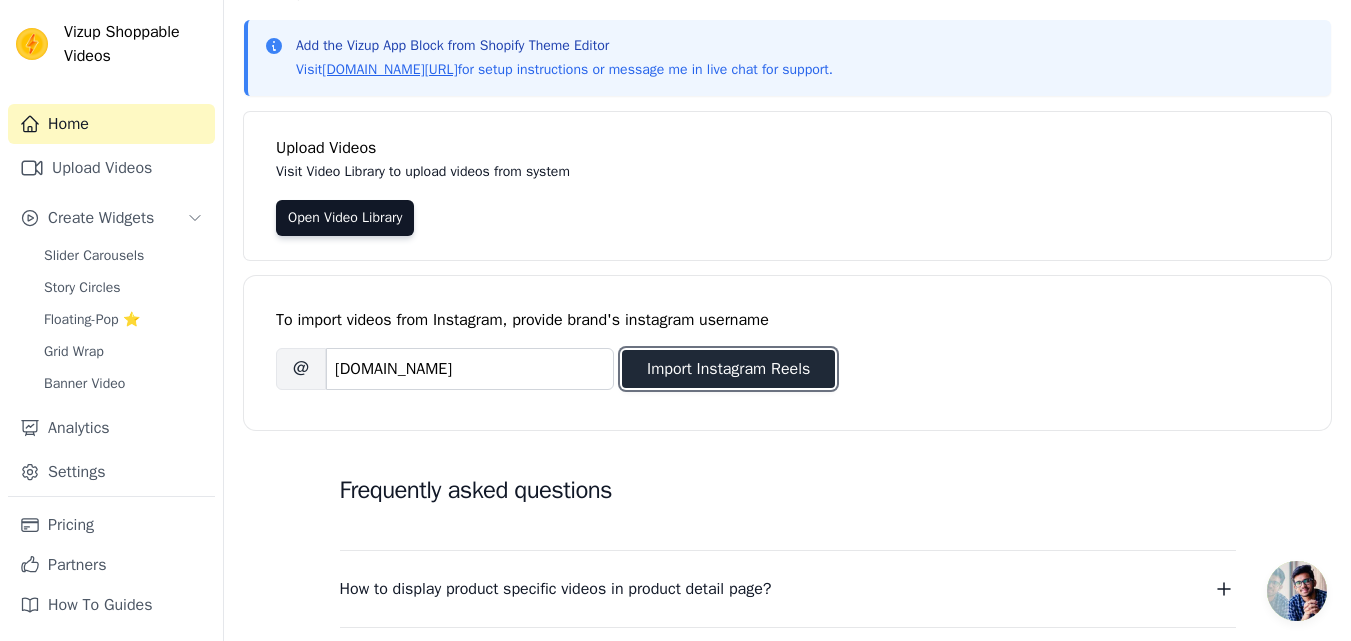 click on "Import Instagram Reels" at bounding box center (728, 369) 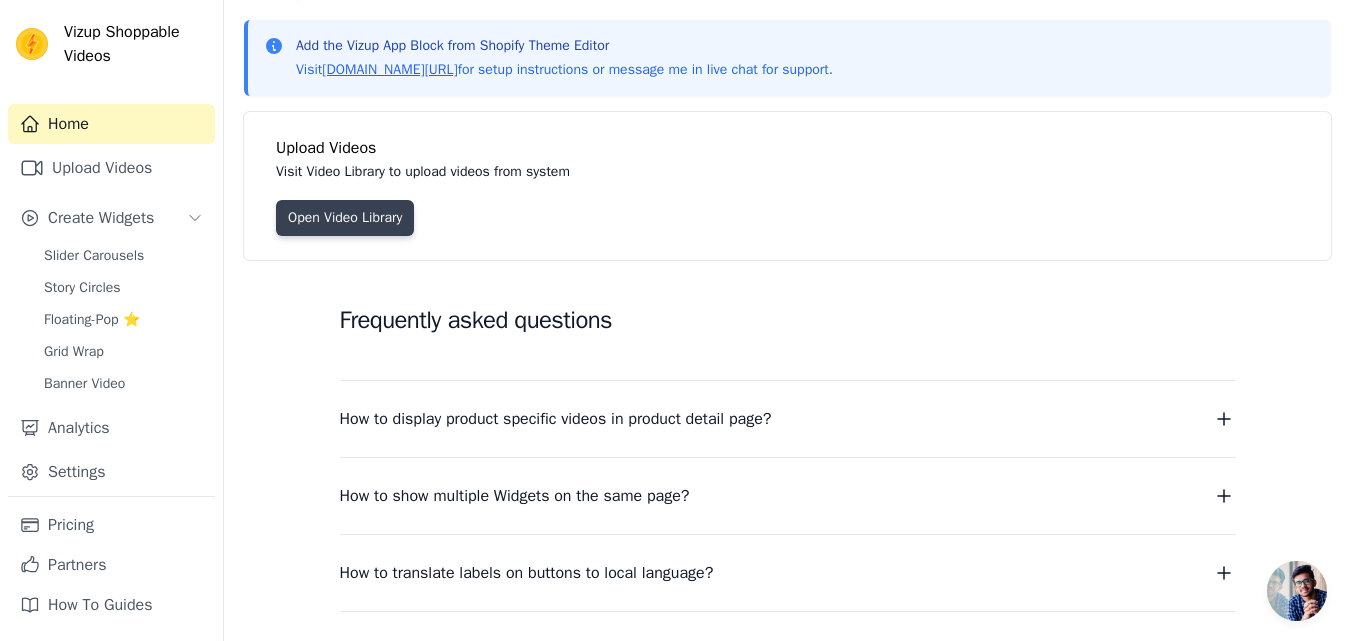 click on "Open Video Library" at bounding box center [345, 218] 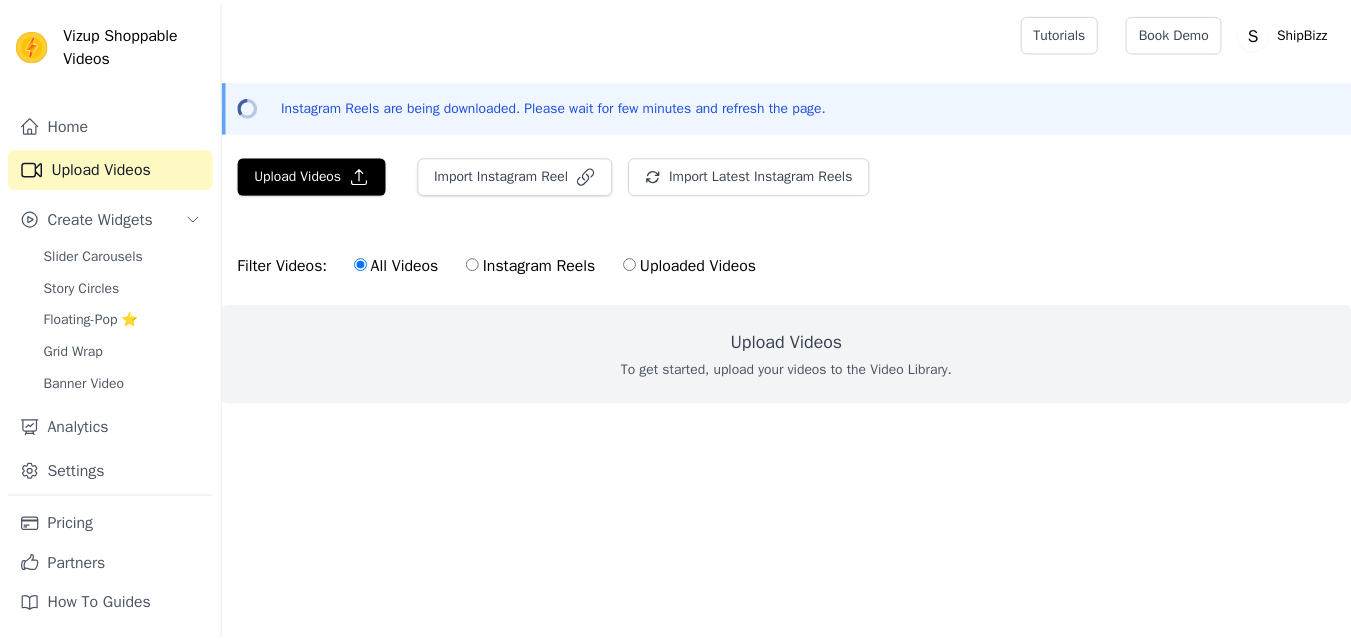 scroll, scrollTop: 0, scrollLeft: 0, axis: both 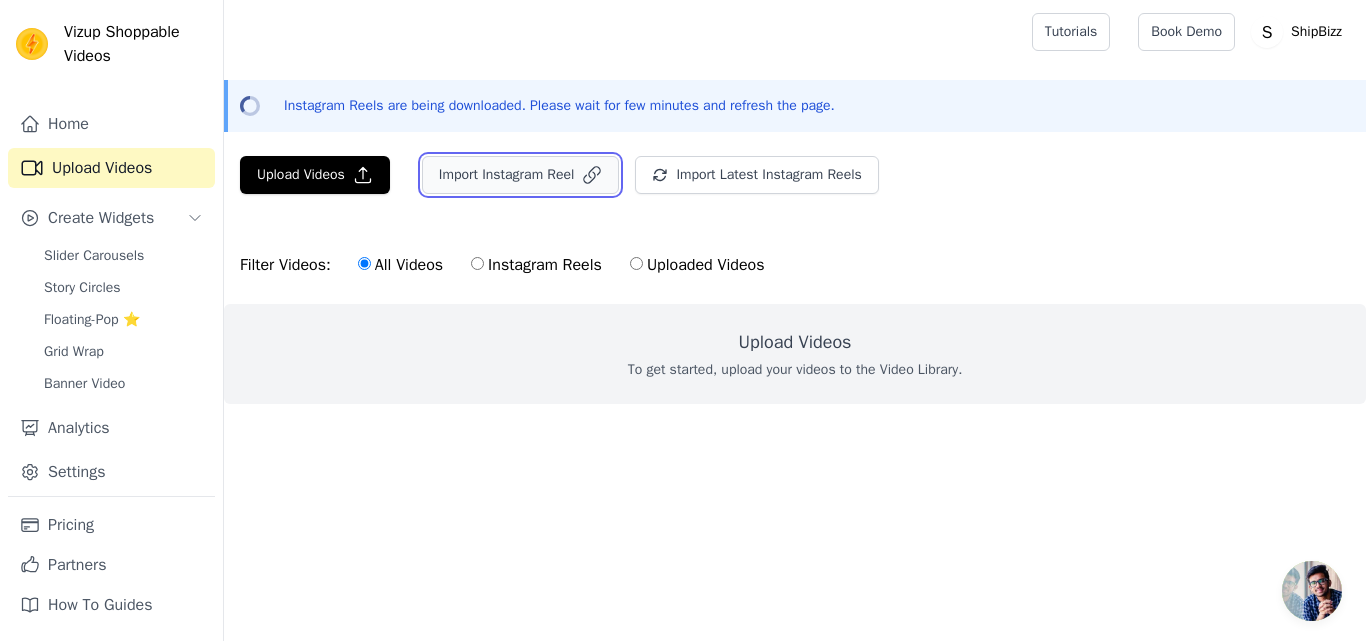 click on "Import Instagram Reel" at bounding box center (521, 175) 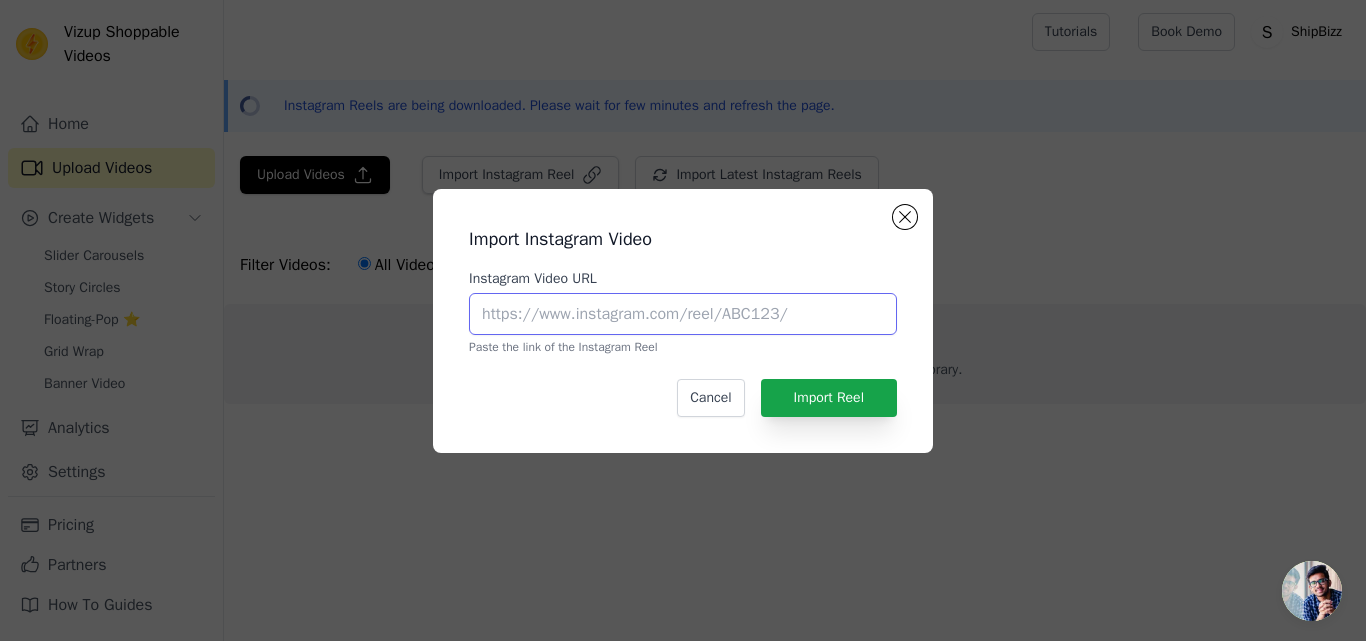 click on "Instagram Video URL" at bounding box center (683, 314) 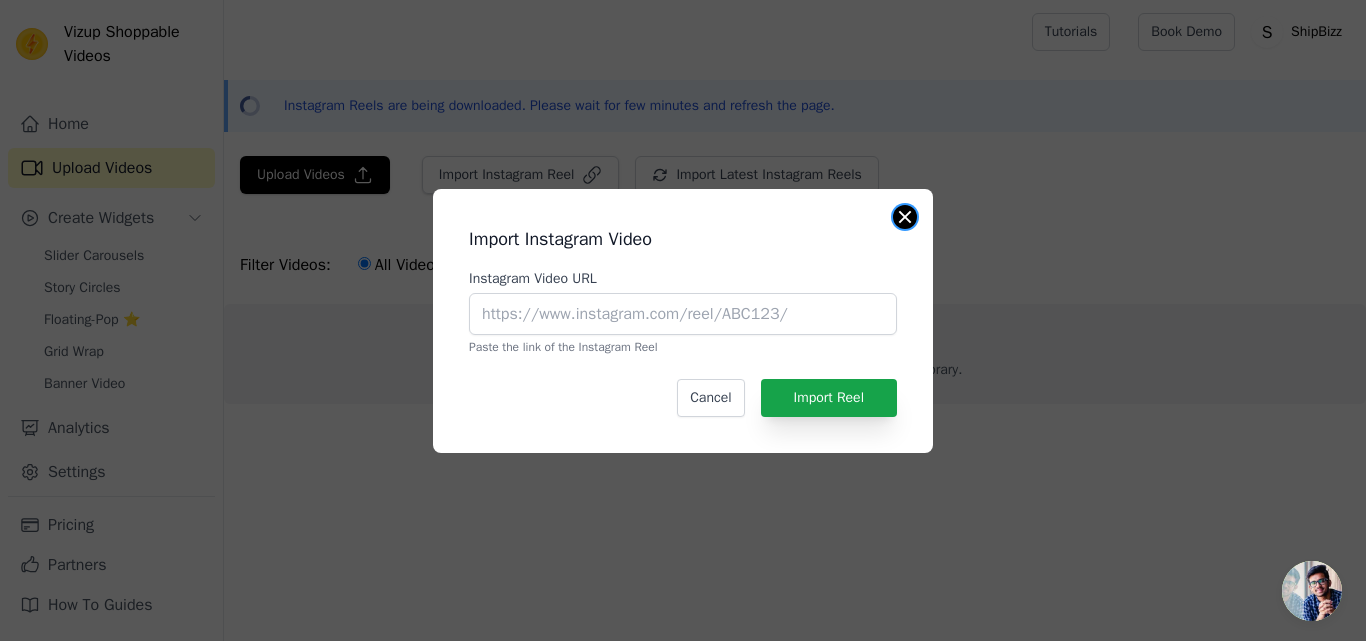 click at bounding box center (905, 217) 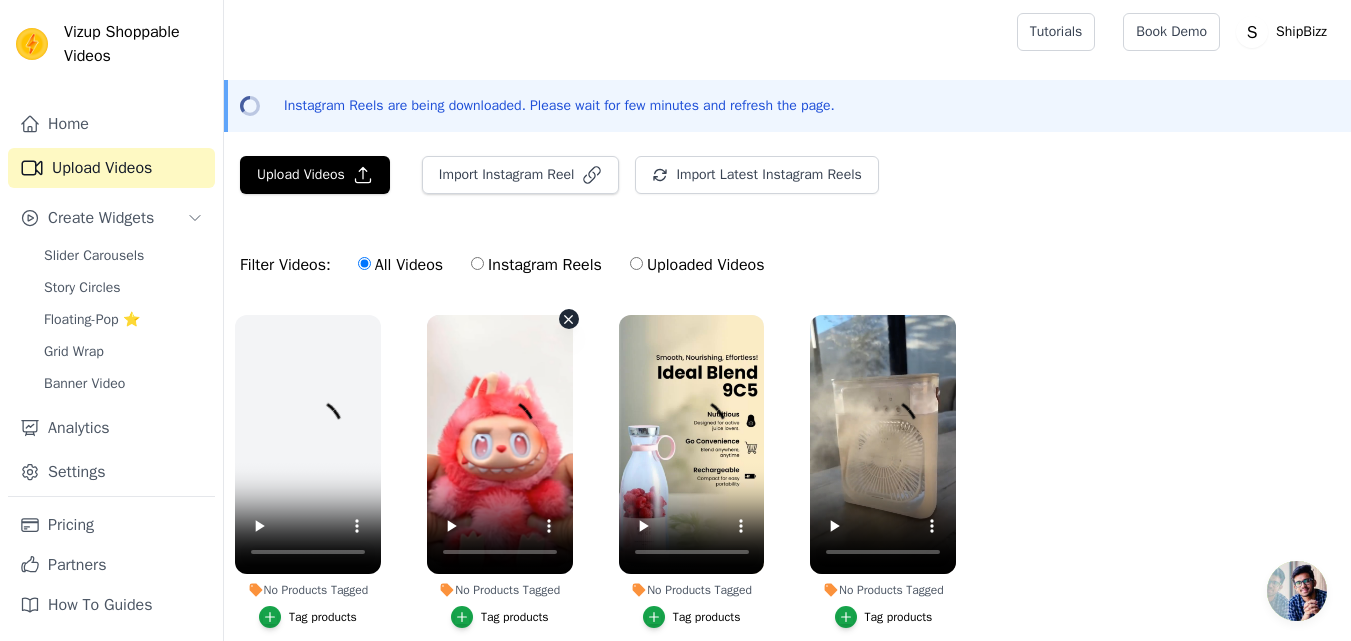 scroll, scrollTop: 96, scrollLeft: 0, axis: vertical 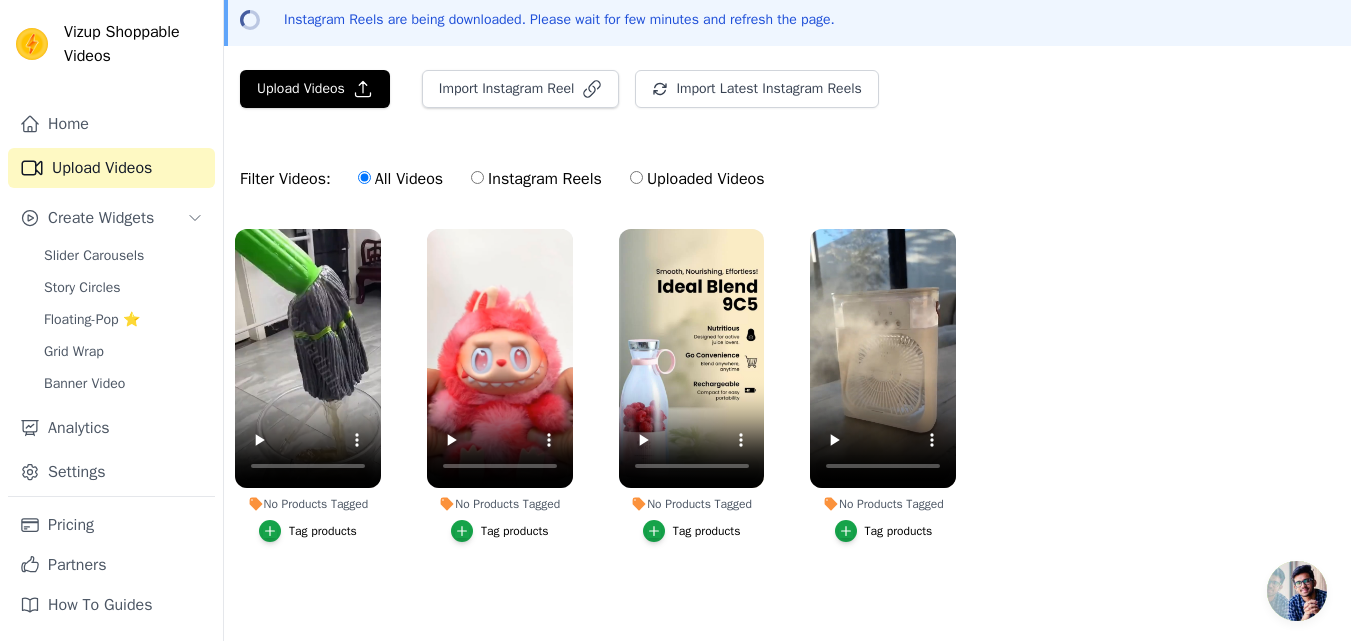 click on "Tag products" at bounding box center [323, 531] 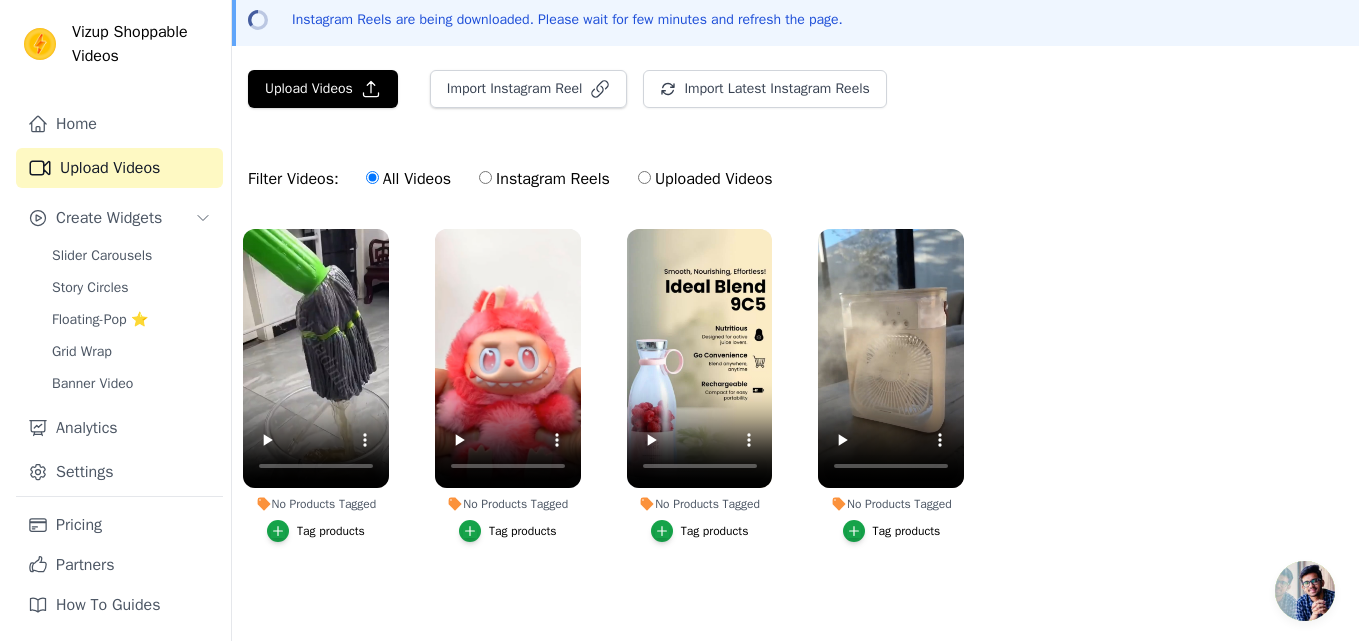 scroll, scrollTop: 0, scrollLeft: 0, axis: both 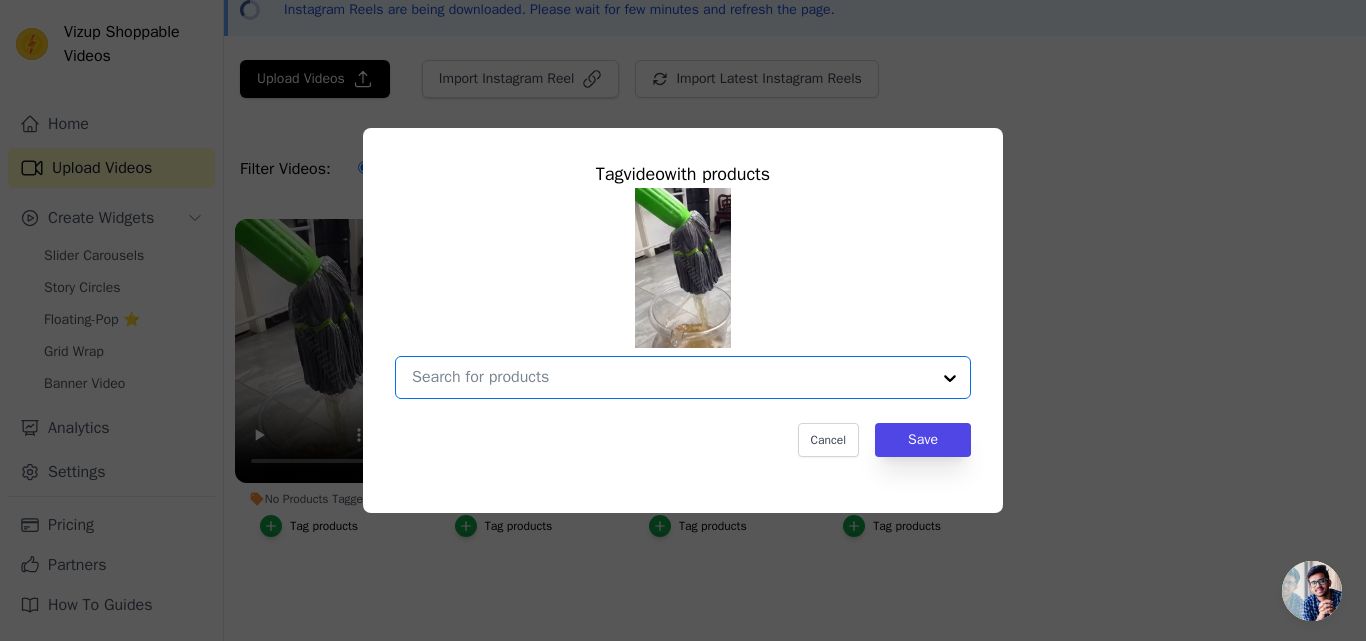 click on "No Products Tagged     Tag  video  with products       Option undefined, selected.   Select is focused, type to refine list, press down to open the menu.                   Cancel   Save     Tag products" at bounding box center [671, 377] 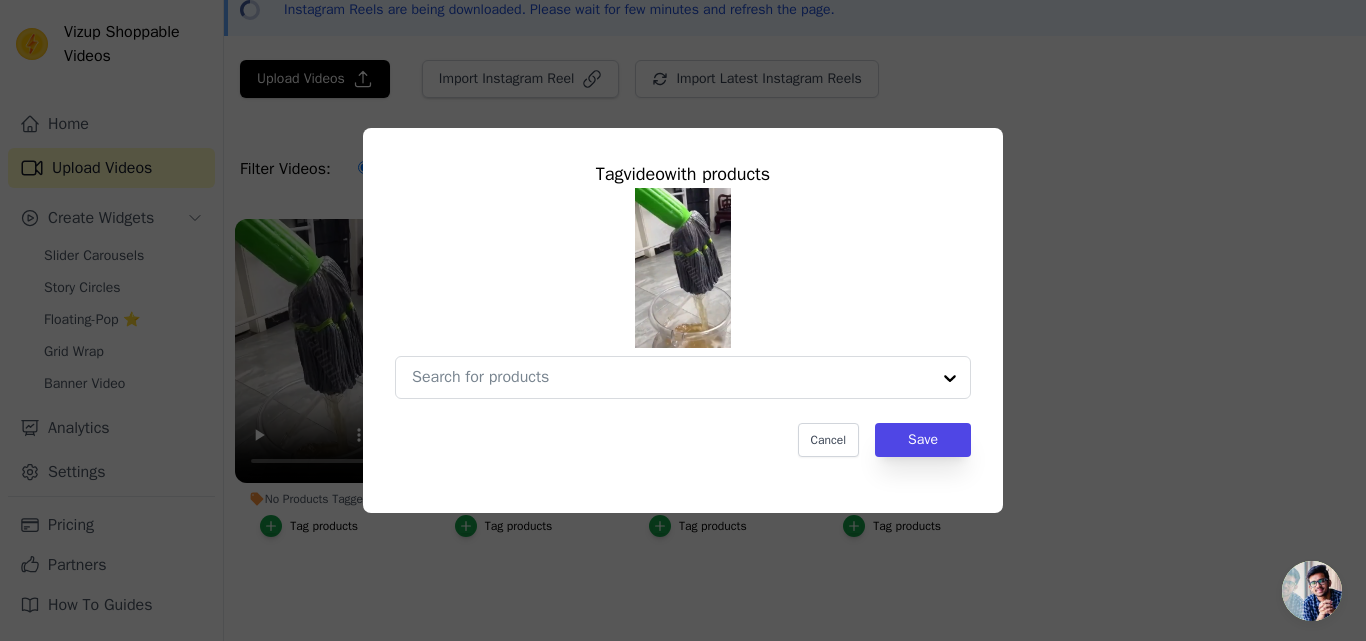 click on "Tag  video  with products                         Cancel   Save" at bounding box center (683, 308) 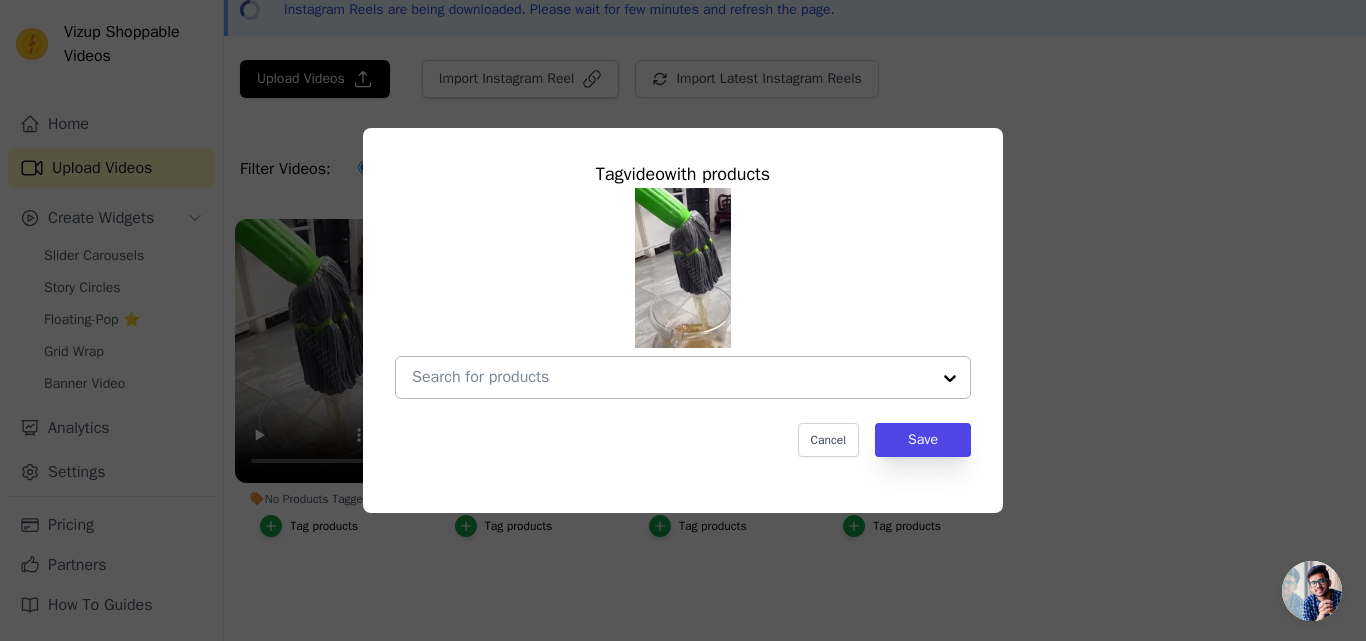 click on "No Products Tagged     Tag  video  with products                         Cancel   Save     Tag products" at bounding box center [671, 377] 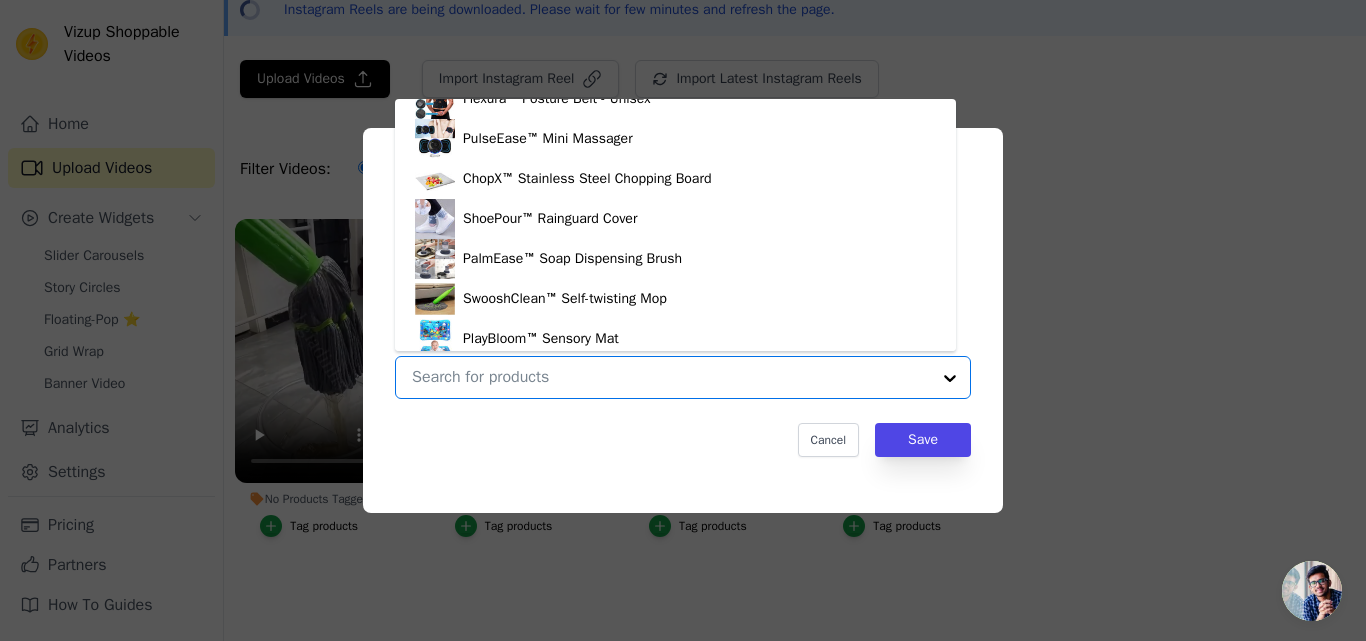 scroll, scrollTop: 1400, scrollLeft: 0, axis: vertical 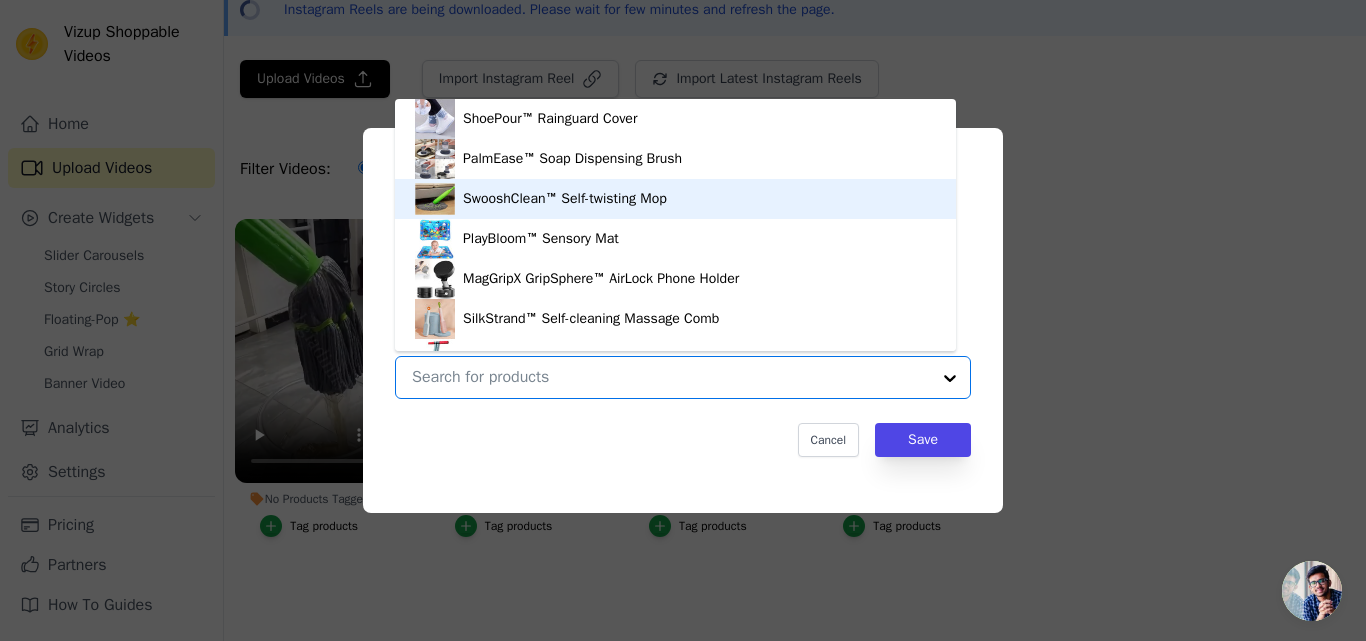click on "SwooshClean™ Self-twisting Mop" at bounding box center [565, 199] 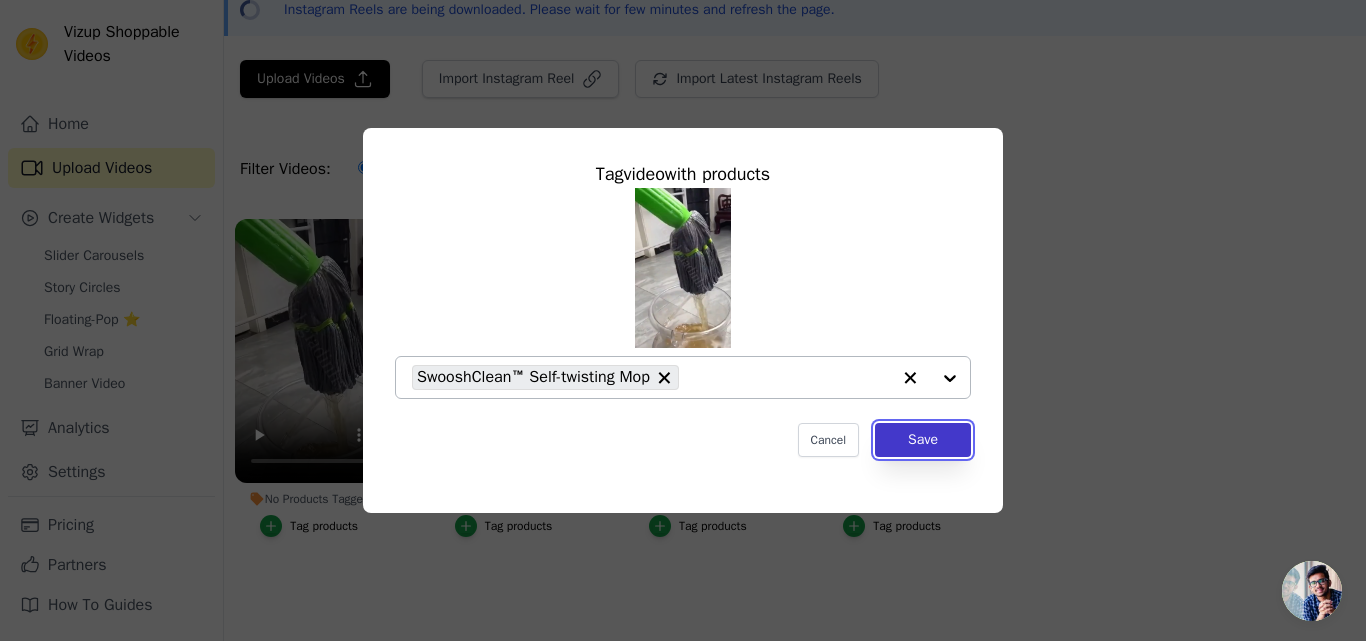 click on "Save" at bounding box center (923, 440) 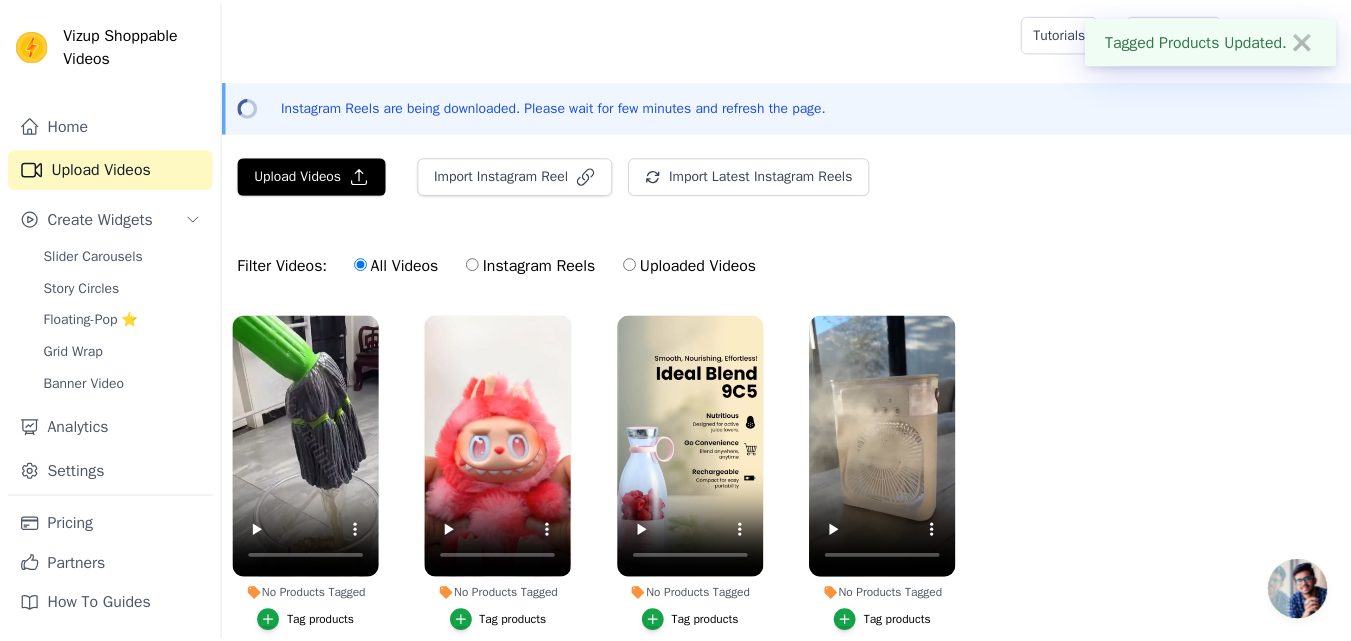 scroll, scrollTop: 96, scrollLeft: 0, axis: vertical 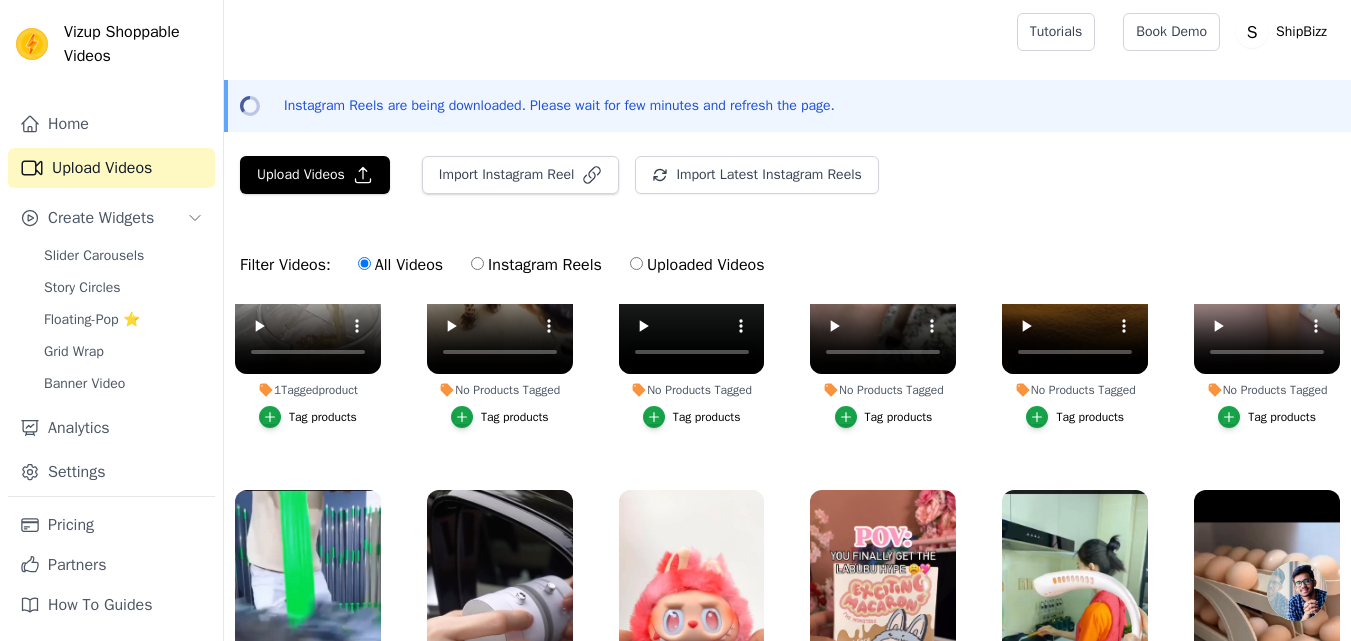 click on "Tag products" at bounding box center [515, 417] 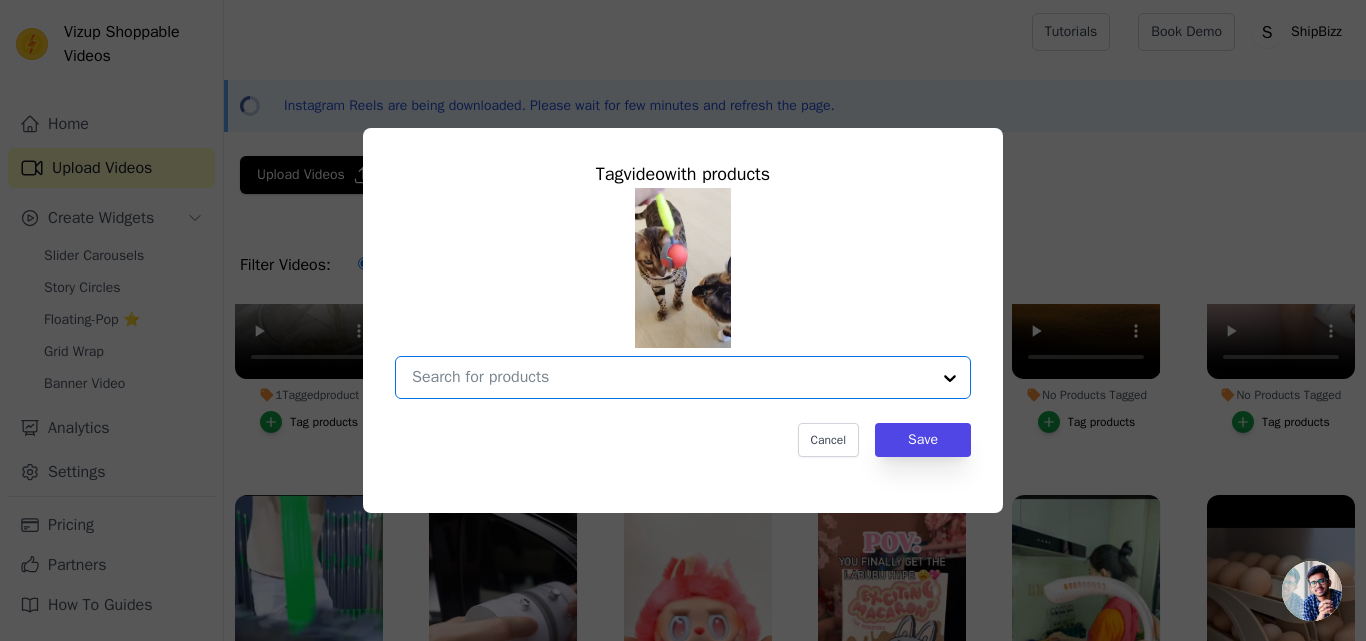click on "No Products Tagged     Tag  video  with products       Option undefined, selected.   Select is focused, type to refine list, press down to open the menu.                   Cancel   Save     Tag products" at bounding box center (671, 377) 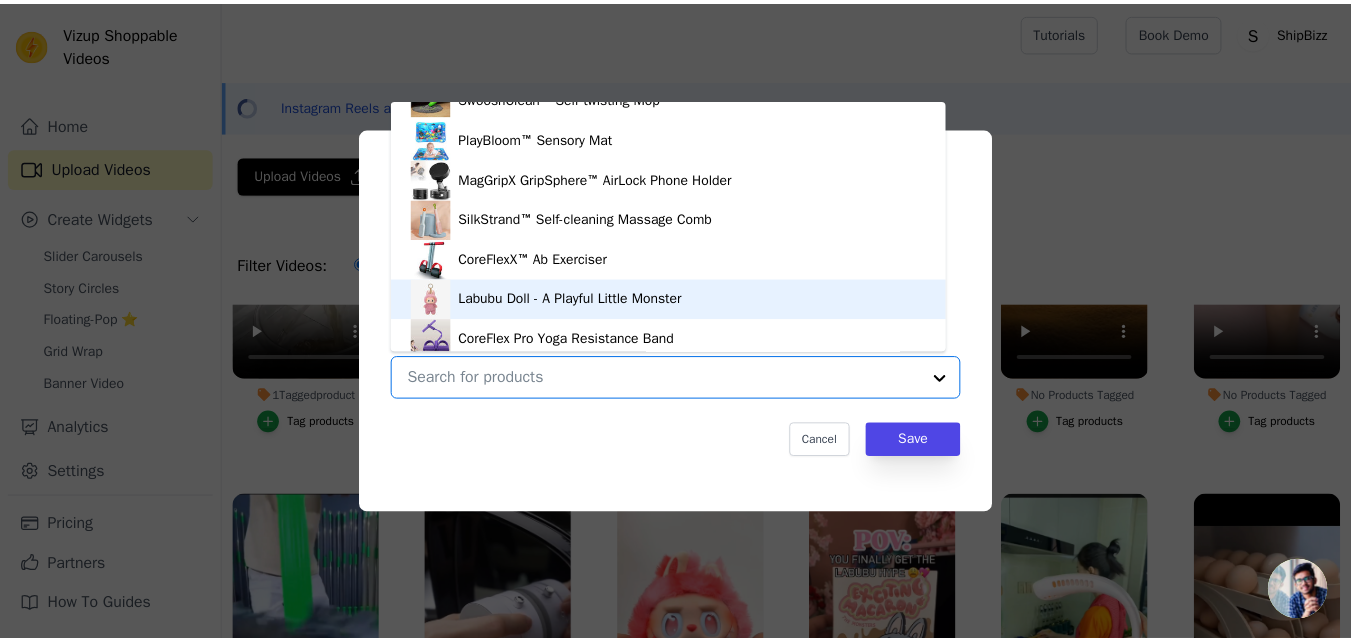 scroll, scrollTop: 1948, scrollLeft: 0, axis: vertical 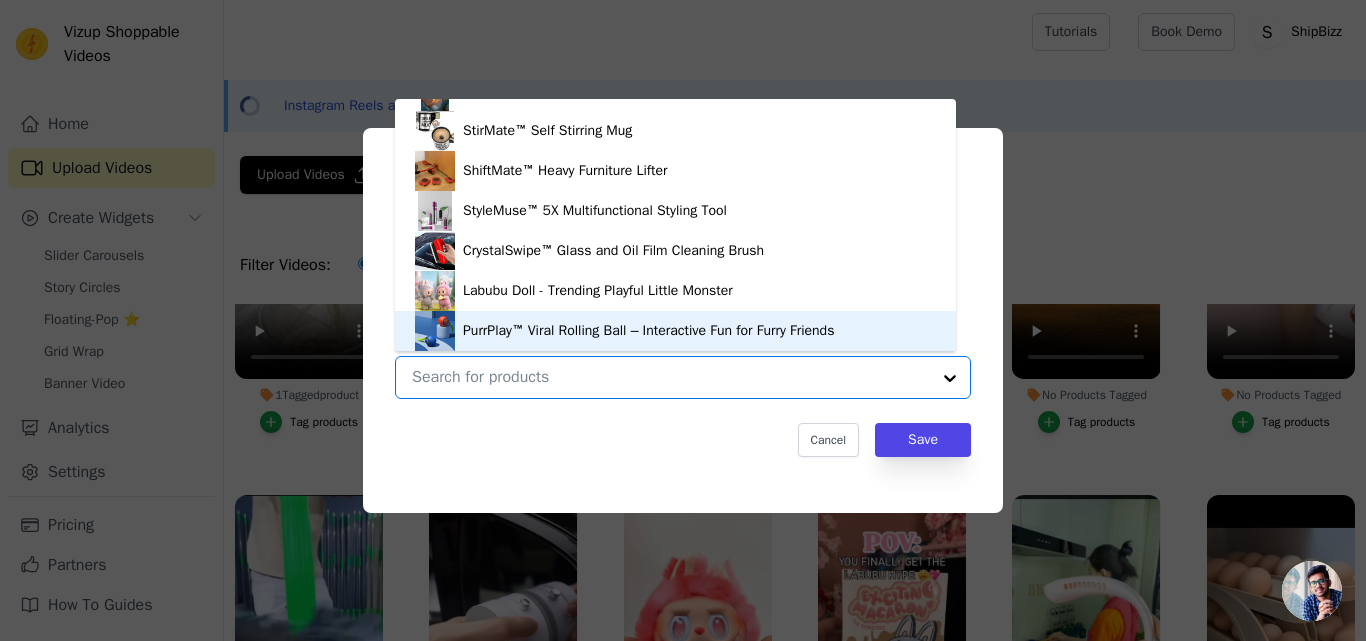 click on "PurrPlay™ Viral Rolling Ball – Interactive Fun for Furry Friends" at bounding box center (648, 331) 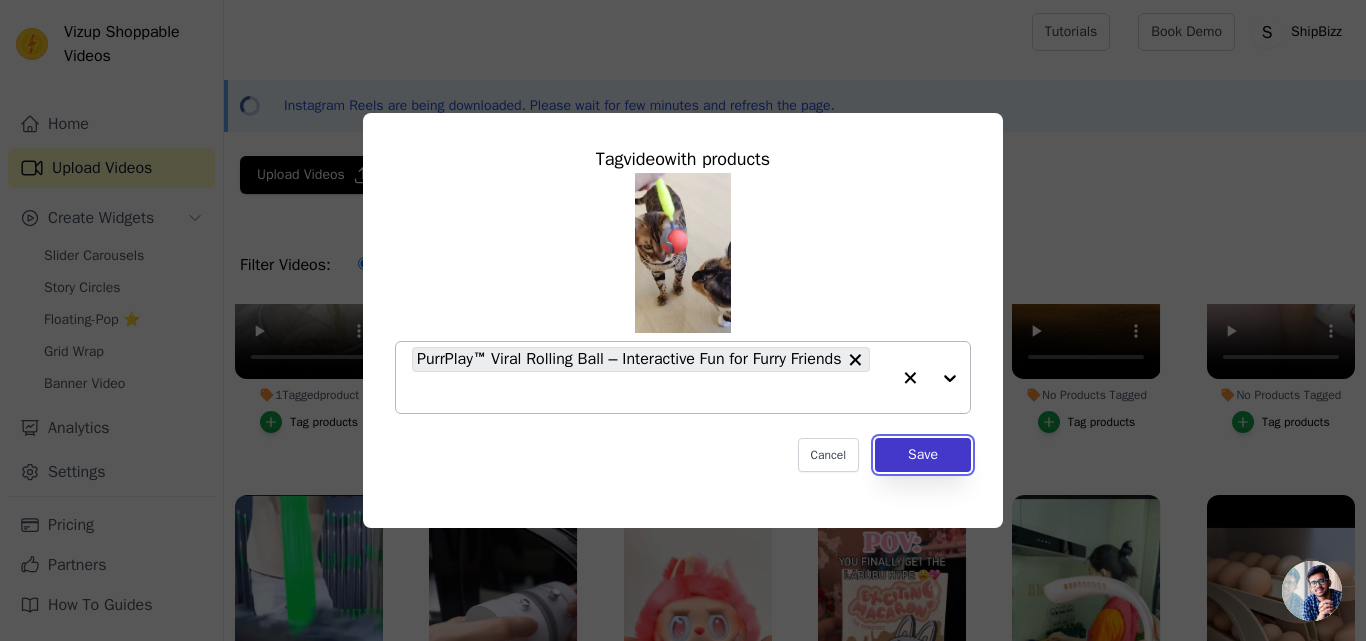 click on "Save" at bounding box center (923, 455) 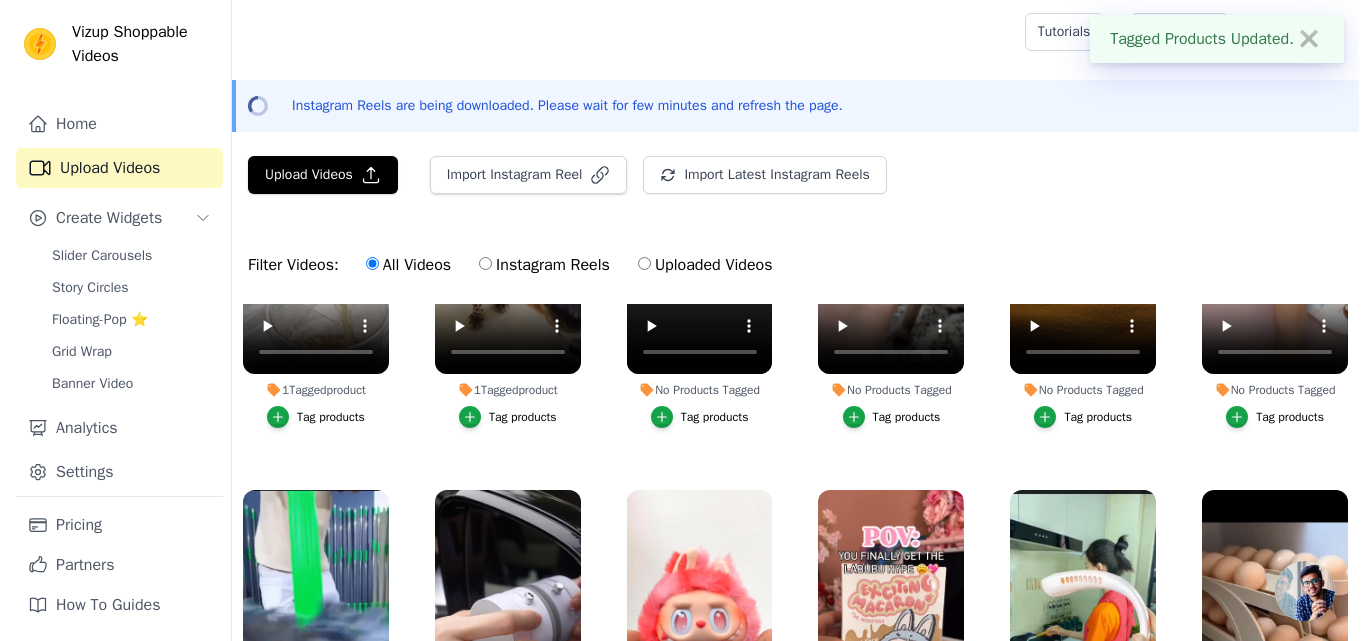 scroll, scrollTop: 100, scrollLeft: 0, axis: vertical 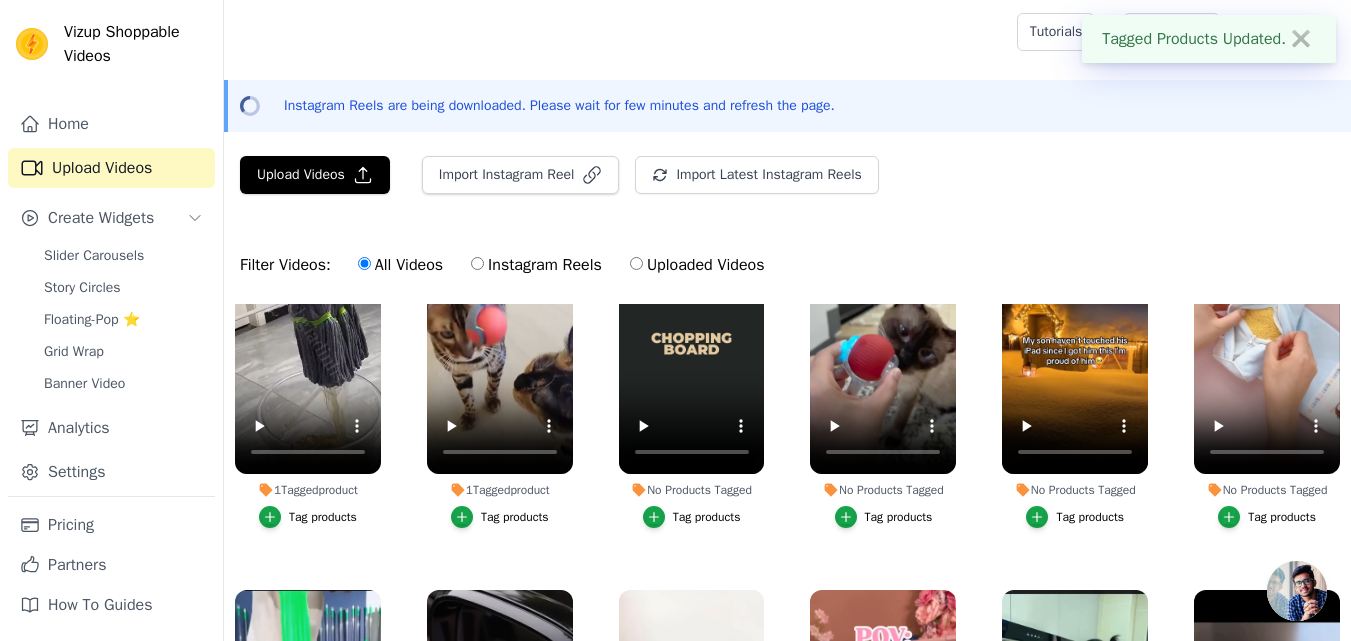 click on "Tag products" at bounding box center (707, 517) 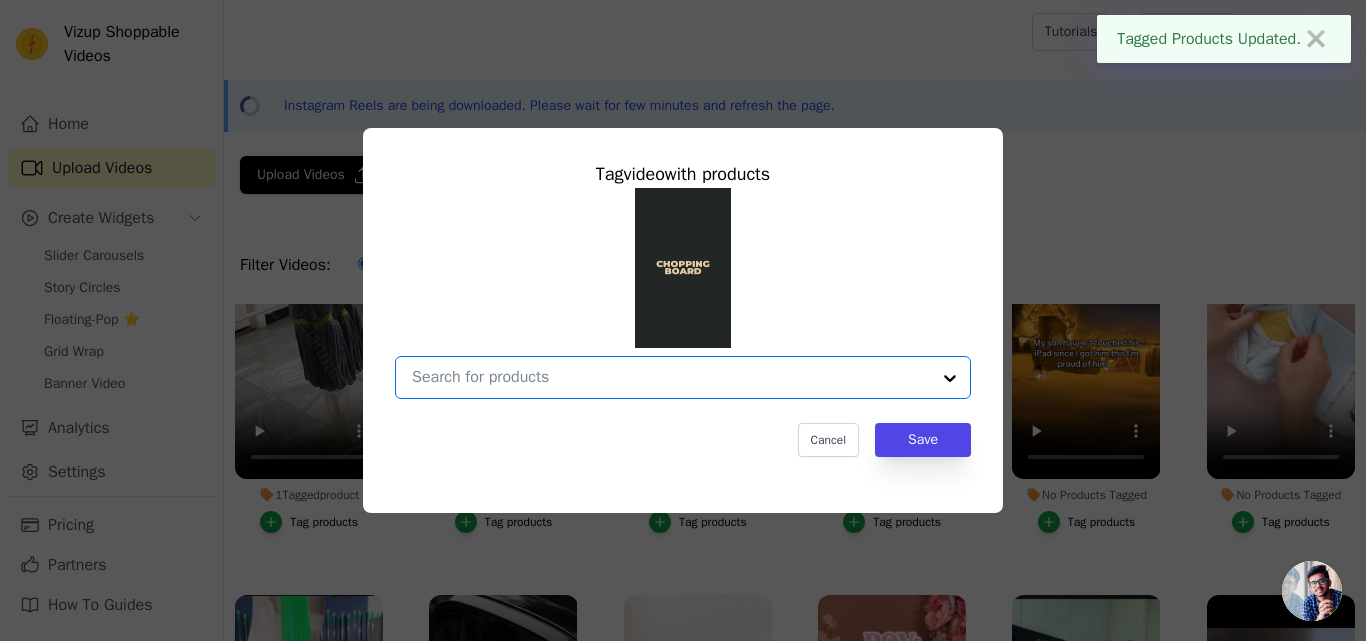click on "No Products Tagged     Tag  video  with products       Option undefined, selected.   Select is focused, type to refine list, press down to open the menu.                   Cancel   Save     Tag products" at bounding box center [671, 377] 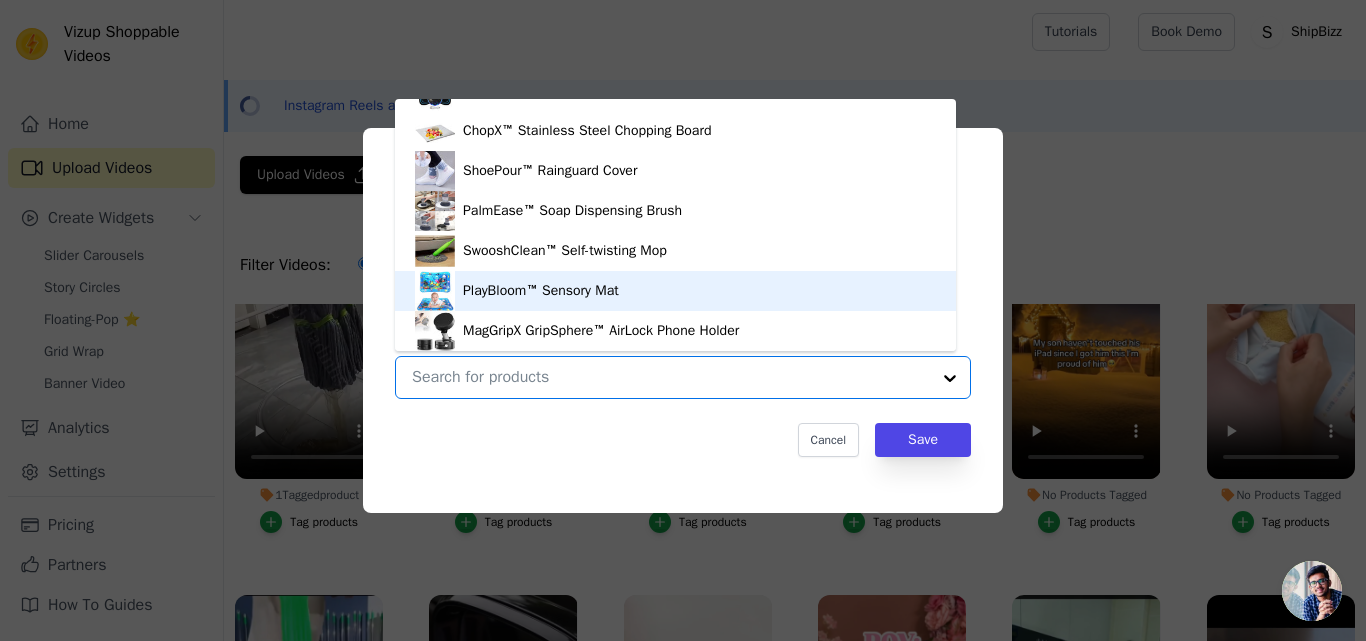 scroll, scrollTop: 1248, scrollLeft: 0, axis: vertical 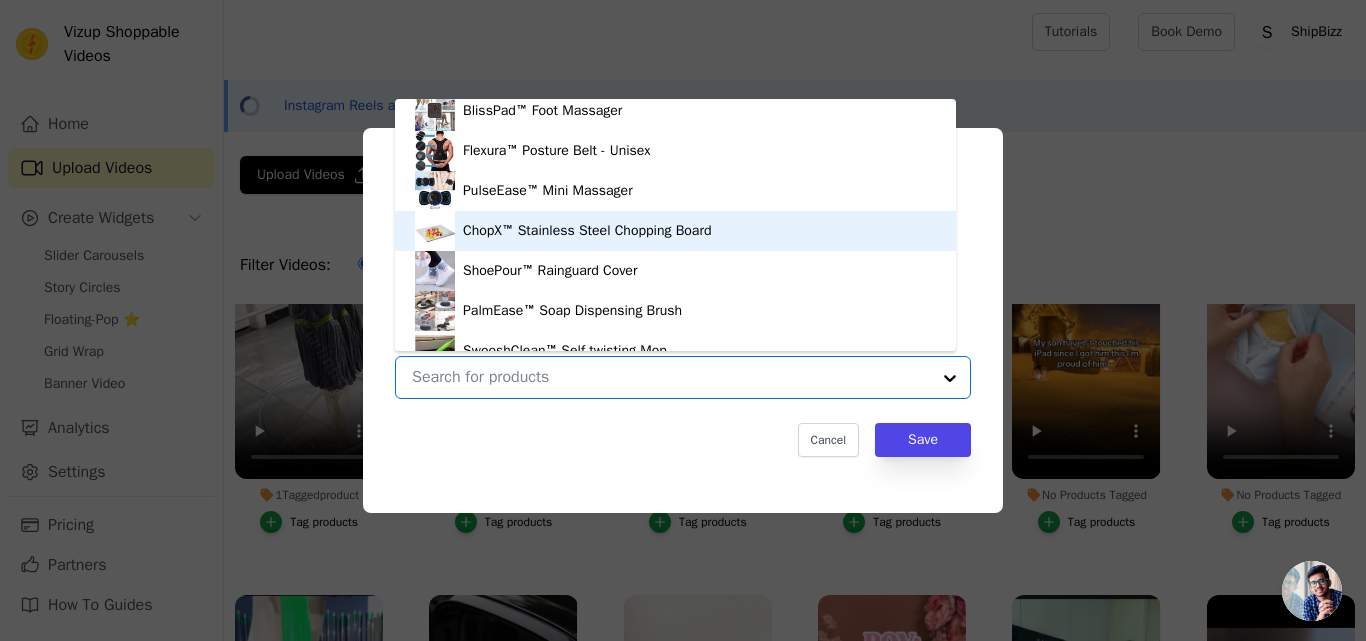 click on "ChopX™ Stainless Steel Chopping Board" at bounding box center [587, 231] 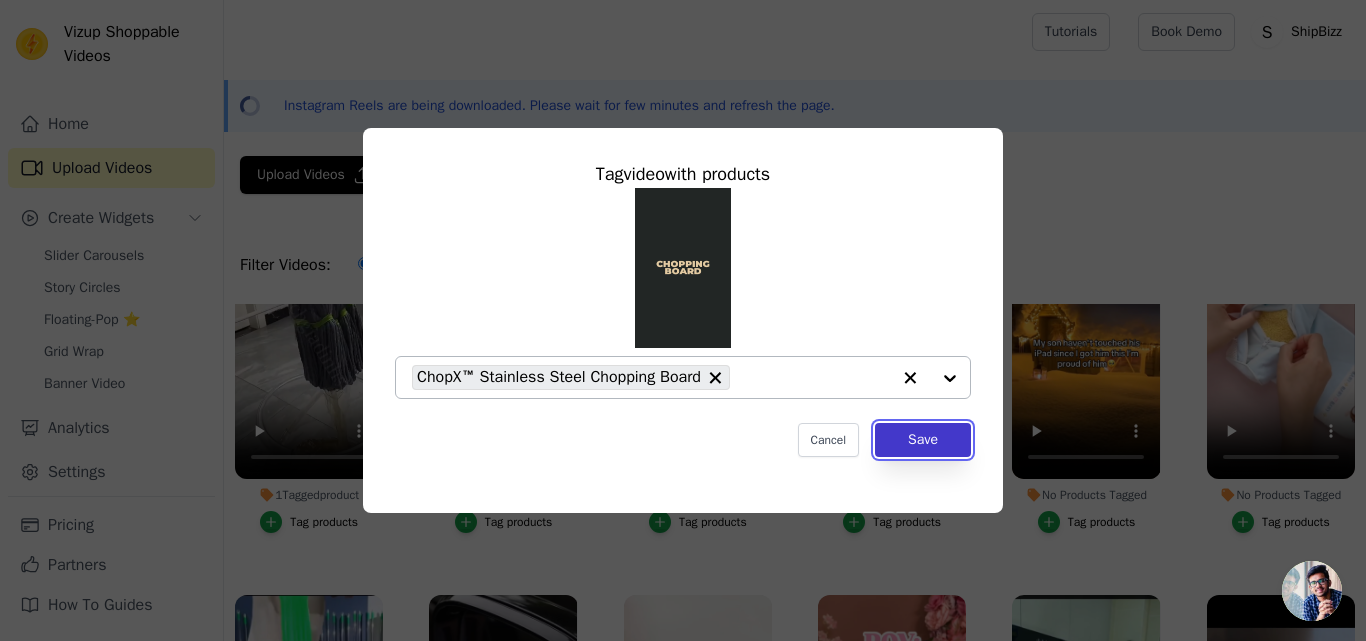 click on "Save" at bounding box center [923, 440] 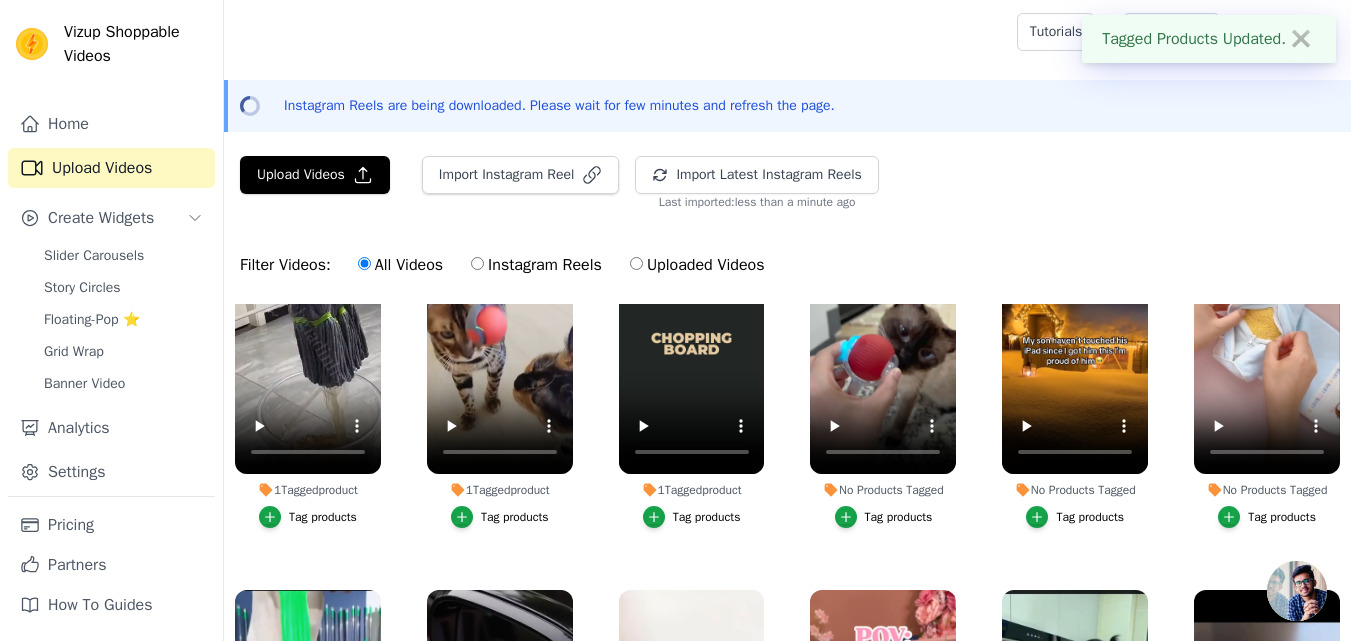 click on "Tag products" at bounding box center (899, 517) 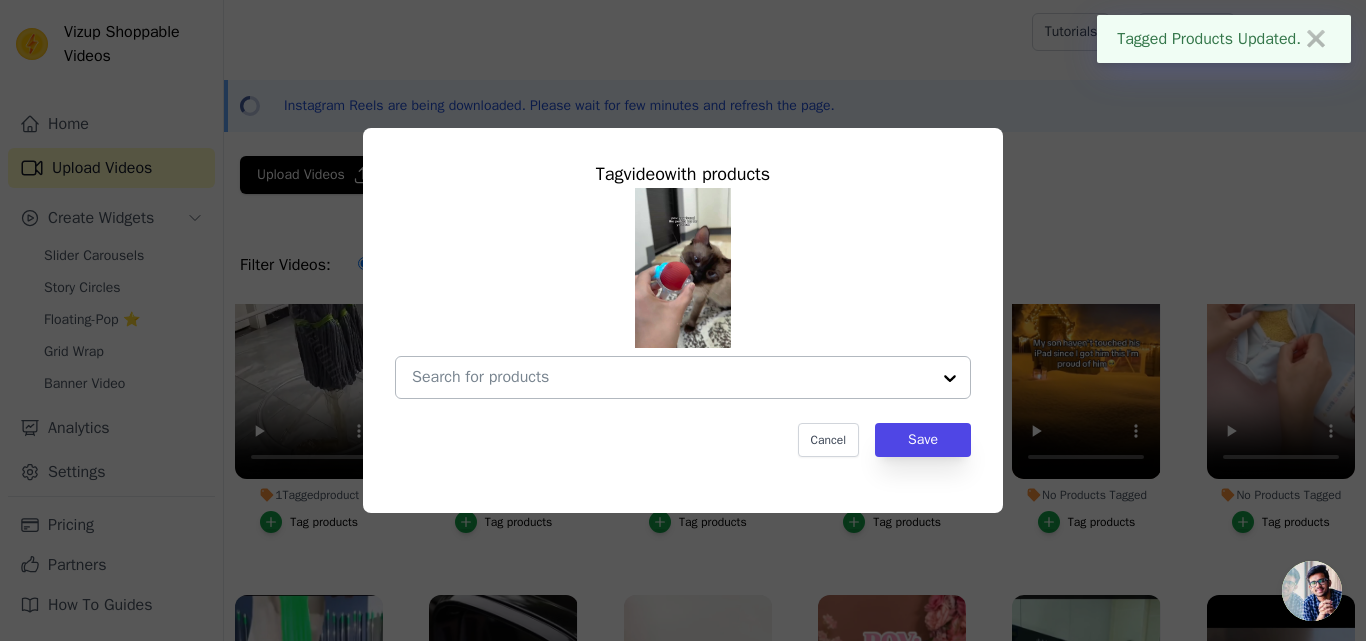 click on "No Products Tagged     Tag  video  with products                         Cancel   Save     Tag products" at bounding box center (671, 377) 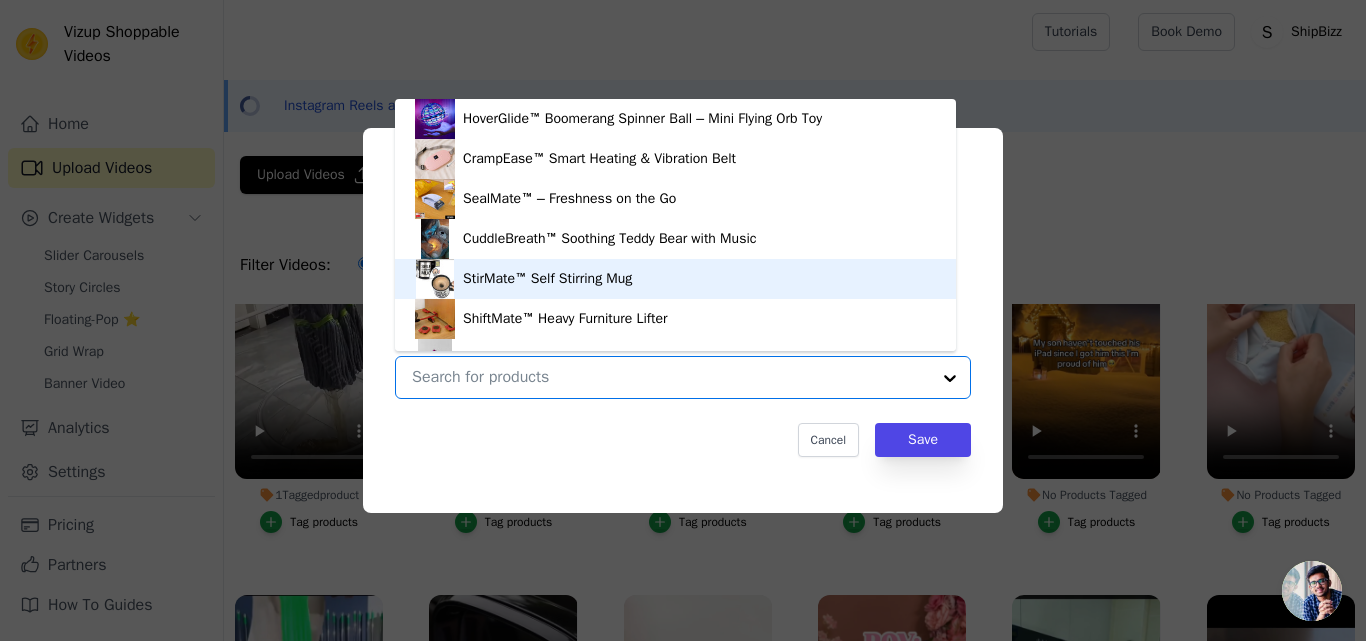 scroll, scrollTop: 1948, scrollLeft: 0, axis: vertical 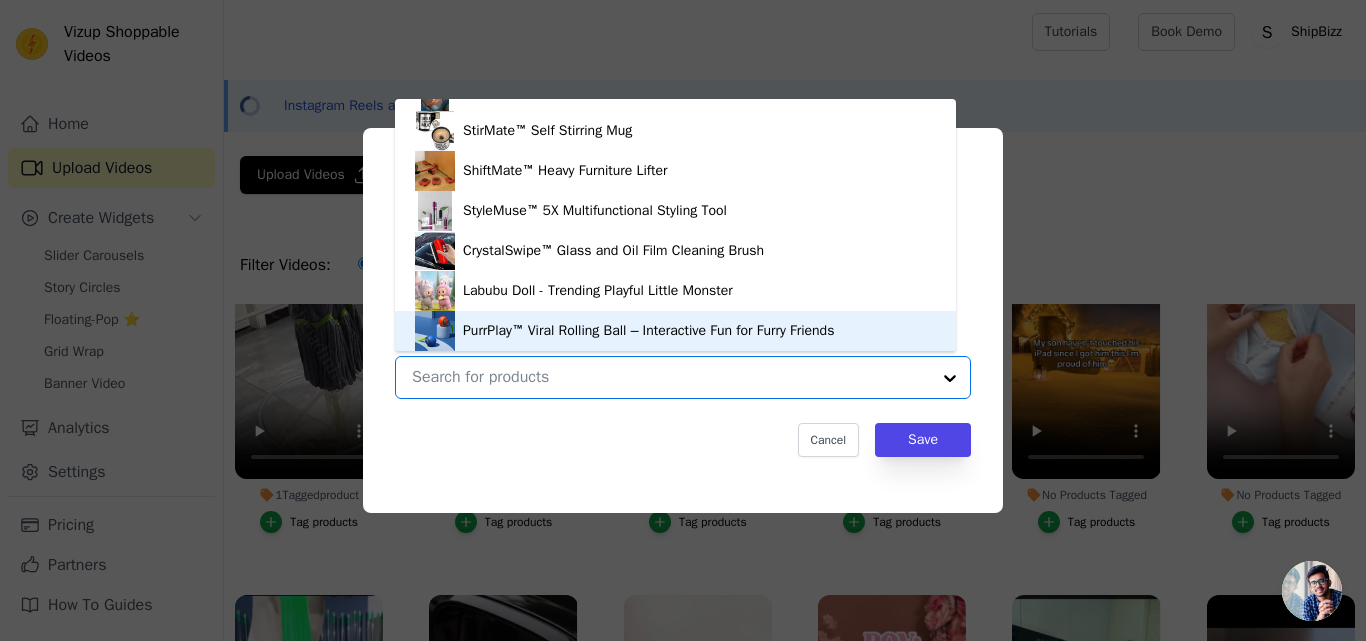 click on "PurrPlay™ Viral Rolling Ball – Interactive Fun for Furry Friends" at bounding box center (648, 331) 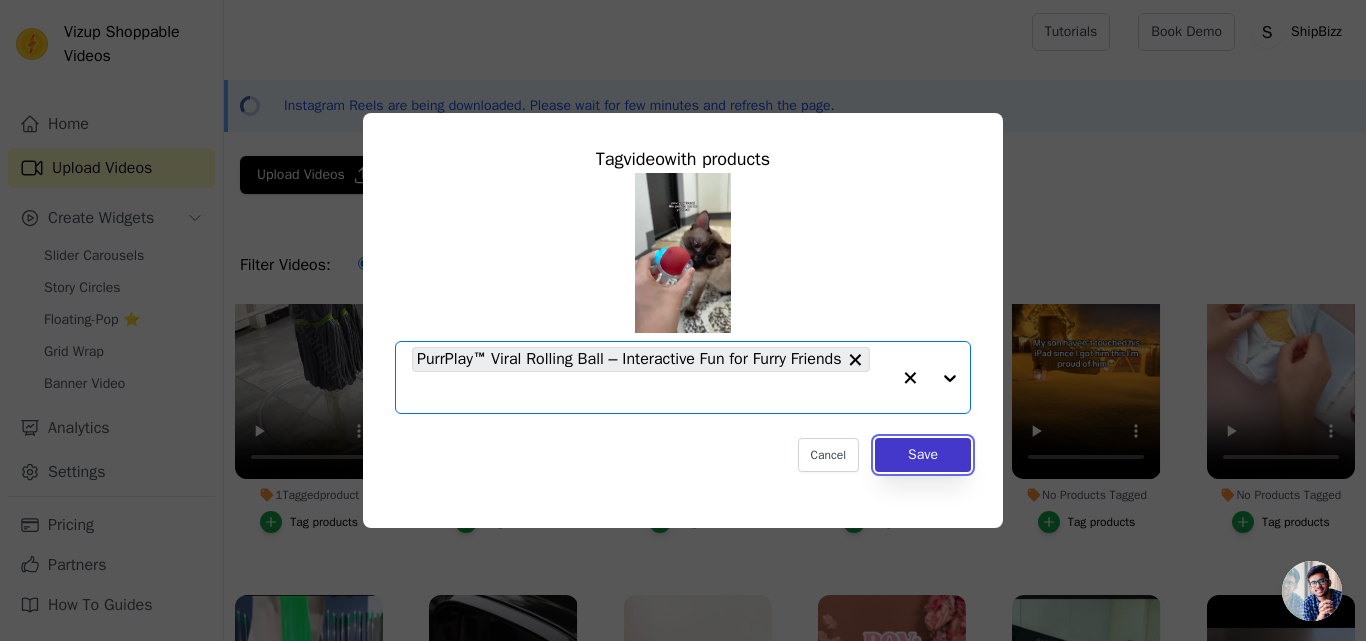 click on "Save" at bounding box center (923, 455) 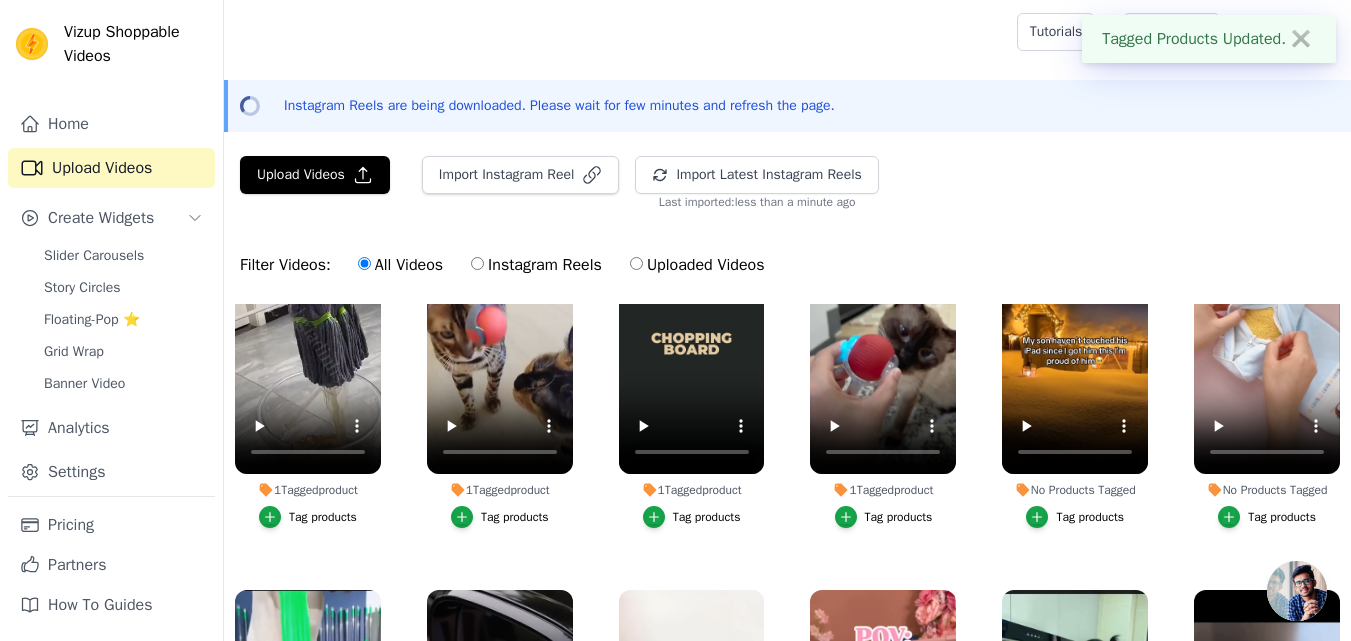 click on "Tag products" at bounding box center (1090, 517) 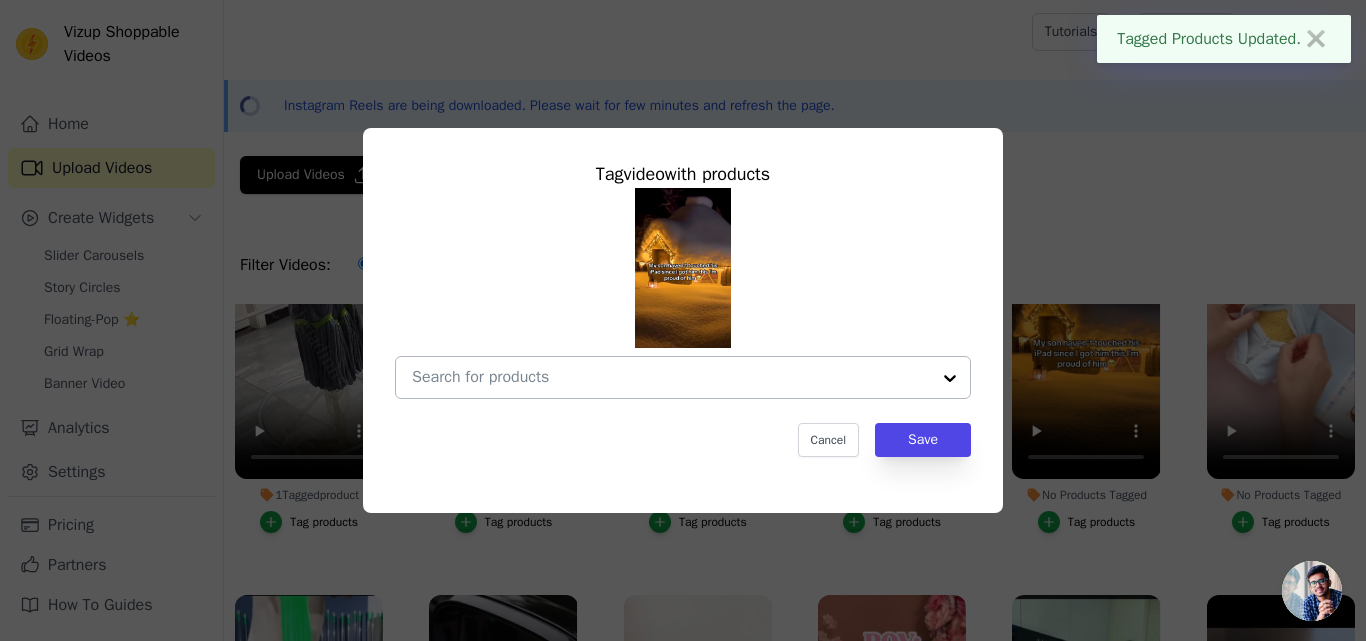 click at bounding box center (671, 377) 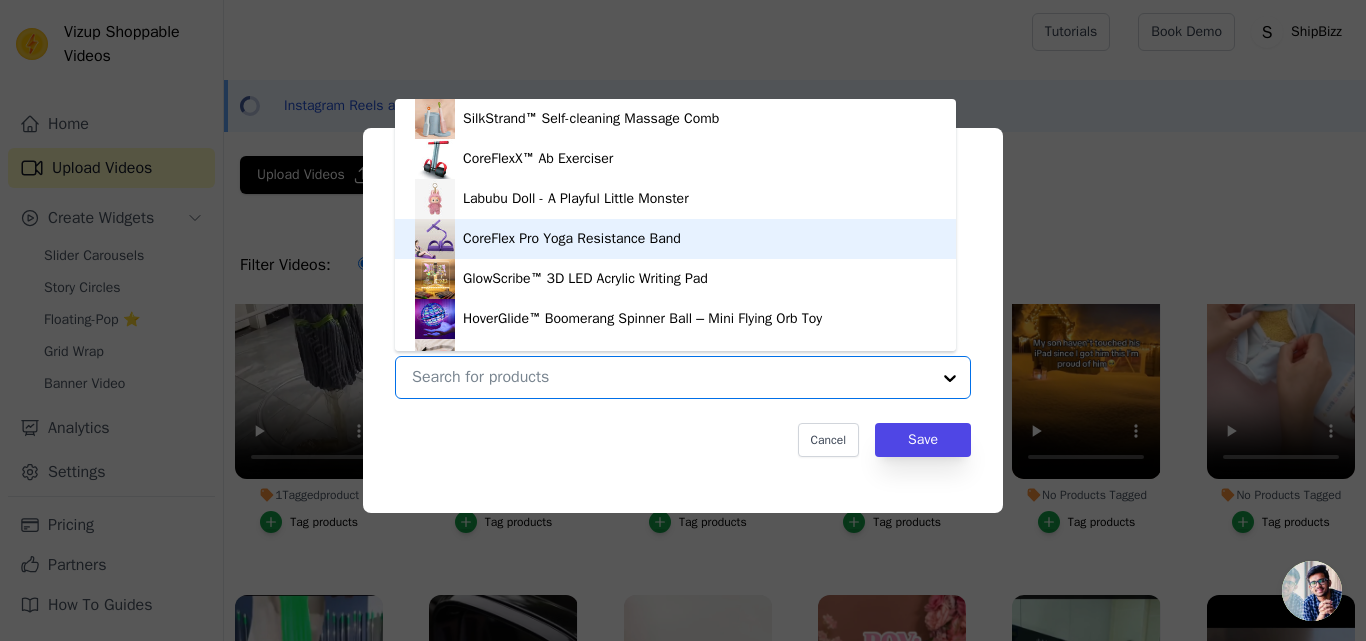 scroll, scrollTop: 1700, scrollLeft: 0, axis: vertical 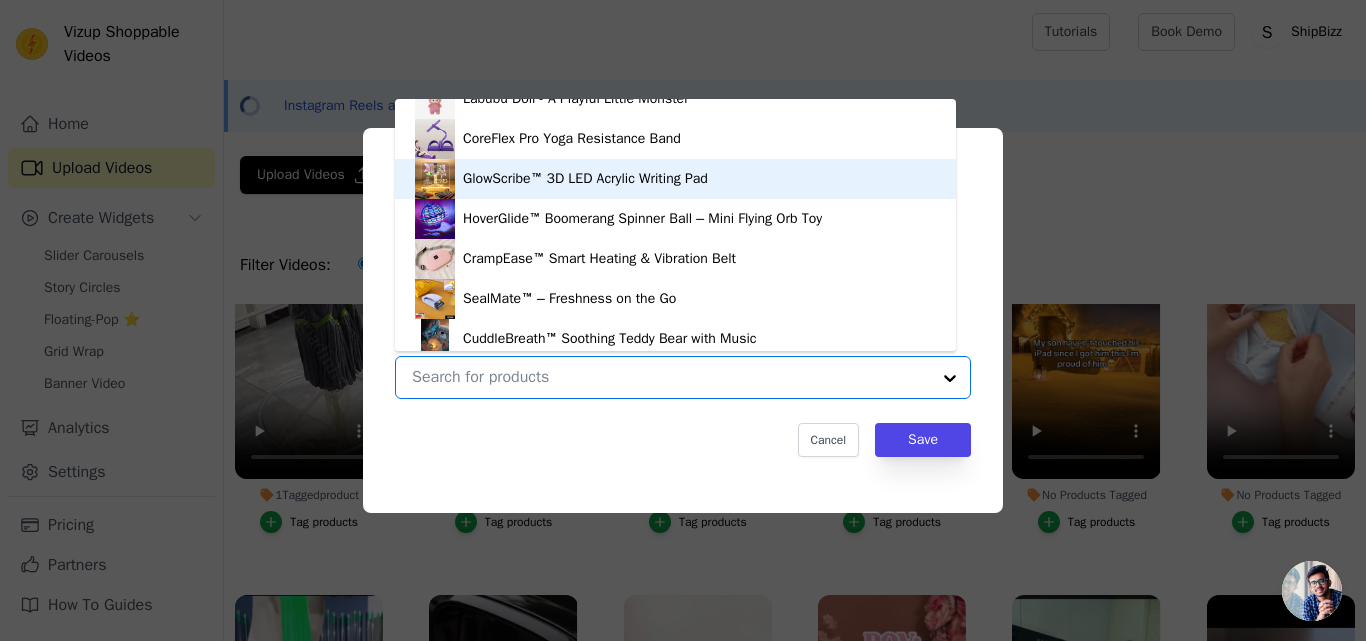 click on "GlowScribe™ 3D LED Acrylic Writing Pad" at bounding box center (585, 179) 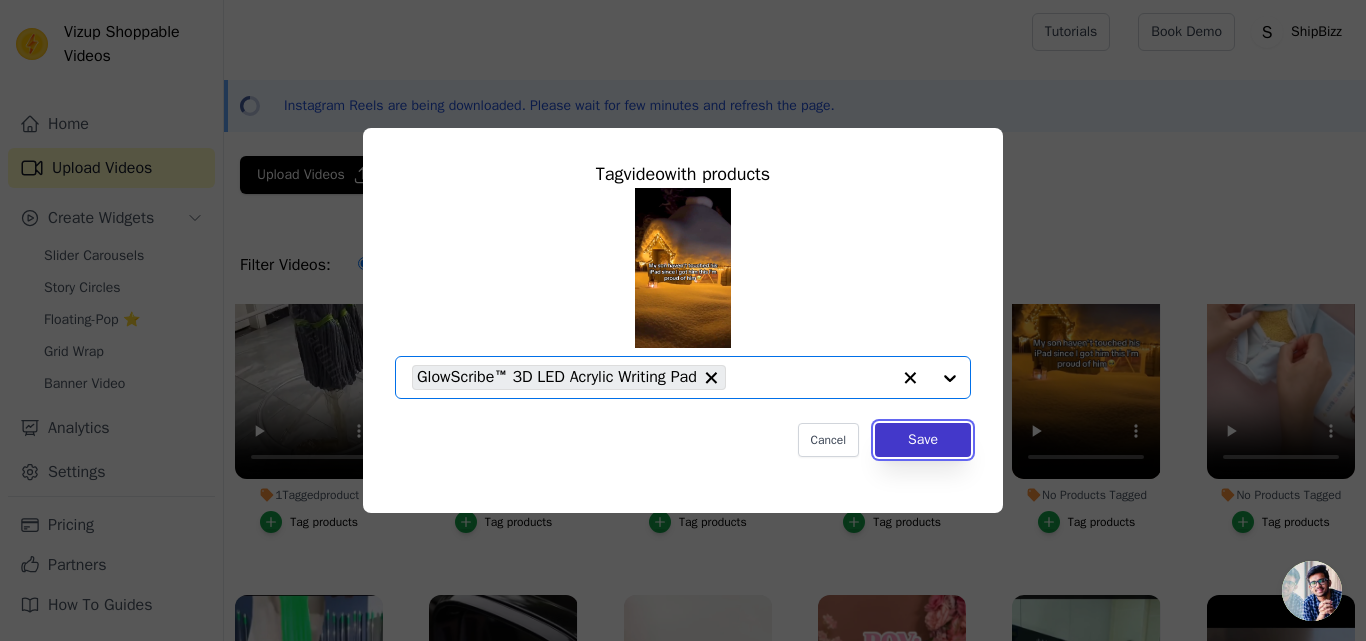 click on "Save" at bounding box center (923, 440) 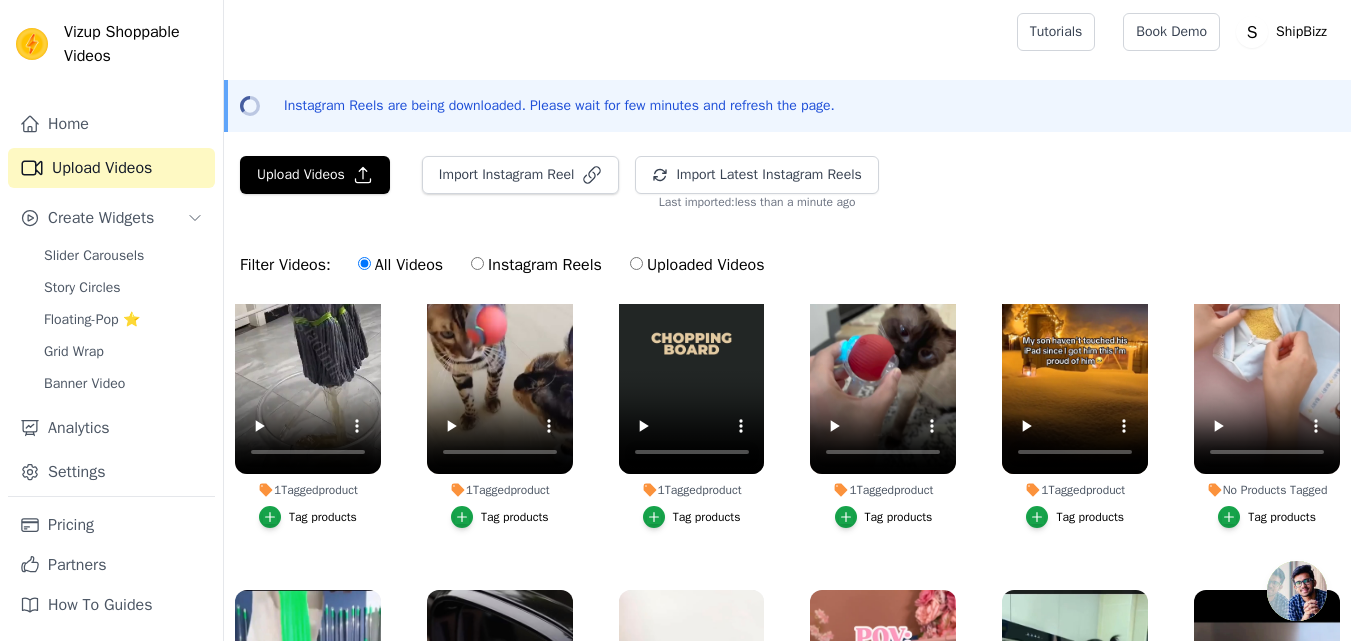 click on "Tag products" at bounding box center [1282, 517] 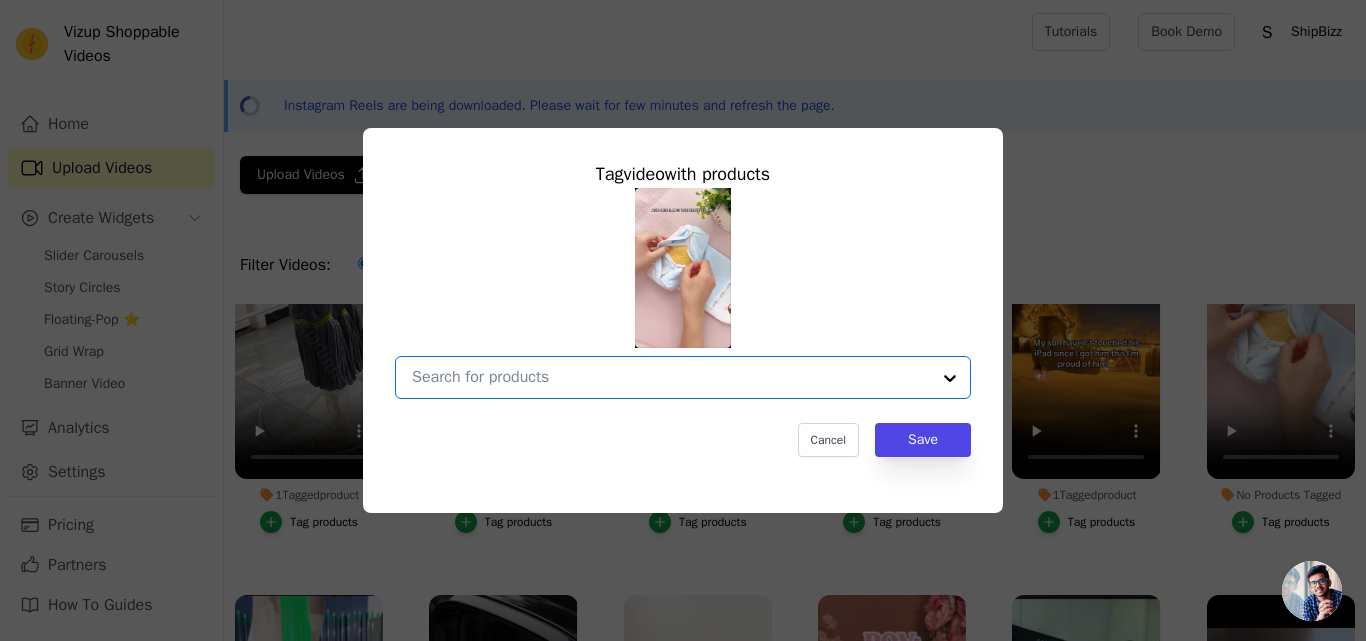 click on "No Products Tagged     Tag  video  with products       Option undefined, selected.   Select is focused, type to refine list, press down to open the menu.                   Cancel   Save     Tag products" at bounding box center [671, 377] 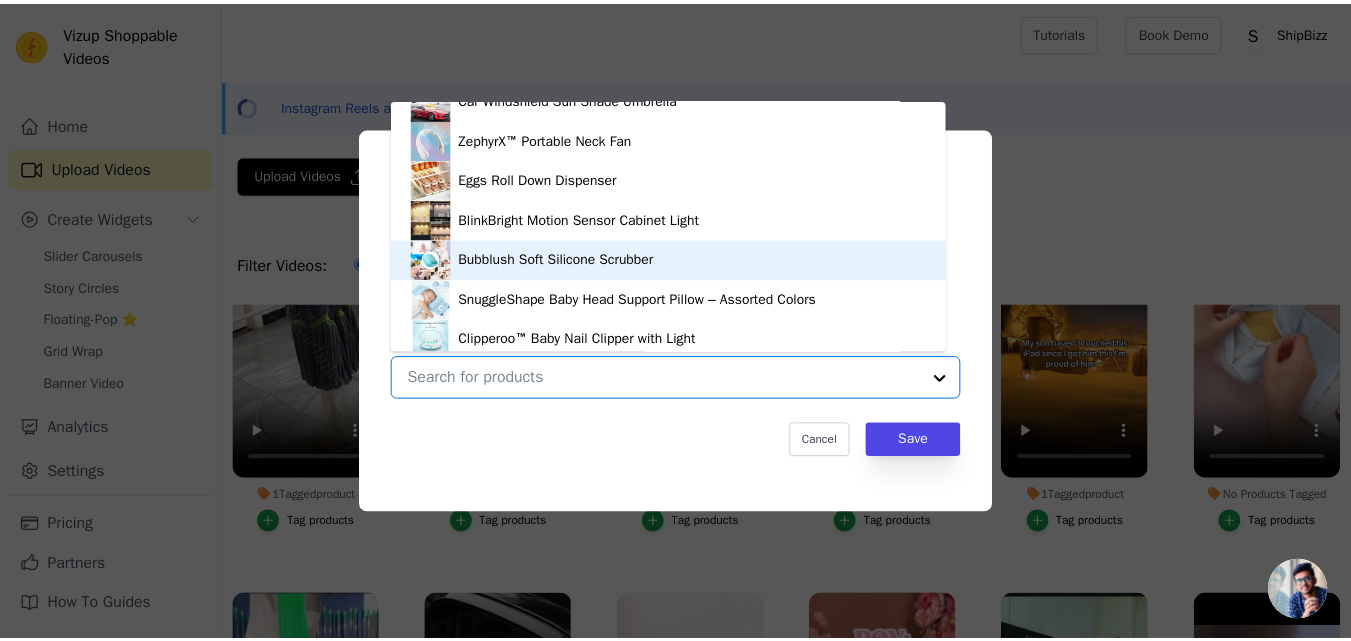 scroll, scrollTop: 1000, scrollLeft: 0, axis: vertical 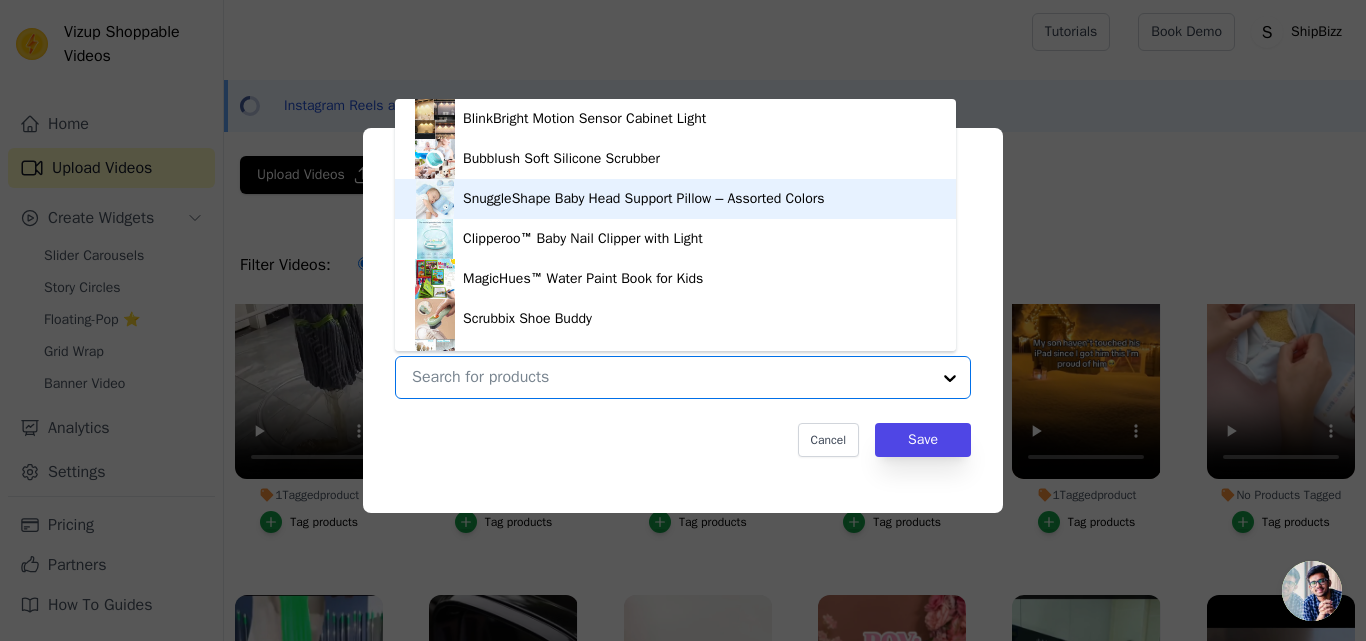 click on "SnuggleShape Baby Head Support Pillow – Assorted Colors" at bounding box center (675, 199) 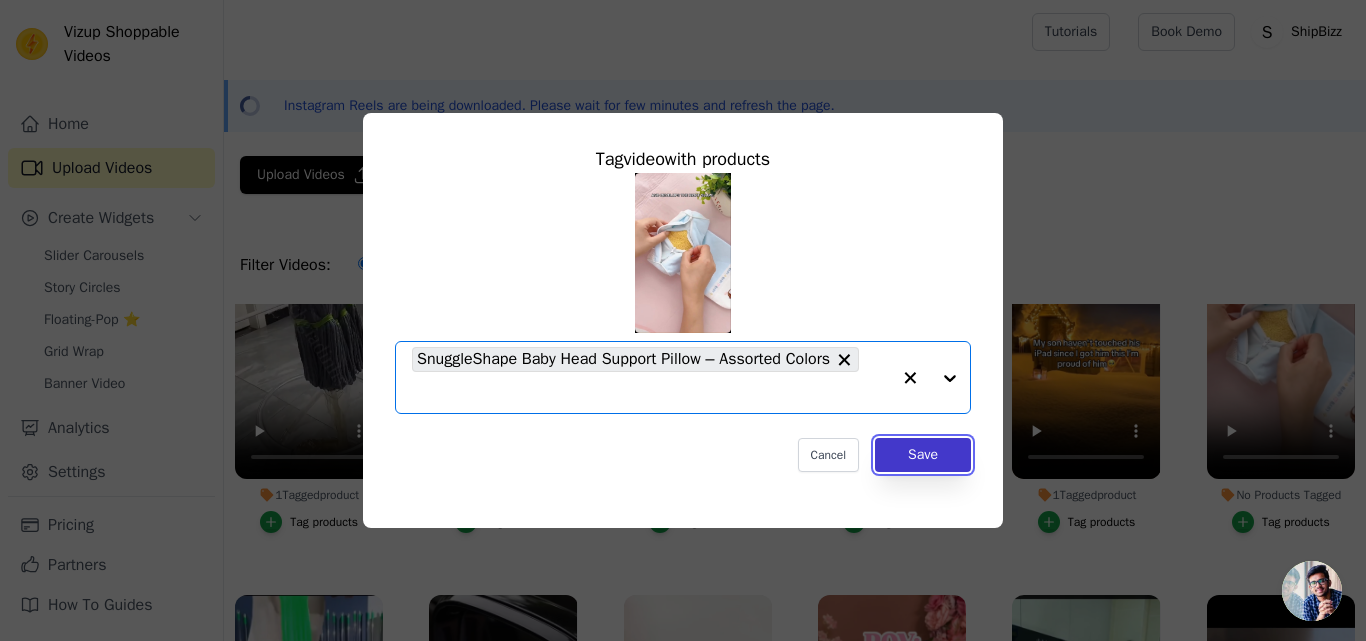 click on "Save" at bounding box center (923, 455) 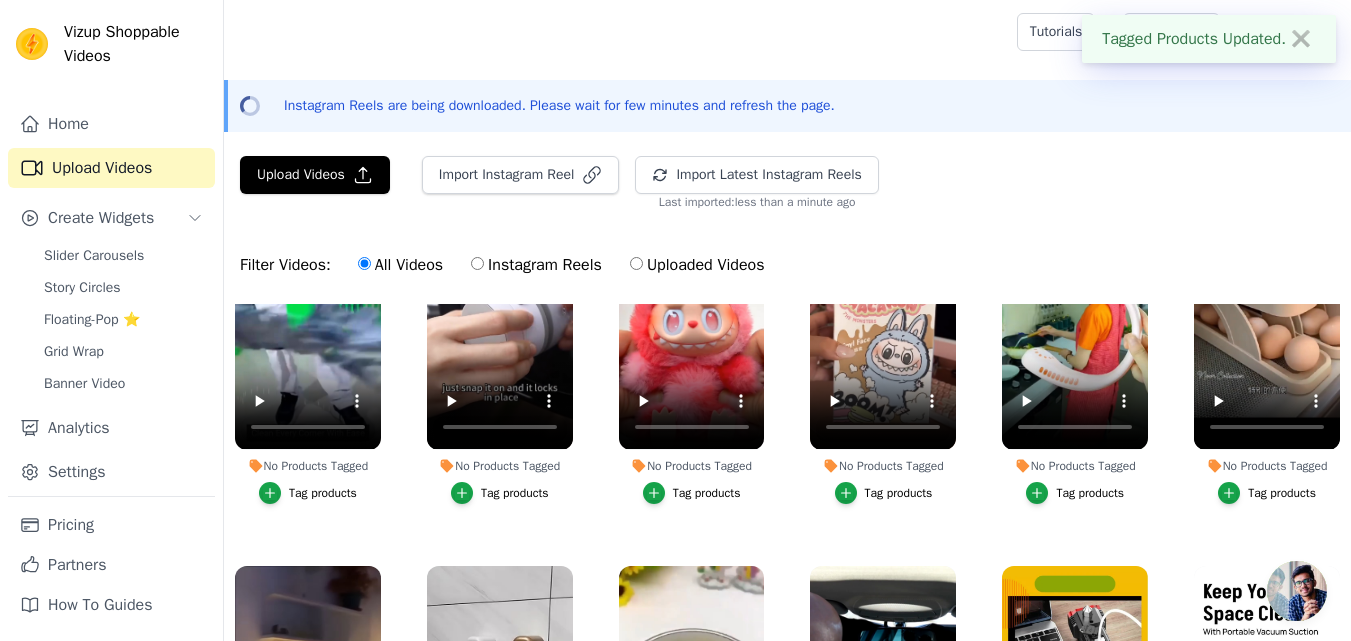 click on "Tag products" at bounding box center [323, 493] 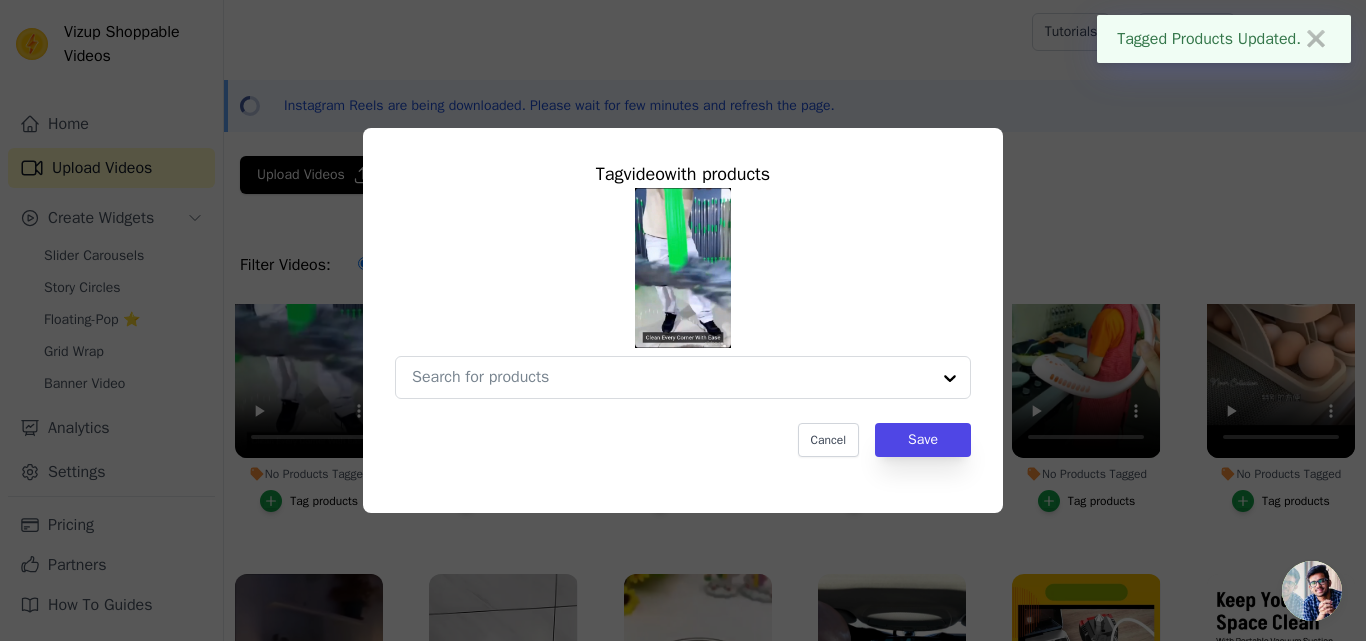 scroll, scrollTop: 505, scrollLeft: 0, axis: vertical 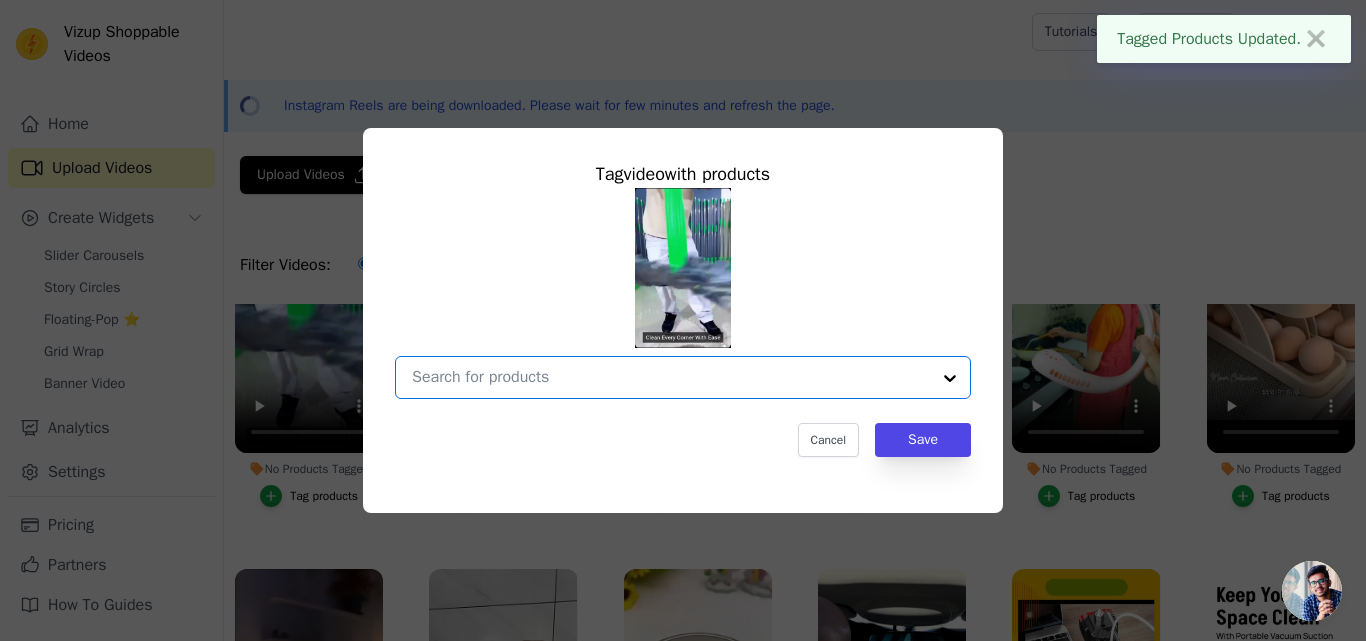 click on "No Products Tagged     Tag  video  with products       Option undefined, selected.   Select is focused, type to refine list, press down to open the menu.                   Cancel   Save     Tag products" at bounding box center [671, 377] 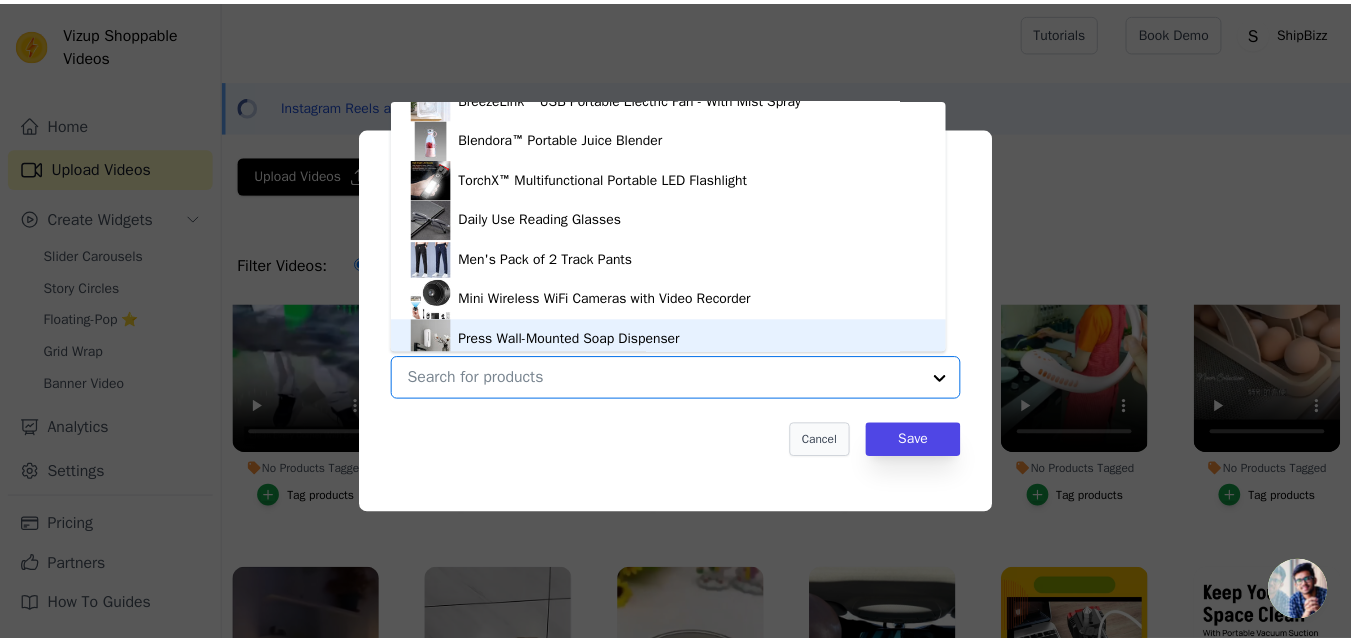 scroll, scrollTop: 308, scrollLeft: 0, axis: vertical 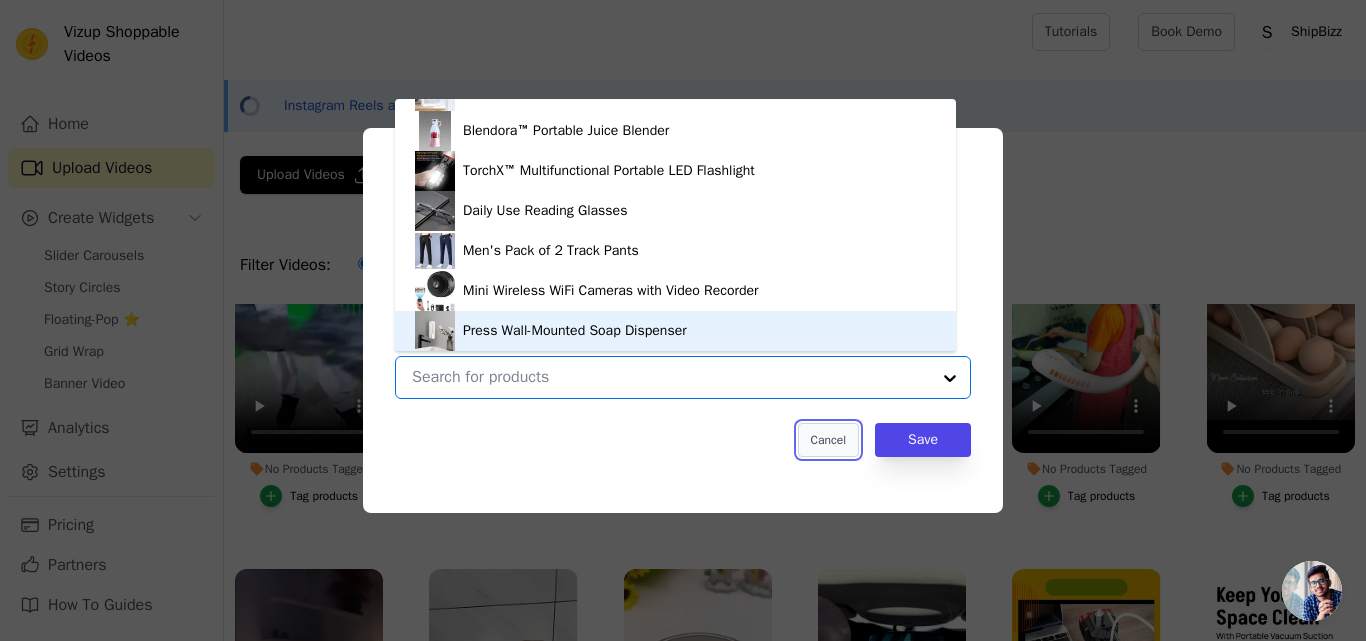 click on "Cancel" at bounding box center (828, 440) 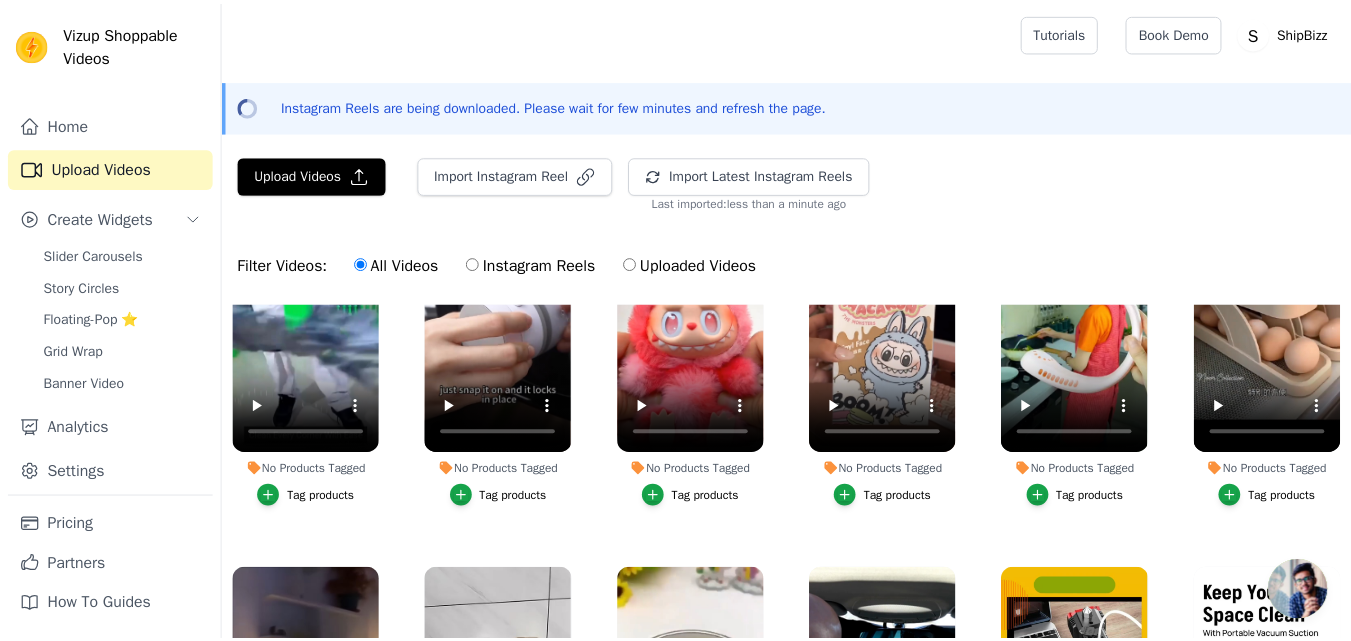 scroll, scrollTop: 500, scrollLeft: 0, axis: vertical 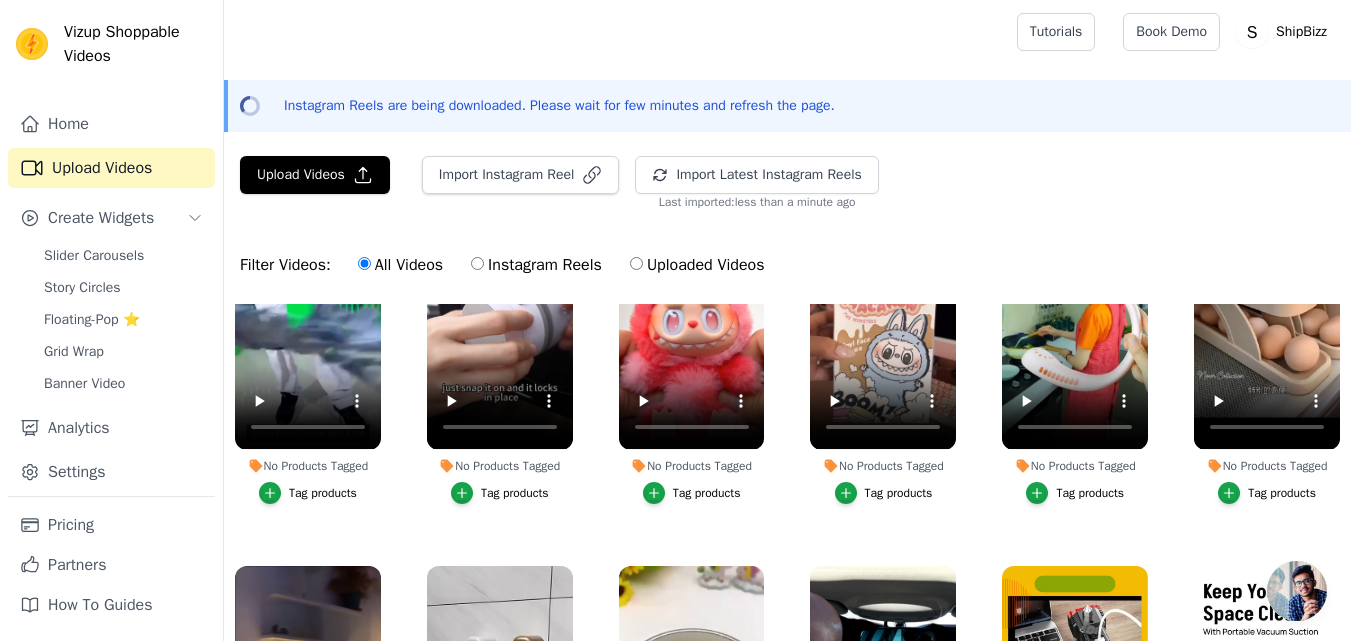 click on "Tag products" at bounding box center (515, 493) 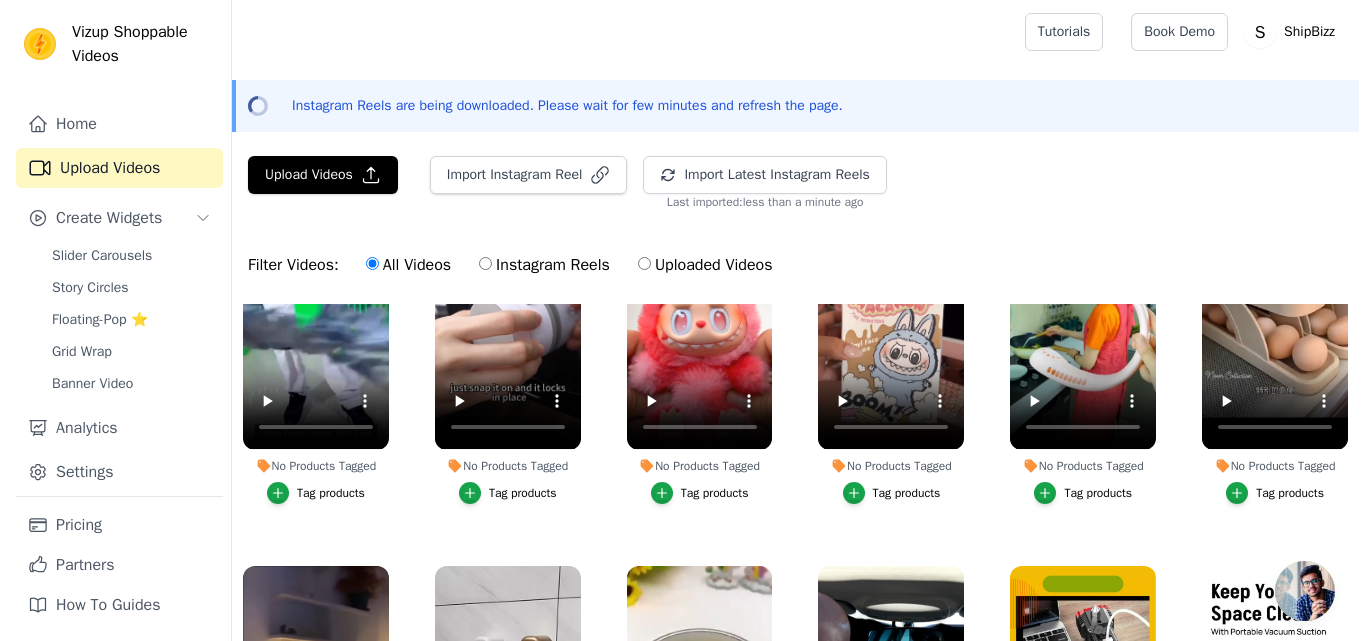 scroll, scrollTop: 505, scrollLeft: 0, axis: vertical 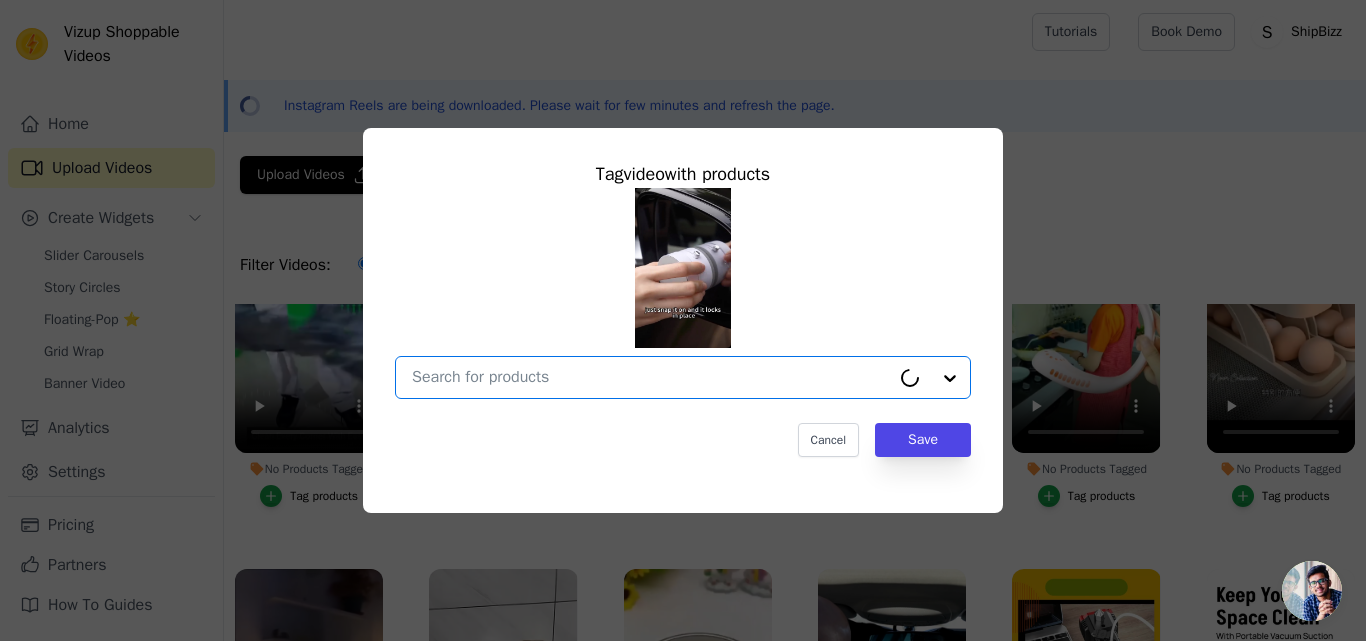 click on "No Products Tagged     Tag  video  with products       Option undefined, selected.   Select is focused, type to refine list, press down to open the menu.                   Cancel   Save     Tag products" at bounding box center (651, 377) 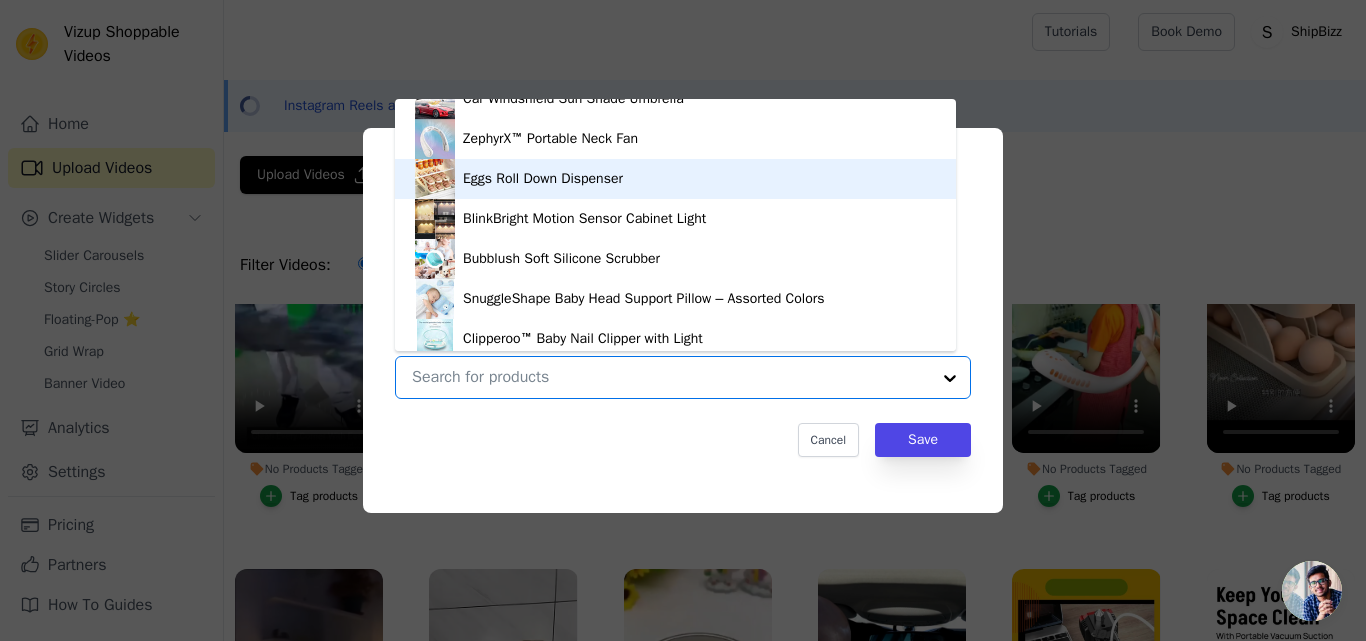 scroll, scrollTop: 1000, scrollLeft: 0, axis: vertical 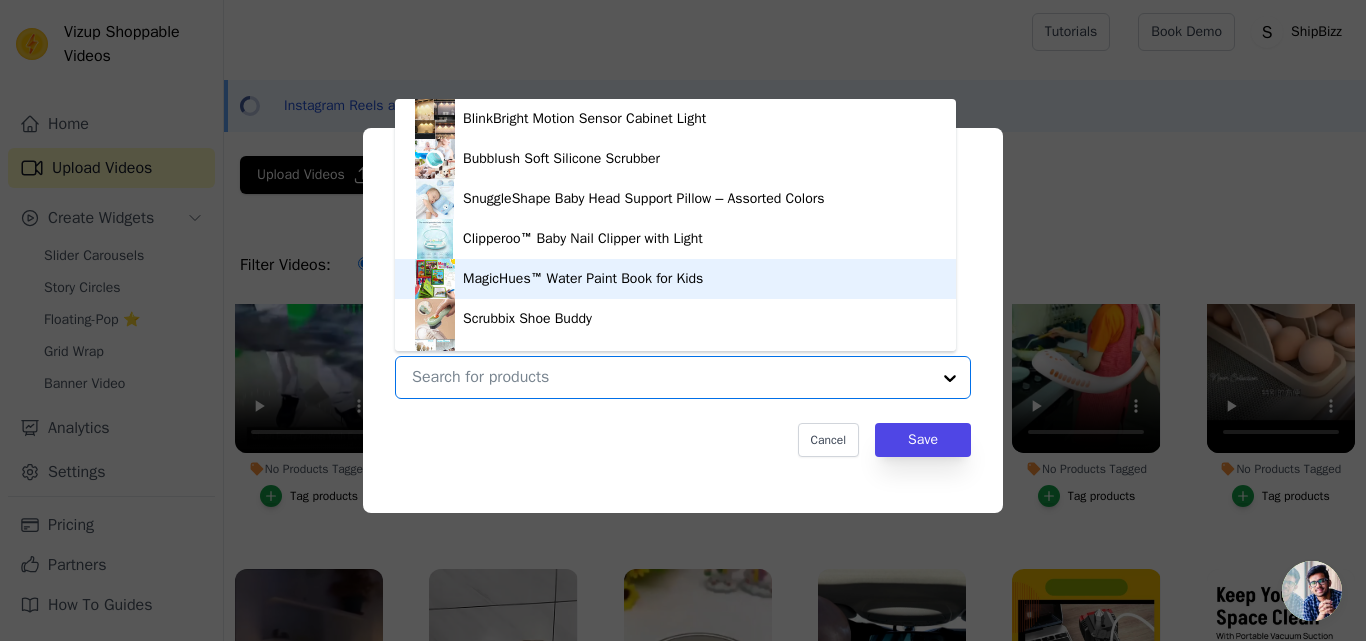 click on "MagicHues™ Water Paint Book for Kids" at bounding box center (583, 279) 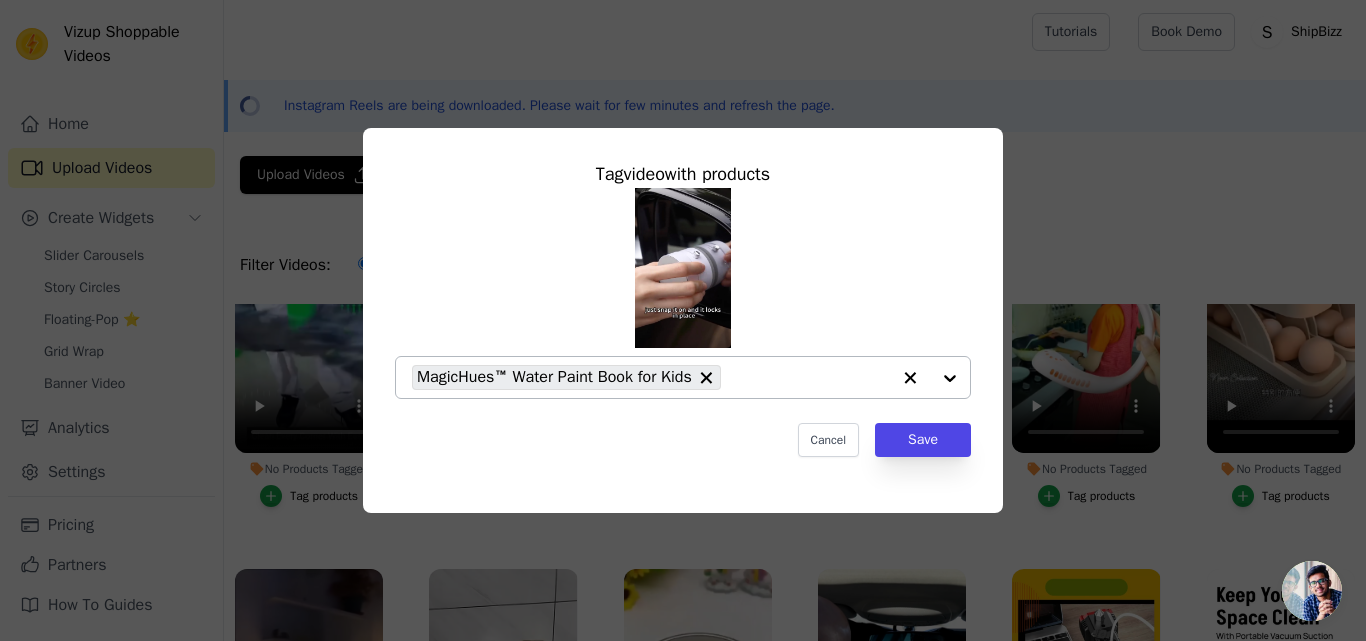 click on "MagicHues™ Water Paint Book for Kids" at bounding box center [554, 377] 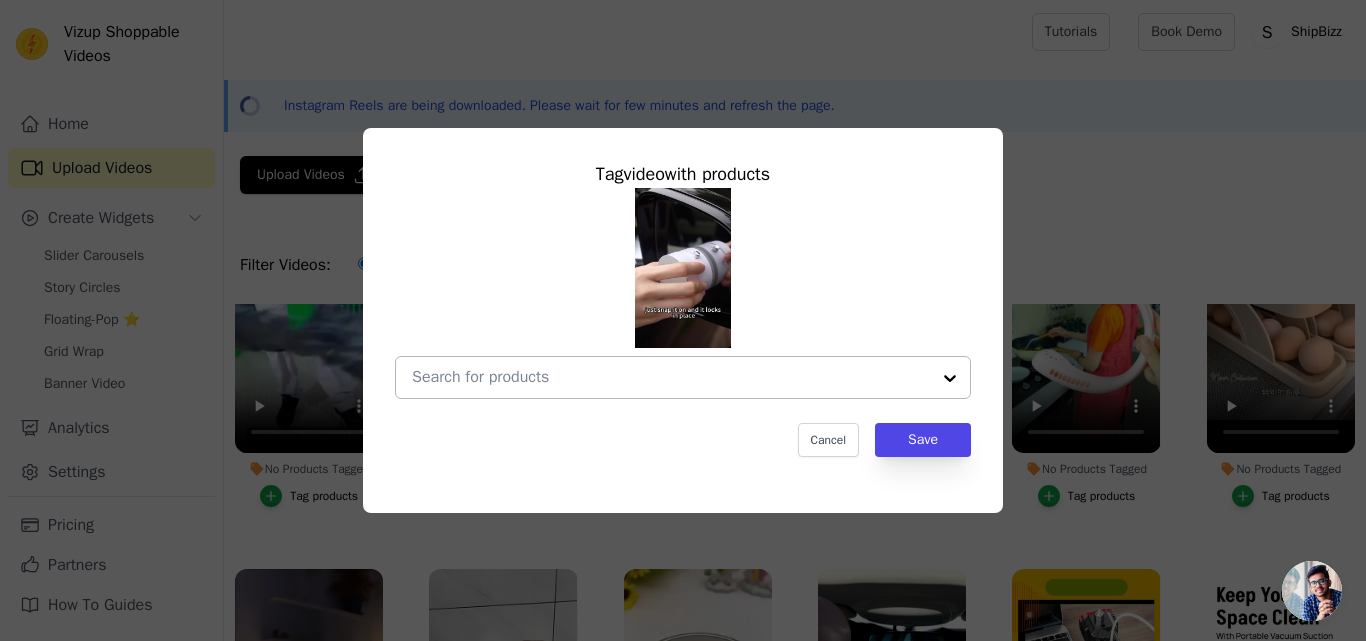 click on "No Products Tagged     Tag  video  with products                         Cancel   Save     Tag products" at bounding box center [671, 377] 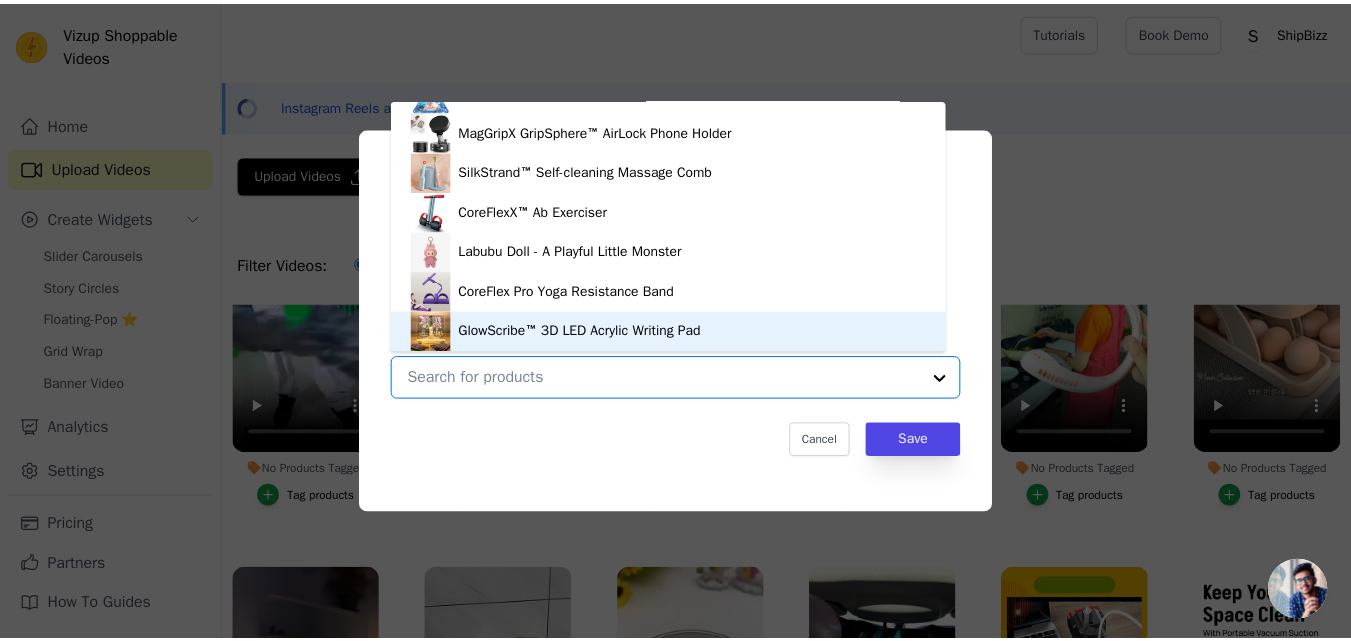 scroll, scrollTop: 1448, scrollLeft: 0, axis: vertical 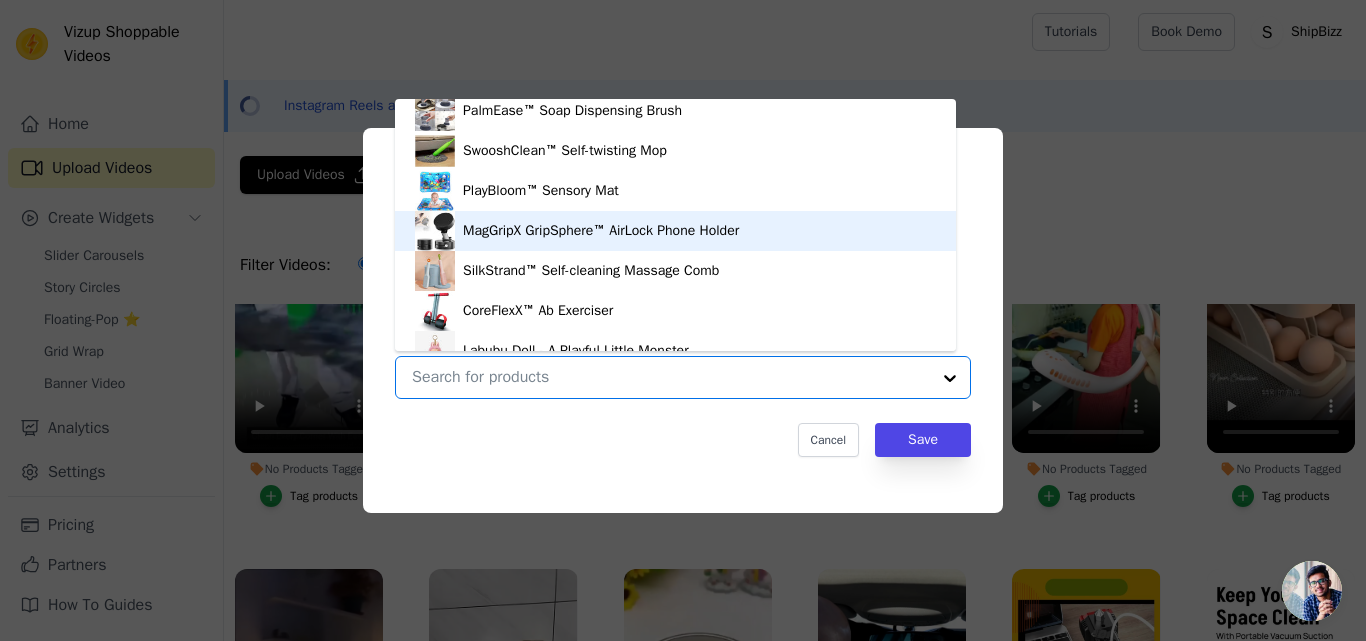 click on "MagGripX GripSphere™ AirLock Phone Holder" at bounding box center (601, 231) 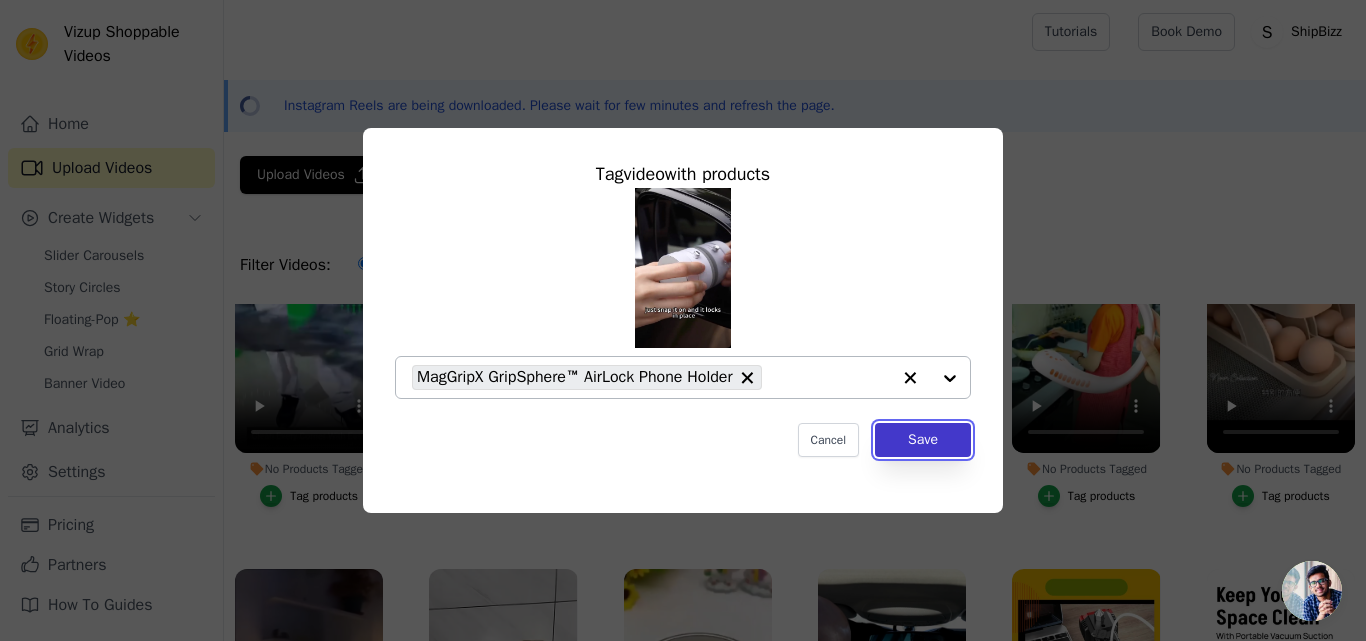 click on "Save" at bounding box center (923, 440) 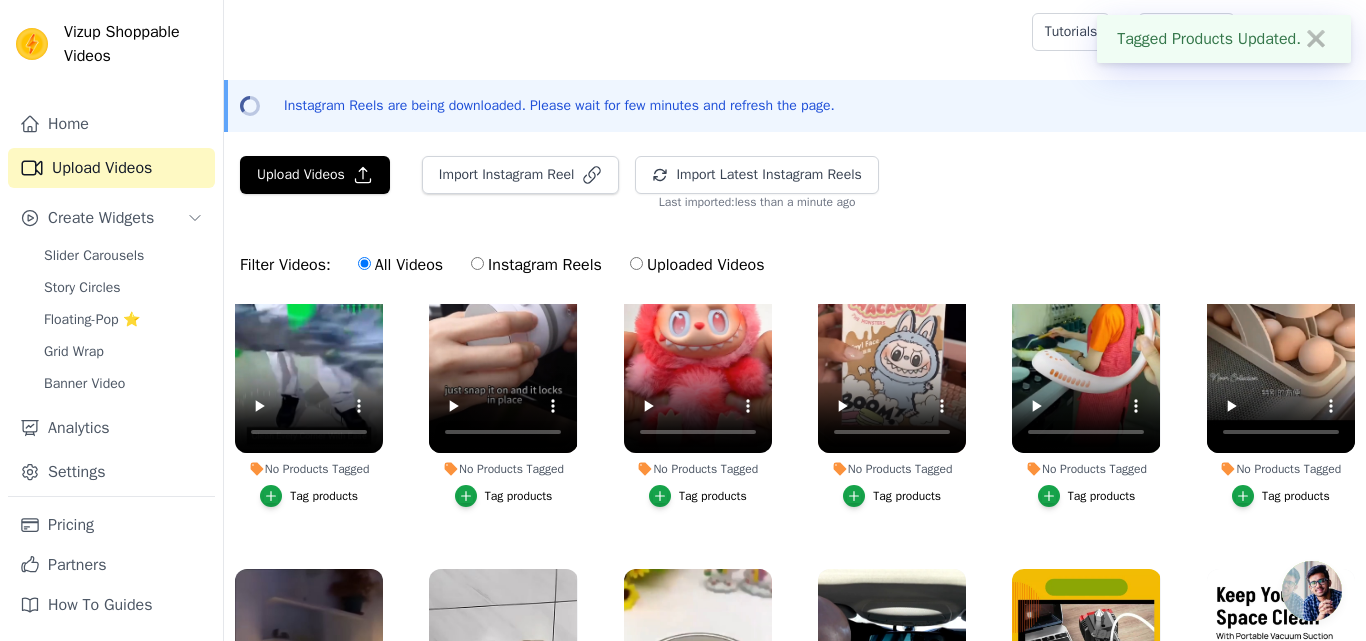 scroll, scrollTop: 500, scrollLeft: 0, axis: vertical 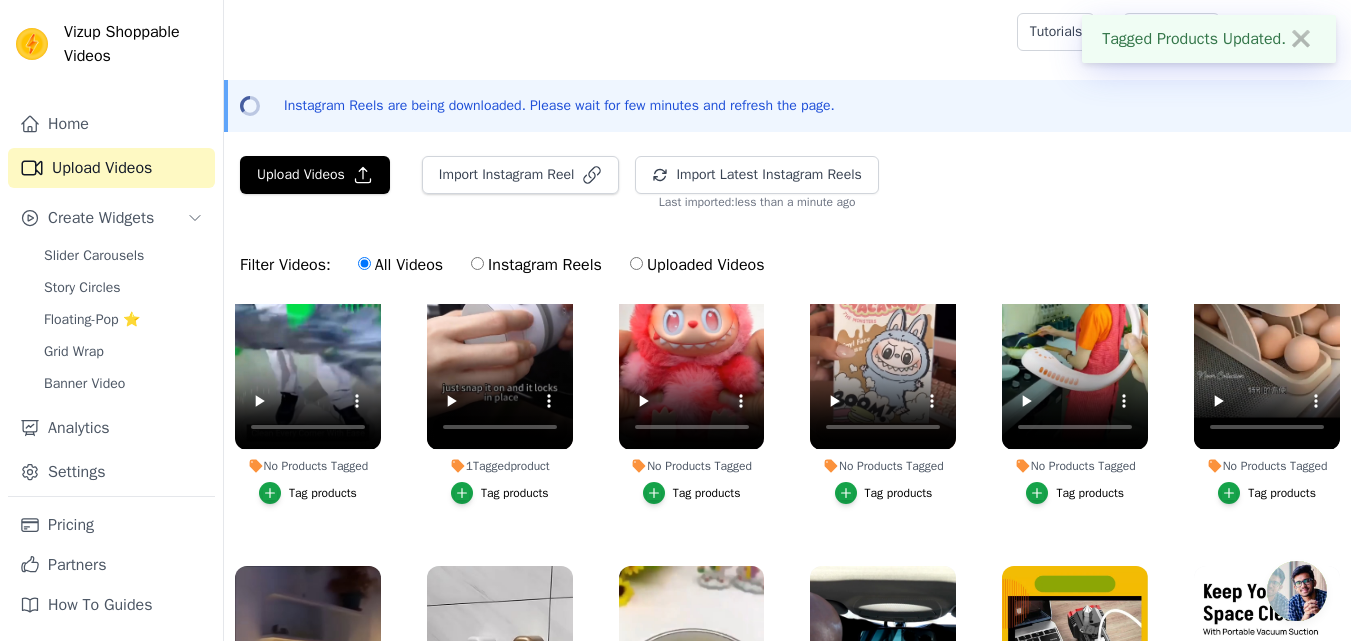 click on "Tag products" at bounding box center (707, 493) 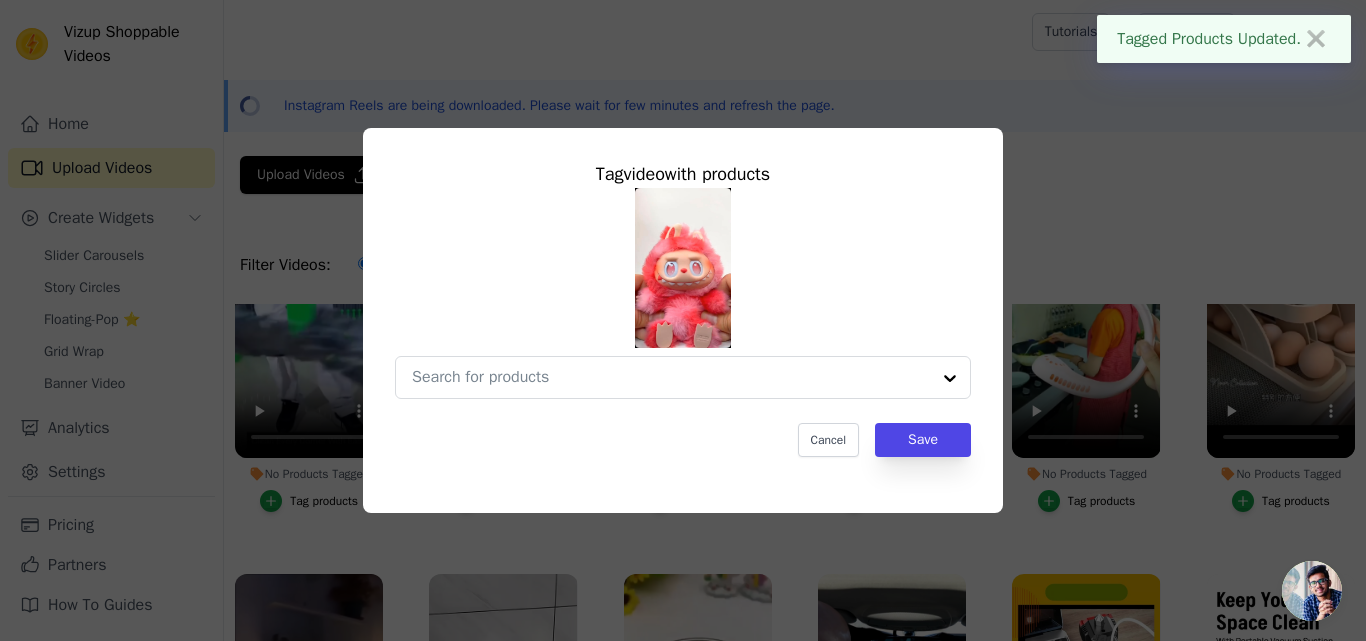 scroll, scrollTop: 505, scrollLeft: 0, axis: vertical 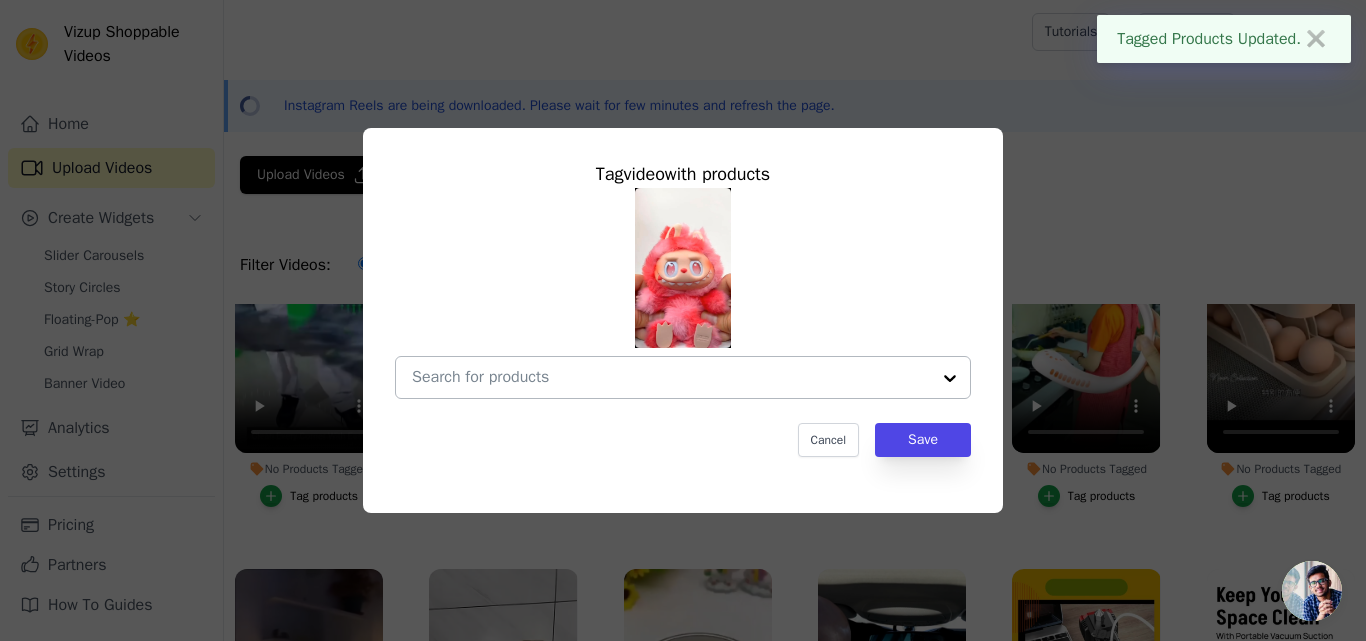 click at bounding box center (671, 377) 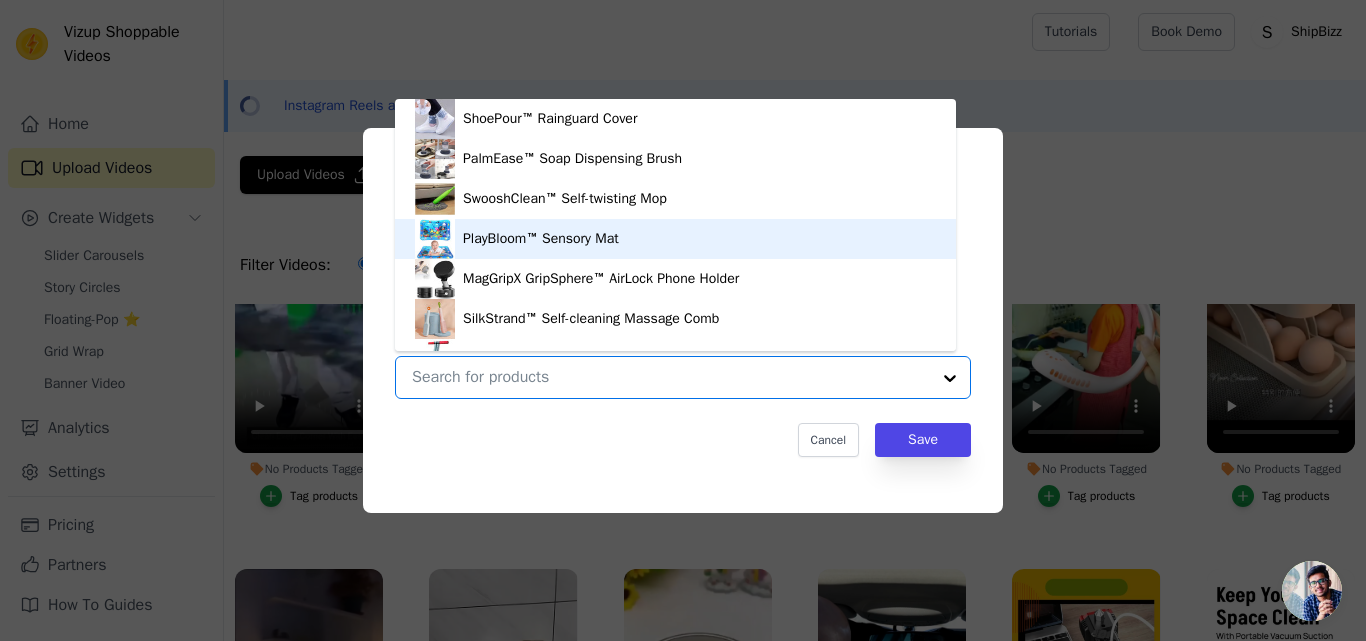 scroll, scrollTop: 1500, scrollLeft: 0, axis: vertical 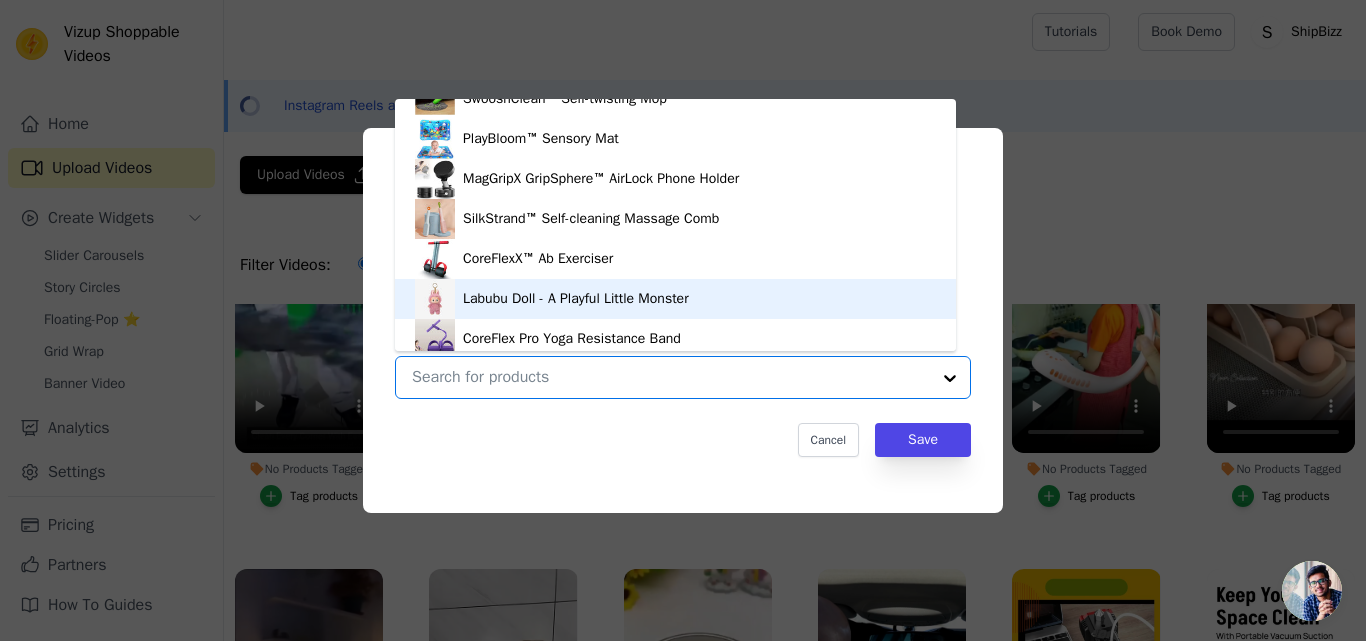 click on "Labubu Doll - A Playful Little Monster" at bounding box center (576, 299) 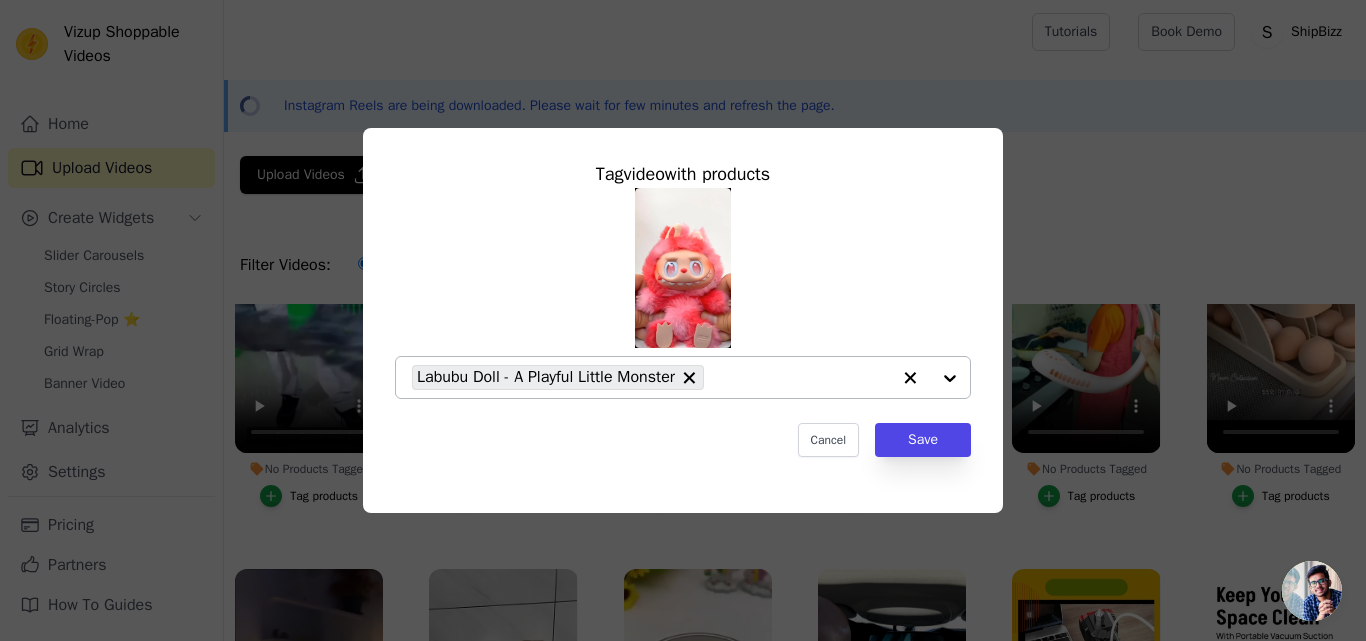 click 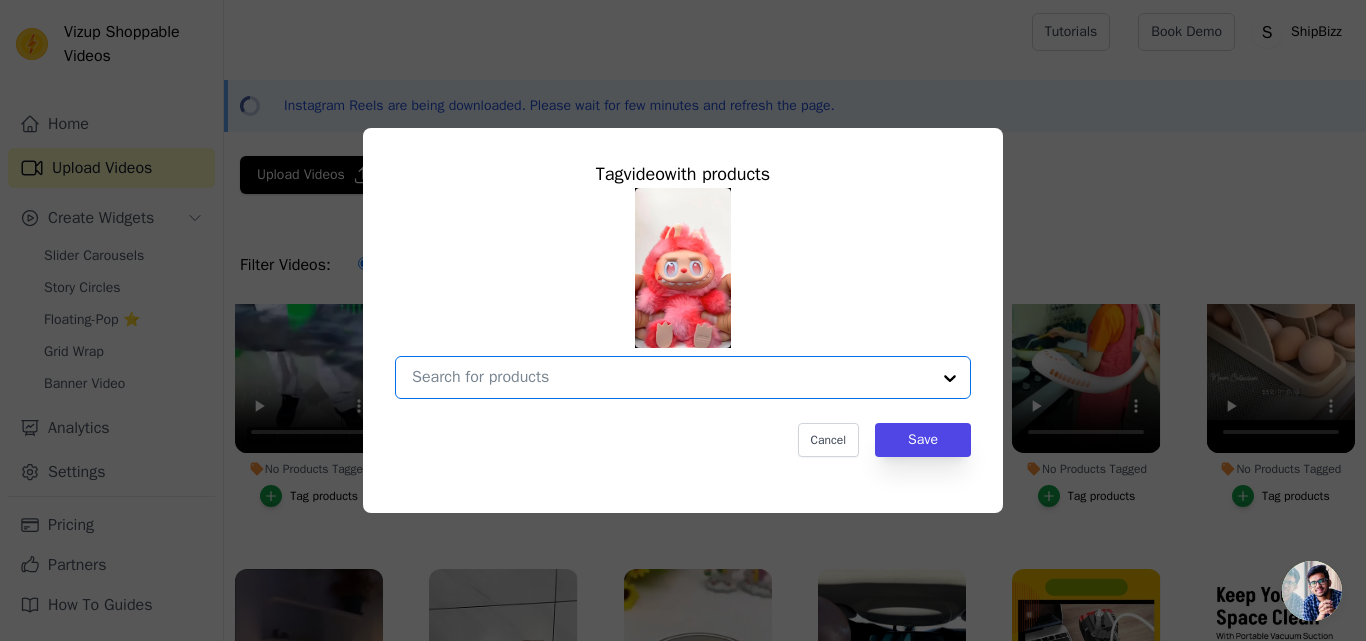 click on "No Products Tagged     Tag  video  with products       Option undefined, selected.   Select is focused, type to refine list, press down to open the menu.                   Cancel   Save     Tag products" at bounding box center [671, 377] 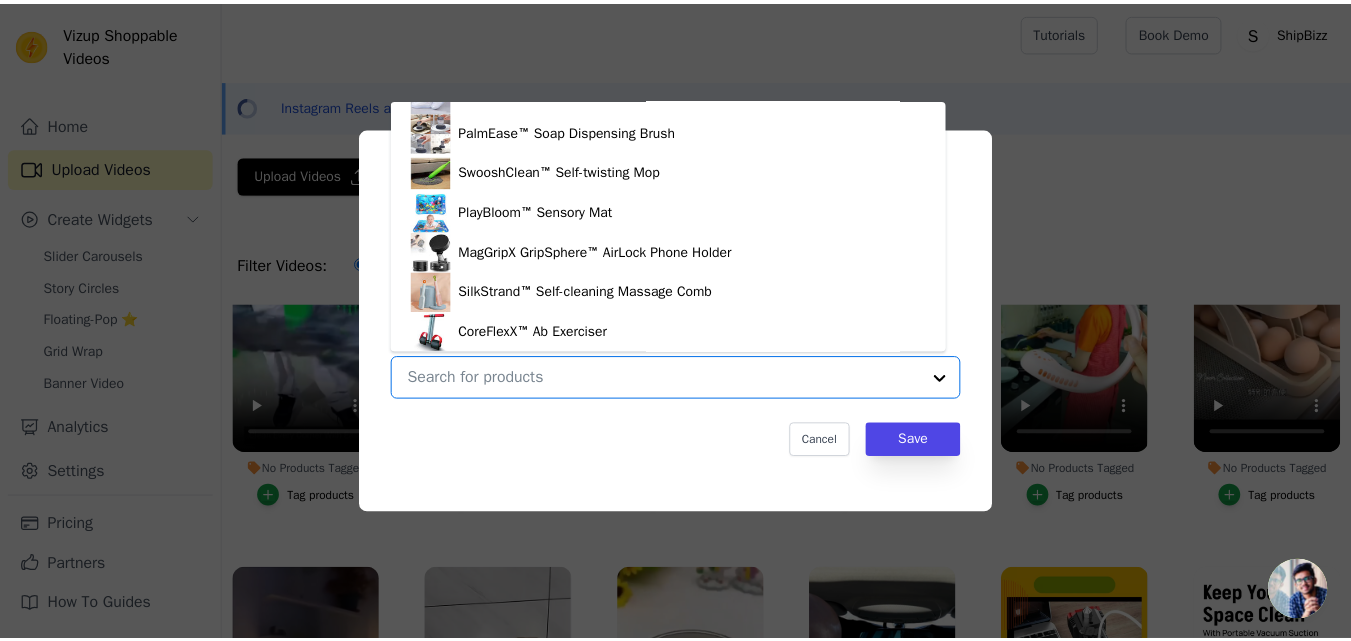scroll, scrollTop: 1948, scrollLeft: 0, axis: vertical 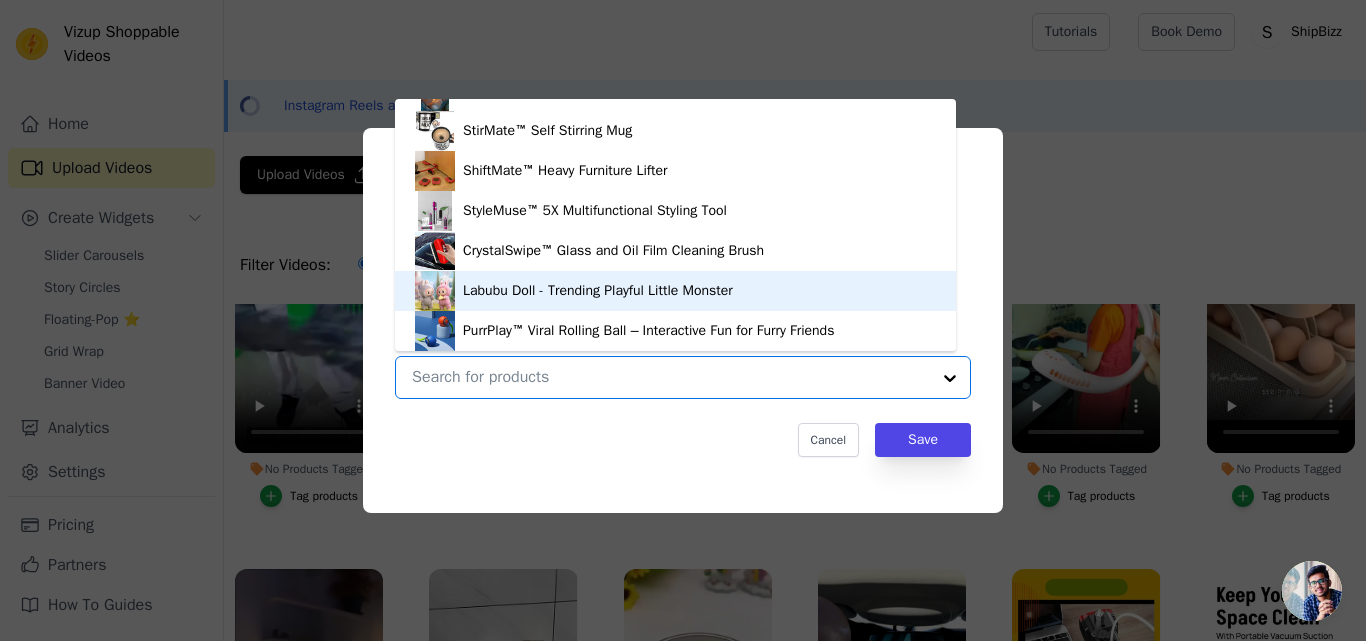 click on "Labubu Doll - Trending Playful Little Monster" at bounding box center (598, 291) 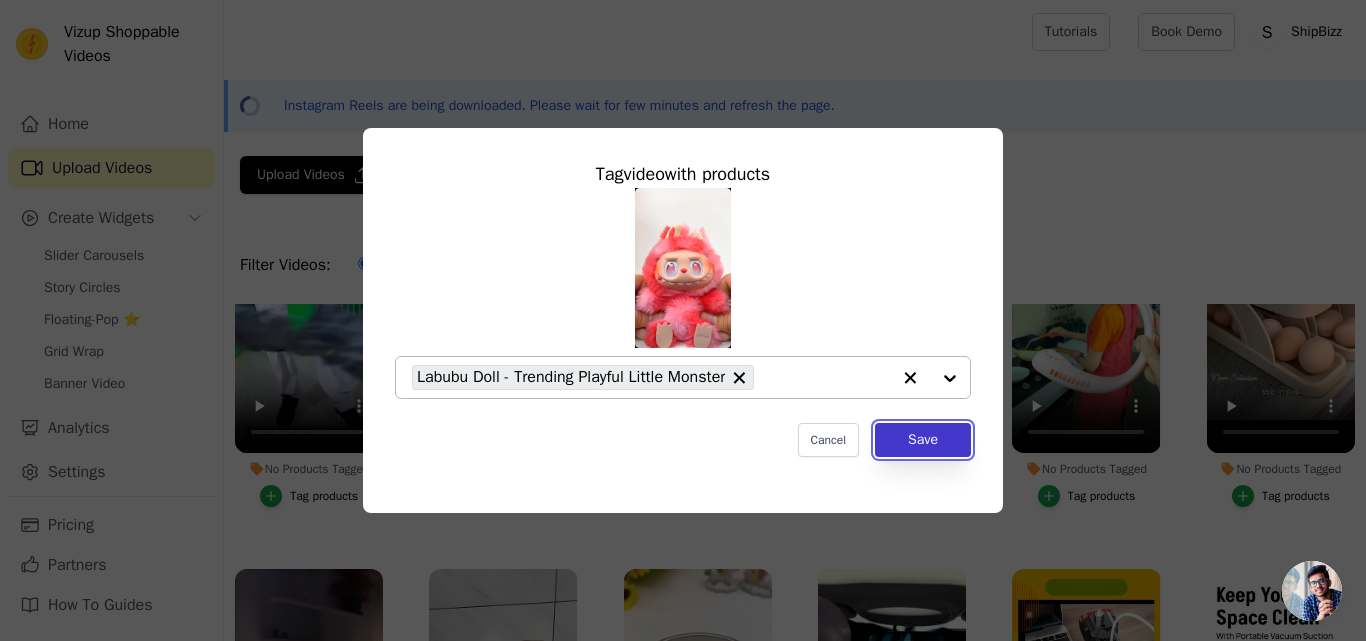 drag, startPoint x: 919, startPoint y: 436, endPoint x: 905, endPoint y: 435, distance: 14.035668 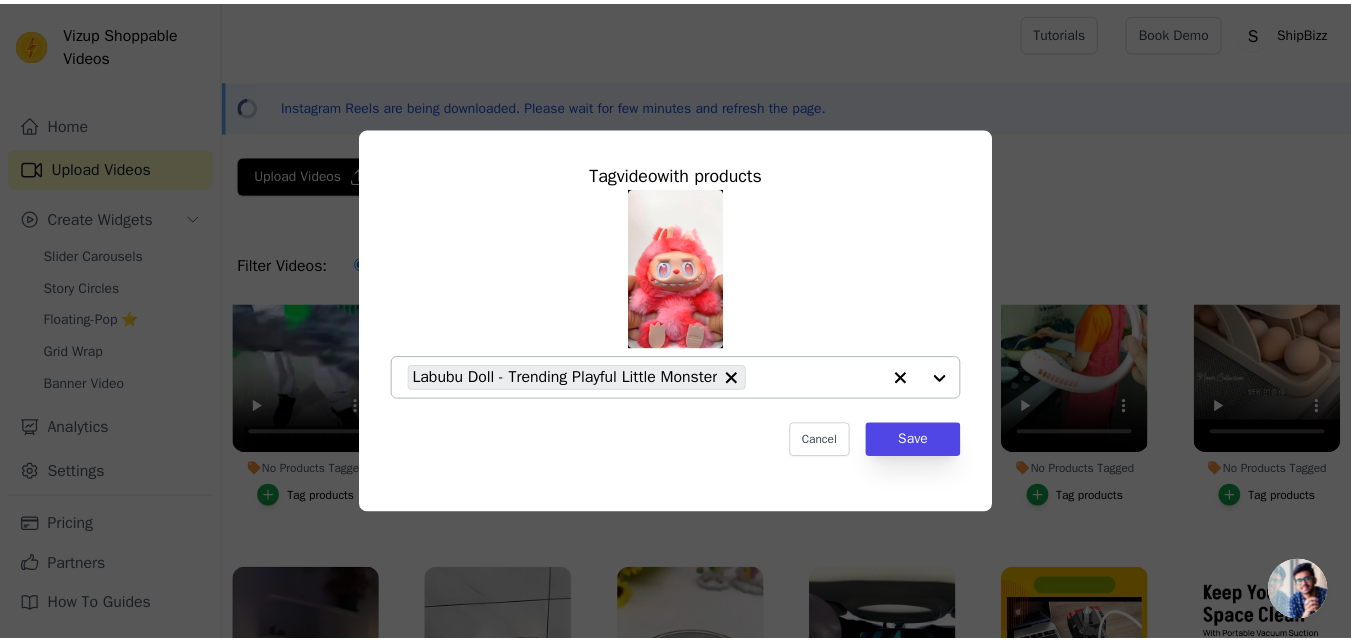 scroll, scrollTop: 500, scrollLeft: 0, axis: vertical 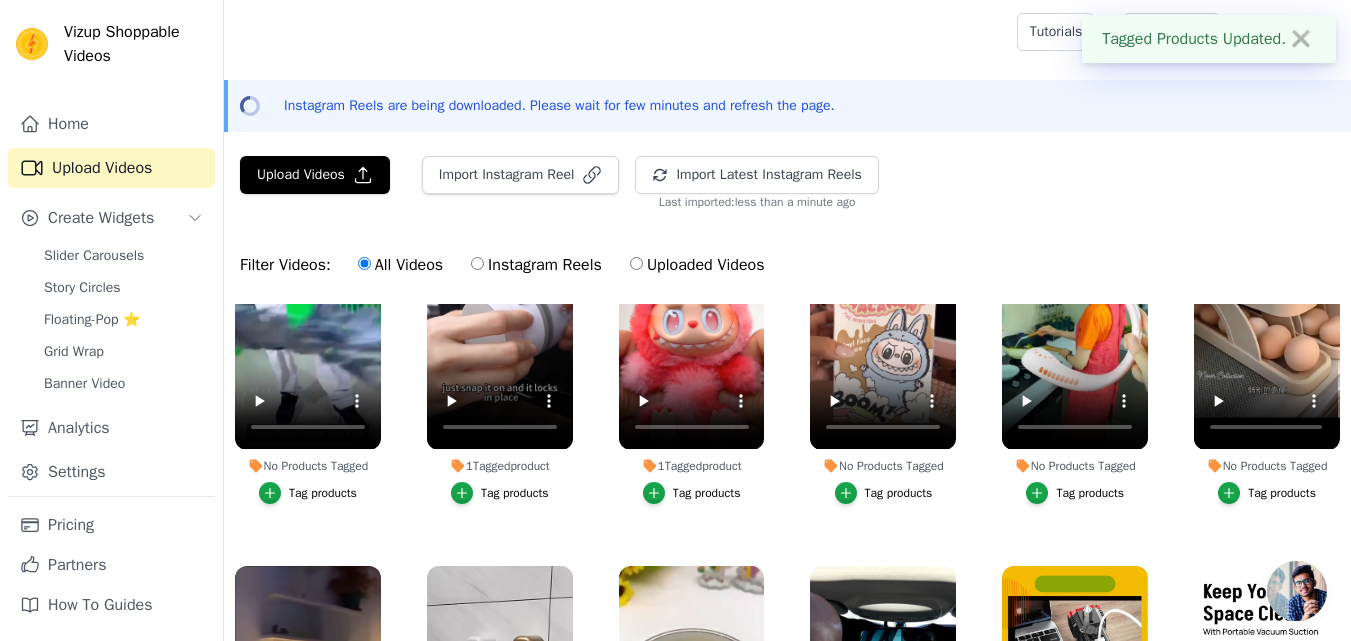 click on "Tag products" at bounding box center (899, 493) 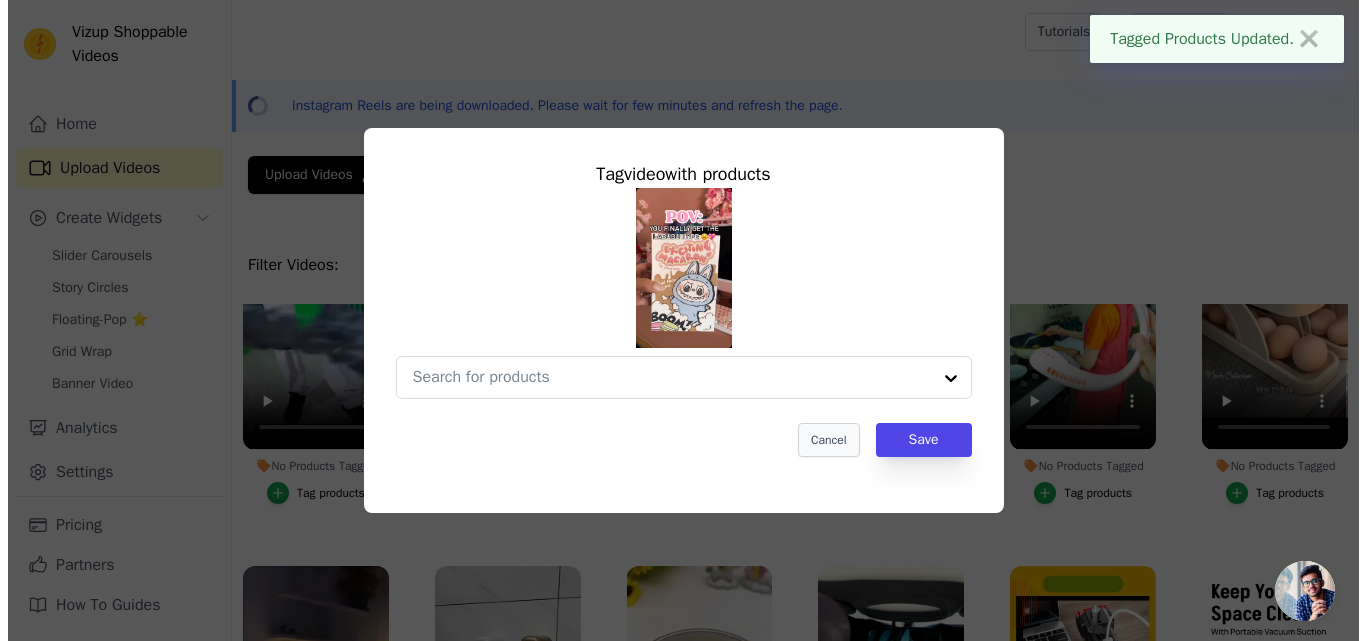 scroll, scrollTop: 505, scrollLeft: 0, axis: vertical 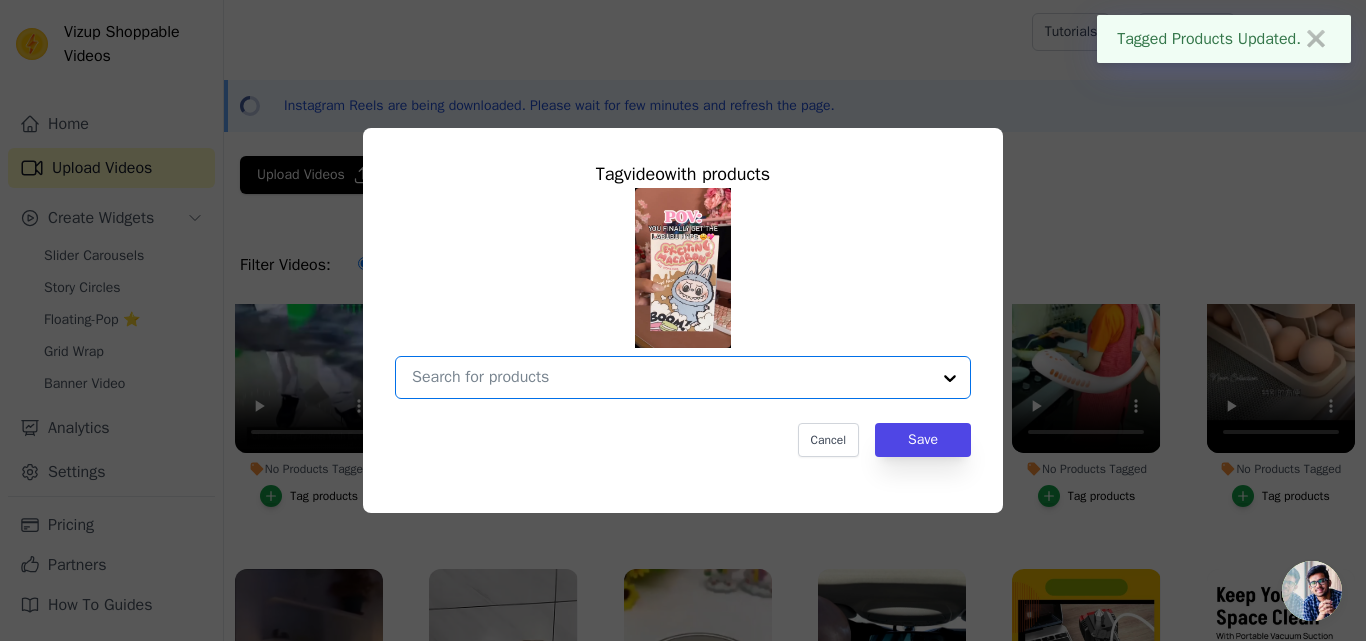 click on "No Products Tagged     Tag  video  with products       Option undefined, selected.   Select is focused, type to refine list, press down to open the menu.                   Cancel   Save     Tag products" at bounding box center (671, 377) 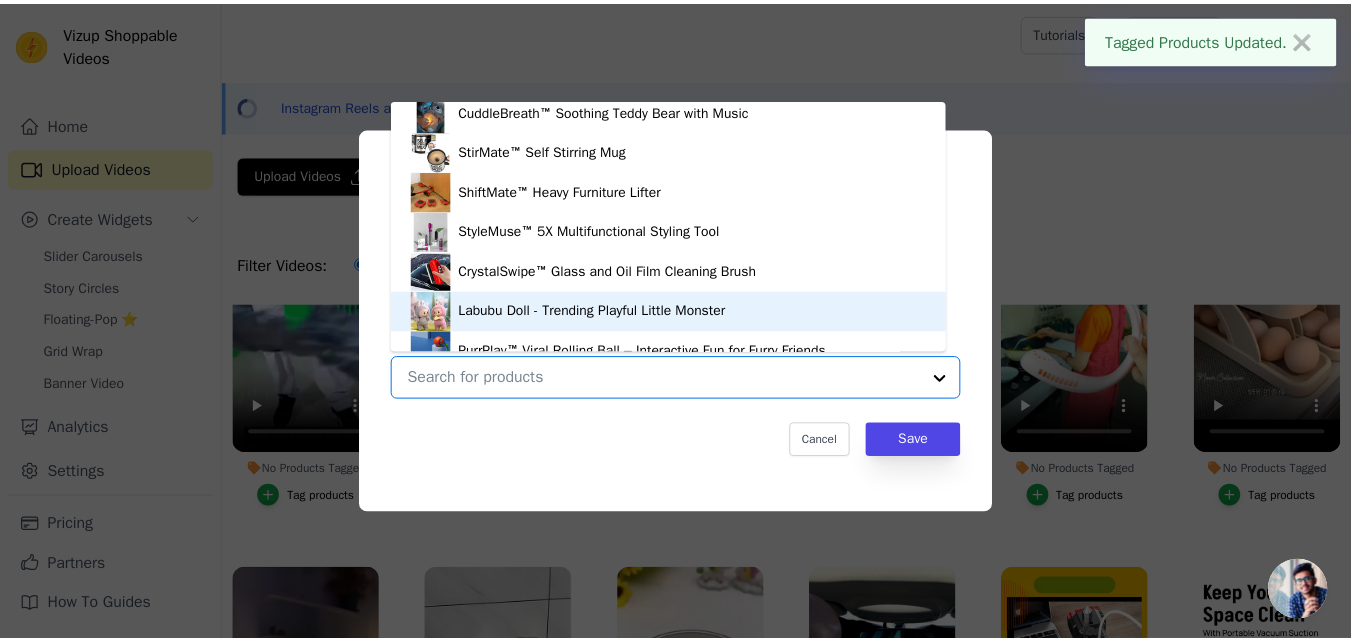 scroll, scrollTop: 1948, scrollLeft: 0, axis: vertical 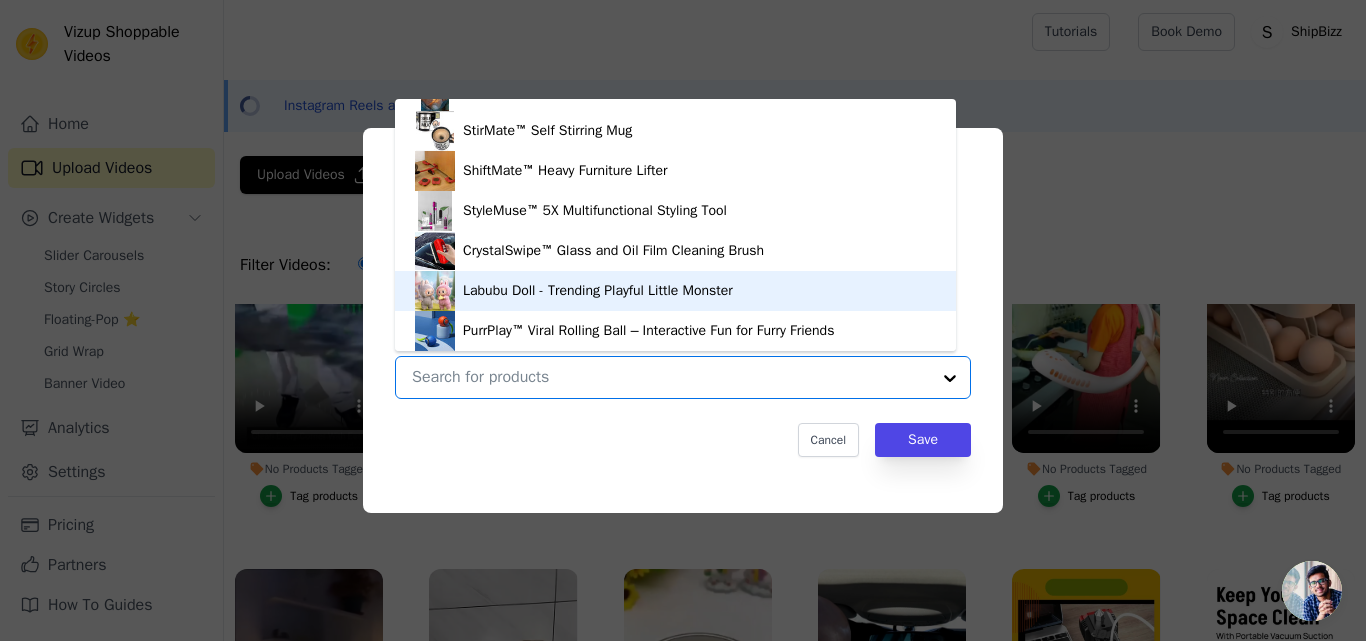 click on "Labubu Doll - Trending Playful Little Monster" at bounding box center (598, 291) 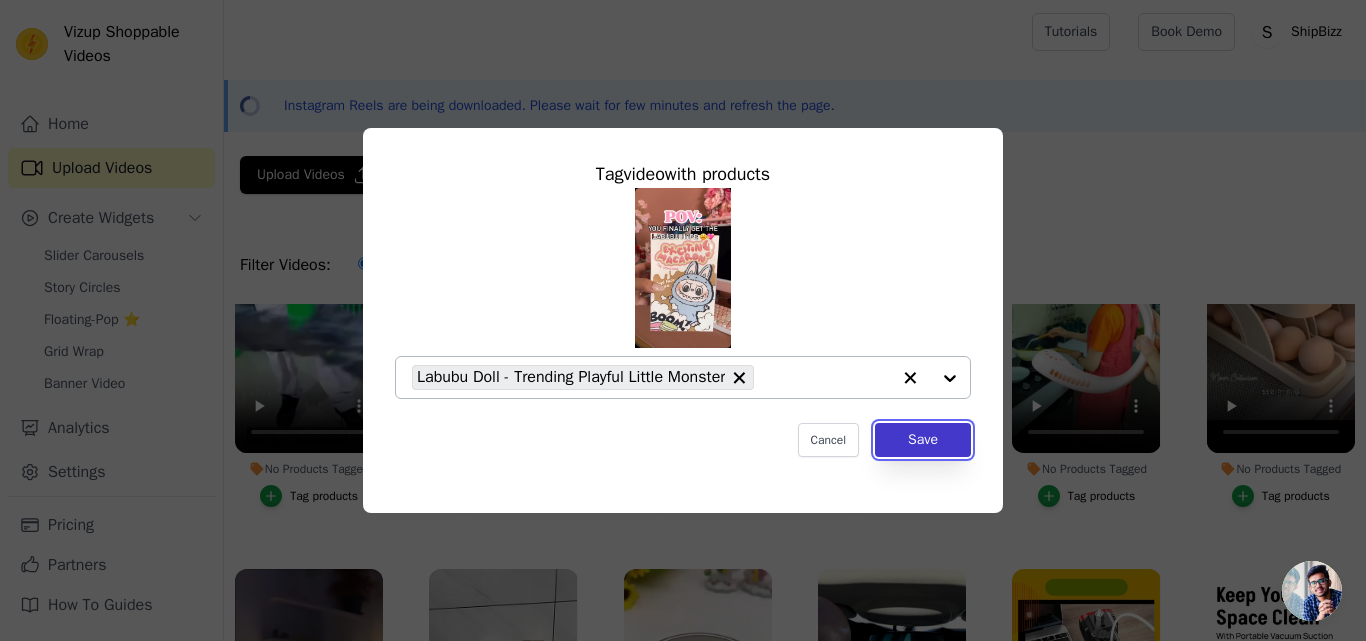 click on "Save" at bounding box center (923, 440) 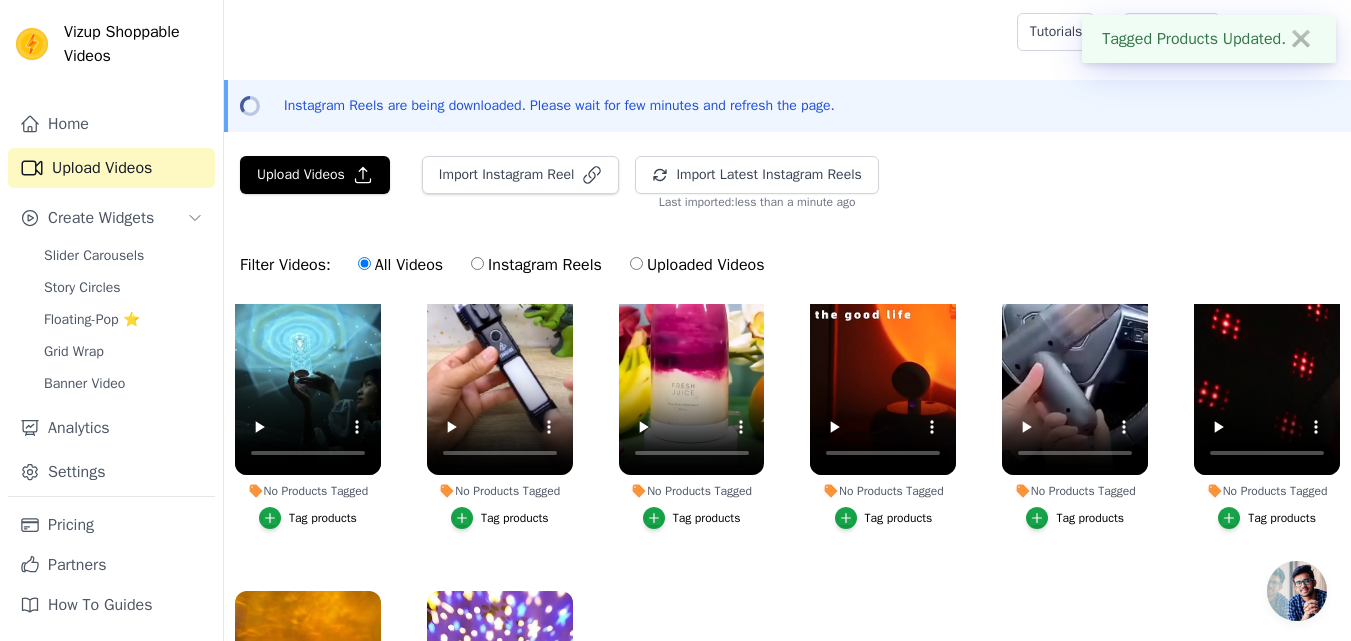 scroll, scrollTop: 1667, scrollLeft: 0, axis: vertical 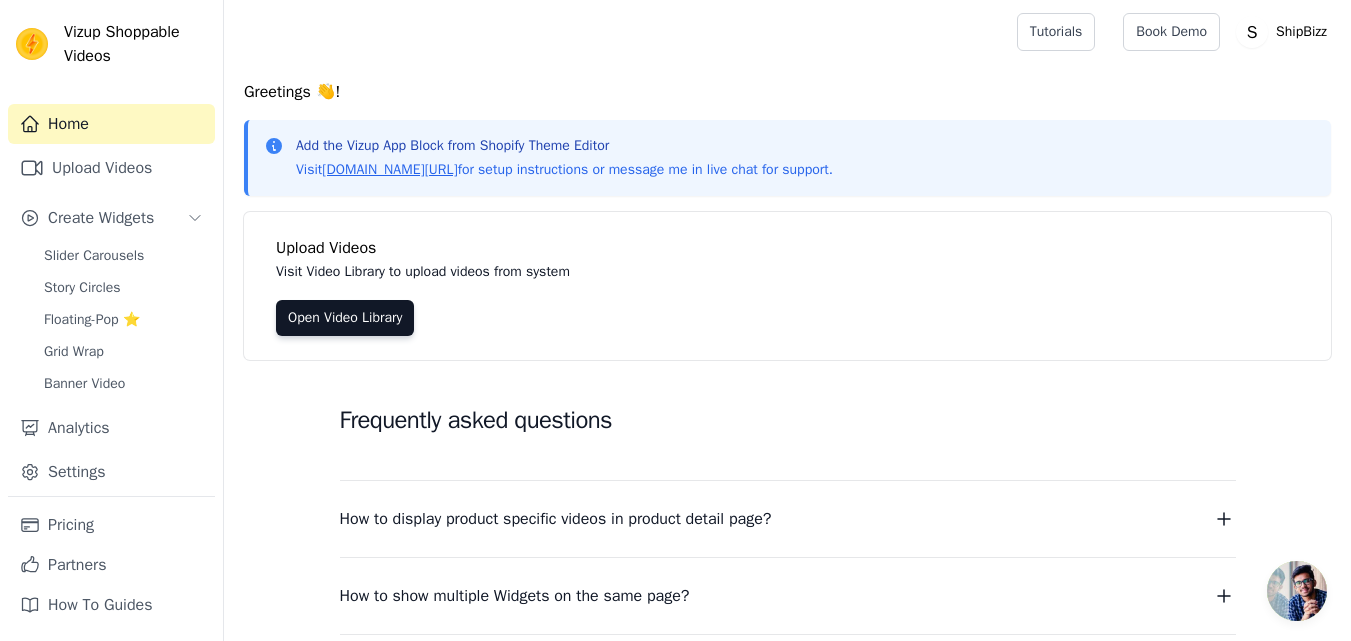 click on "Upload Videos   Visit Video Library to upload videos from system   Open Video Library" at bounding box center [787, 286] 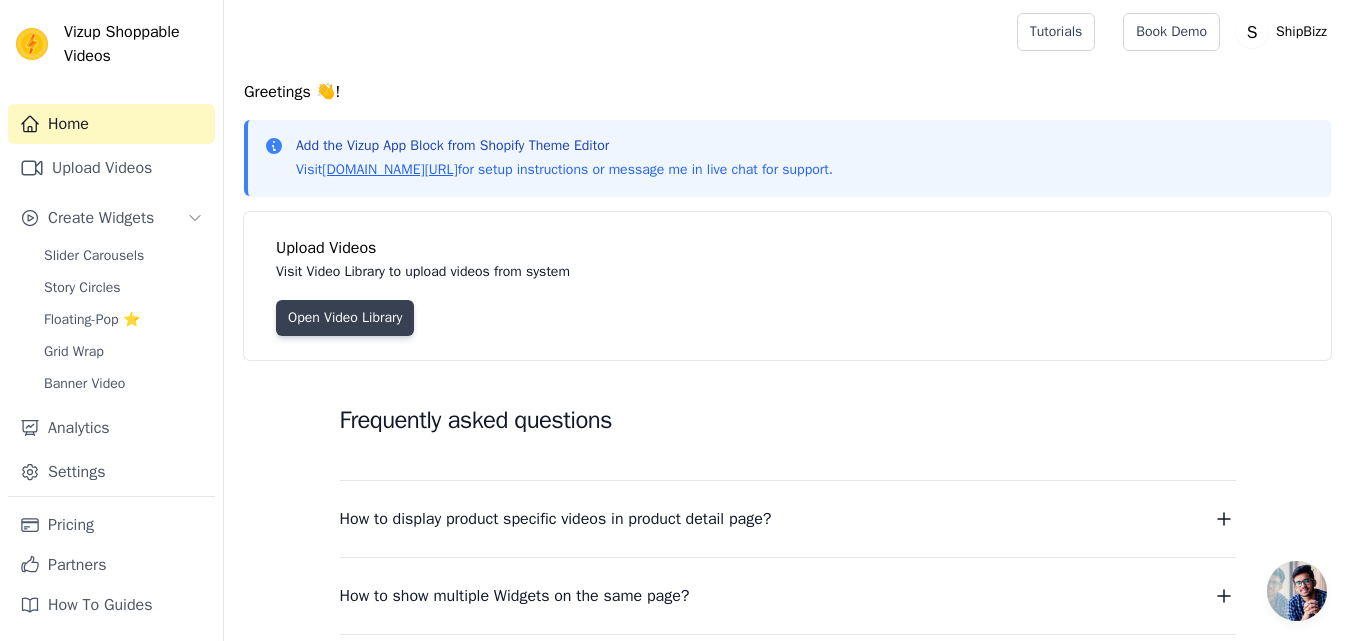click on "Open Video Library" at bounding box center (345, 318) 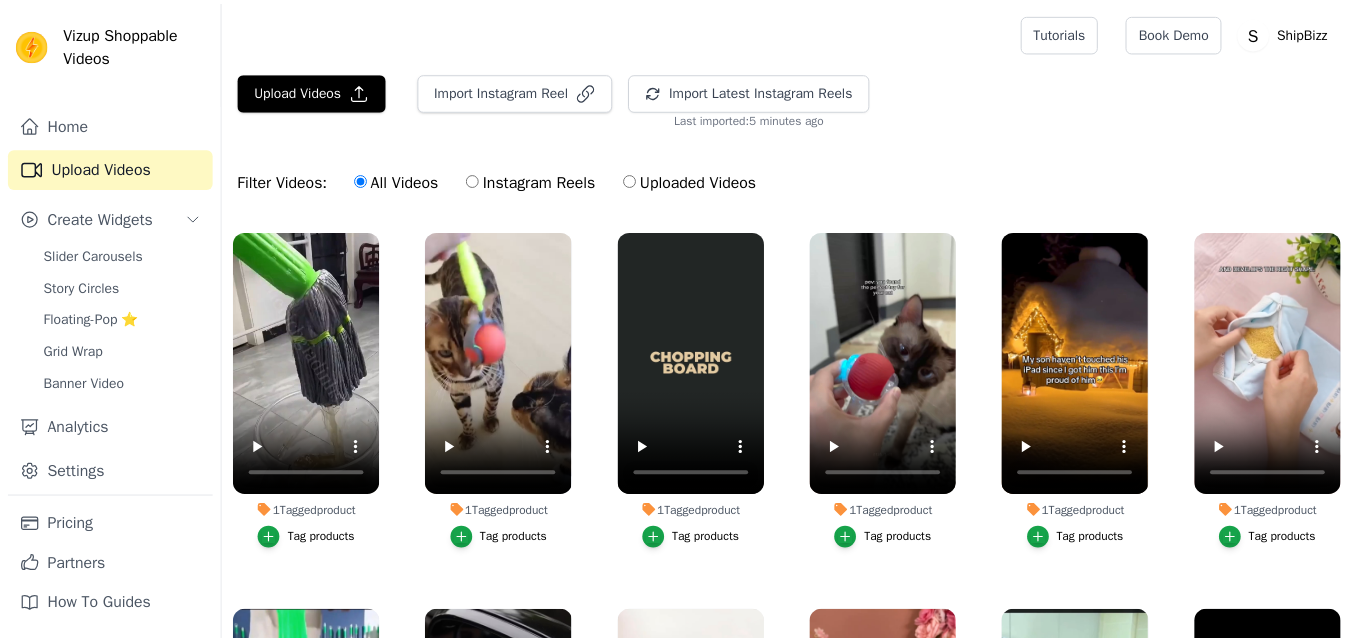 scroll, scrollTop: 0, scrollLeft: 0, axis: both 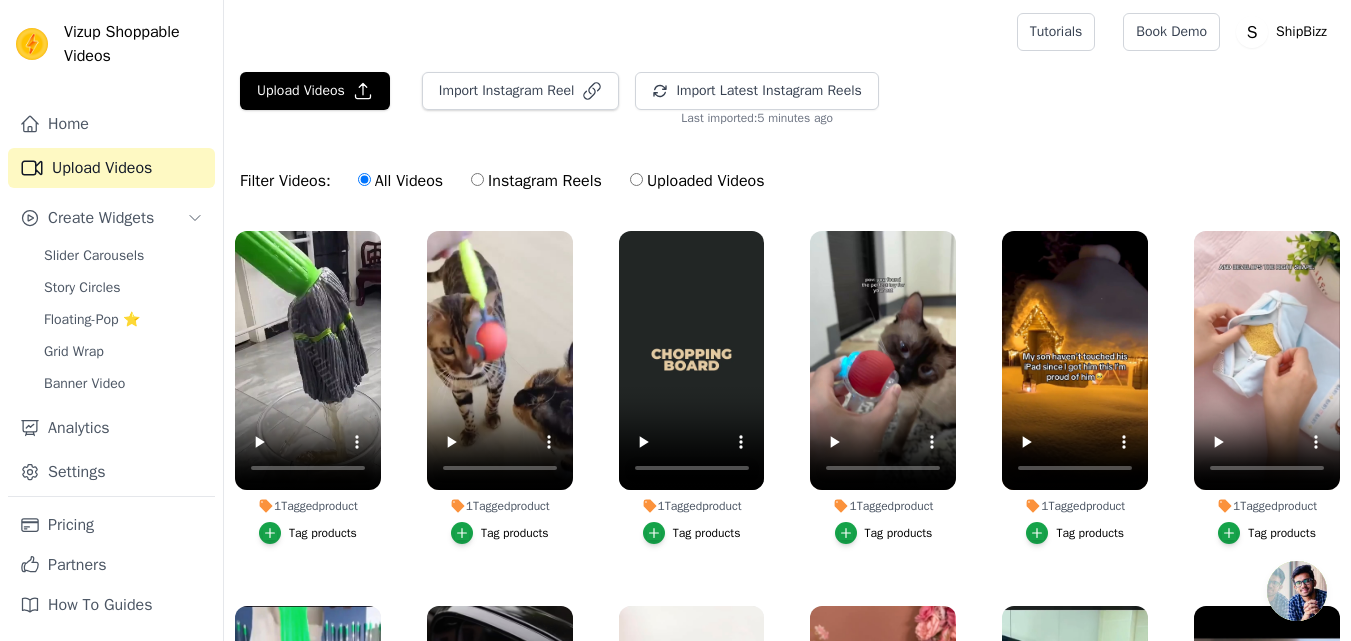click on "Instagram Reels" at bounding box center [536, 181] 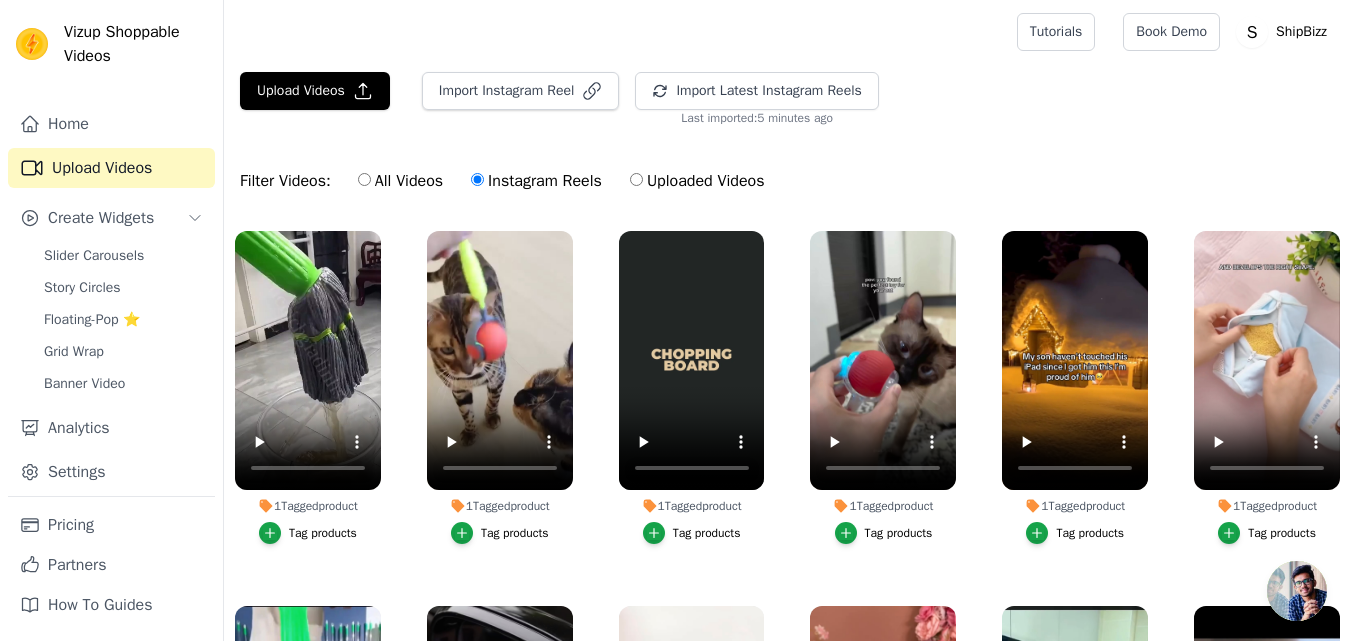 scroll, scrollTop: 204, scrollLeft: 0, axis: vertical 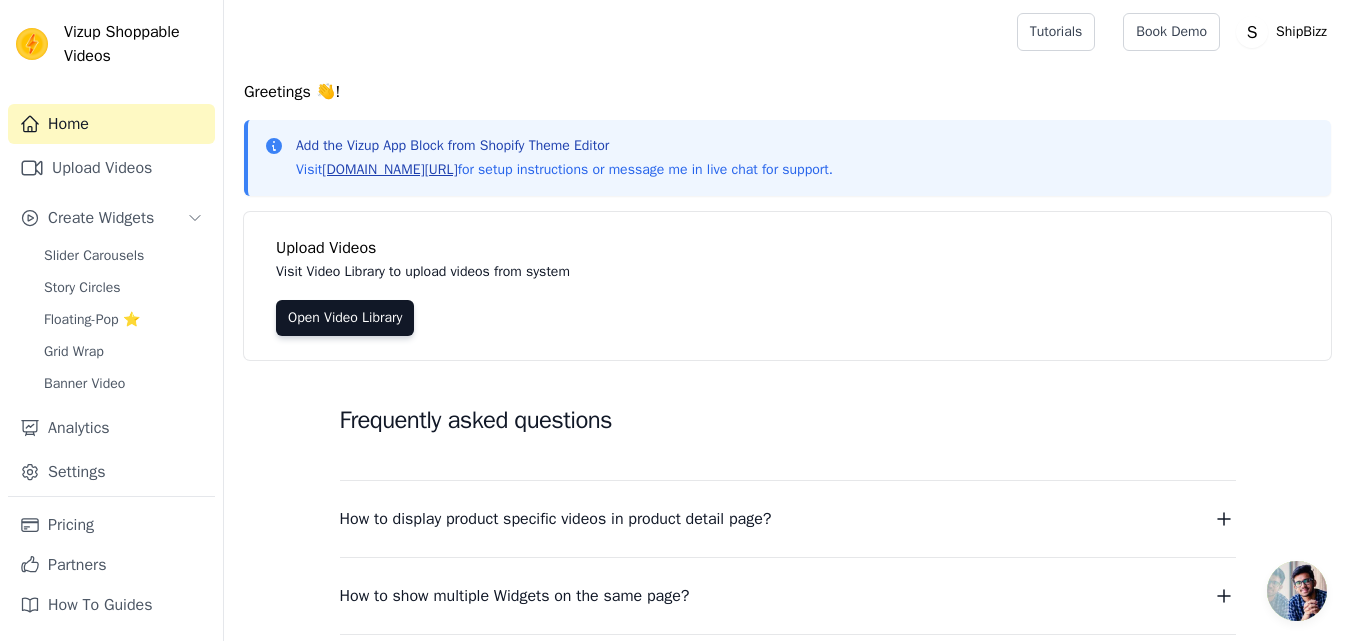 click on "[DOMAIN_NAME][URL]" at bounding box center (389, 169) 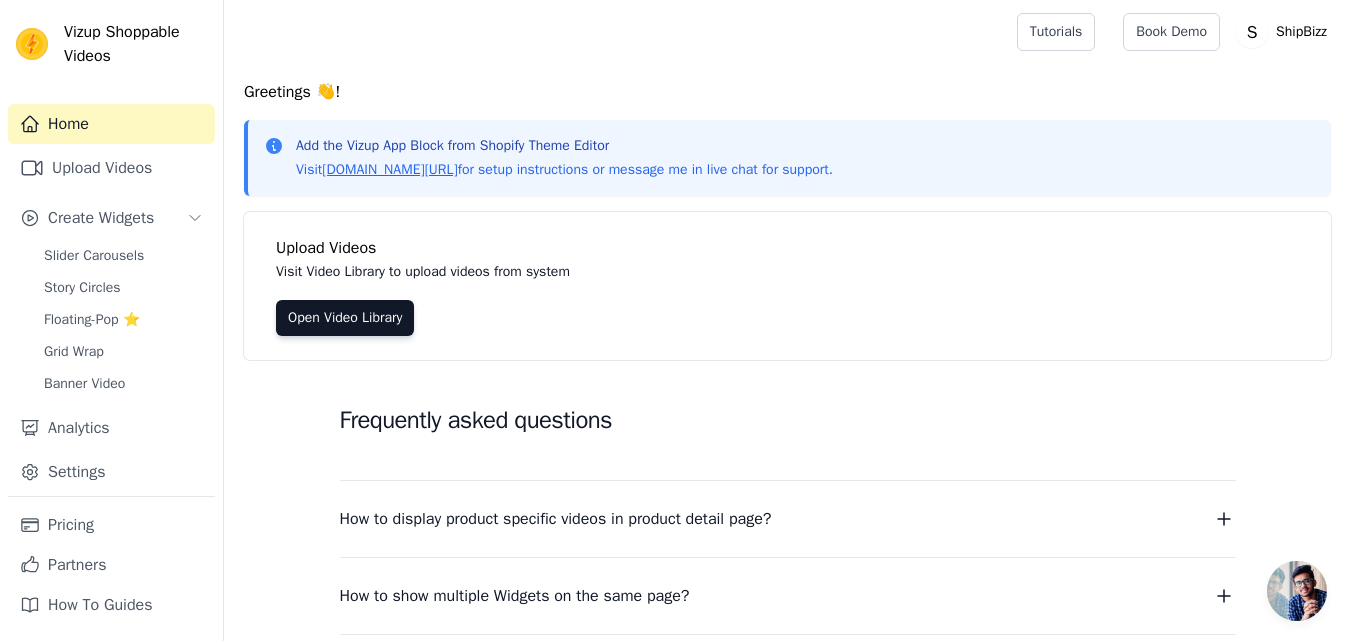 scroll, scrollTop: 100, scrollLeft: 0, axis: vertical 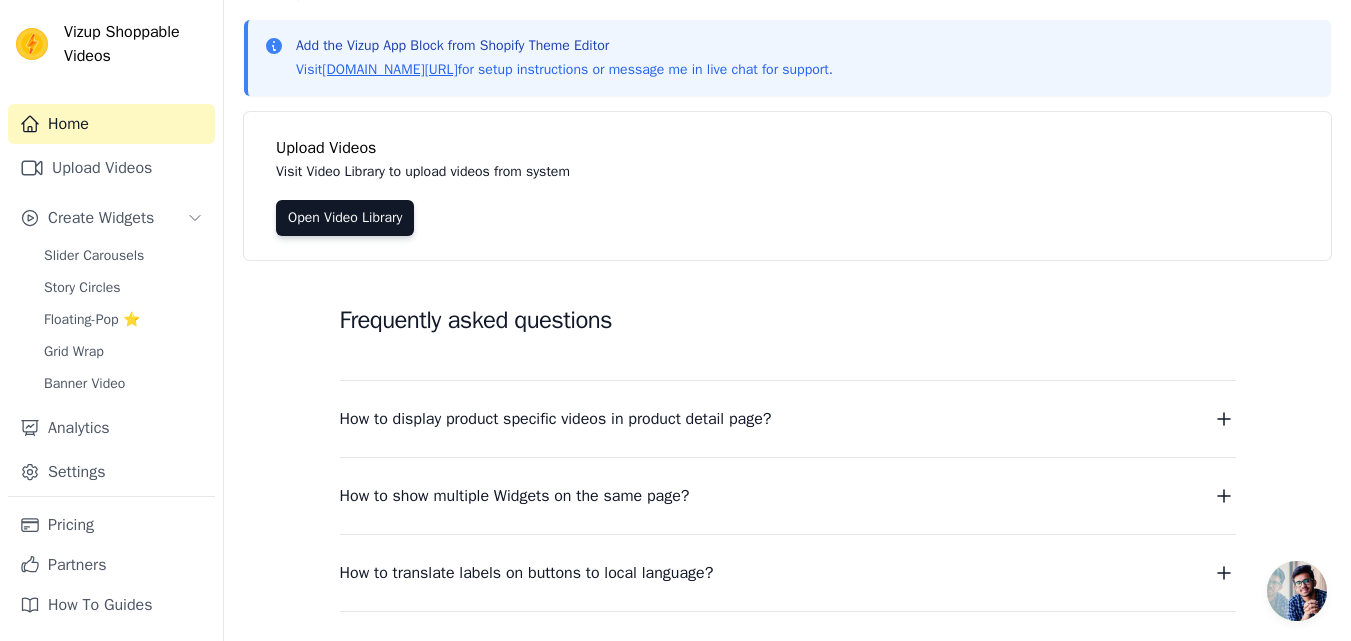click on "How to display product specific videos in product detail page?" at bounding box center [556, 419] 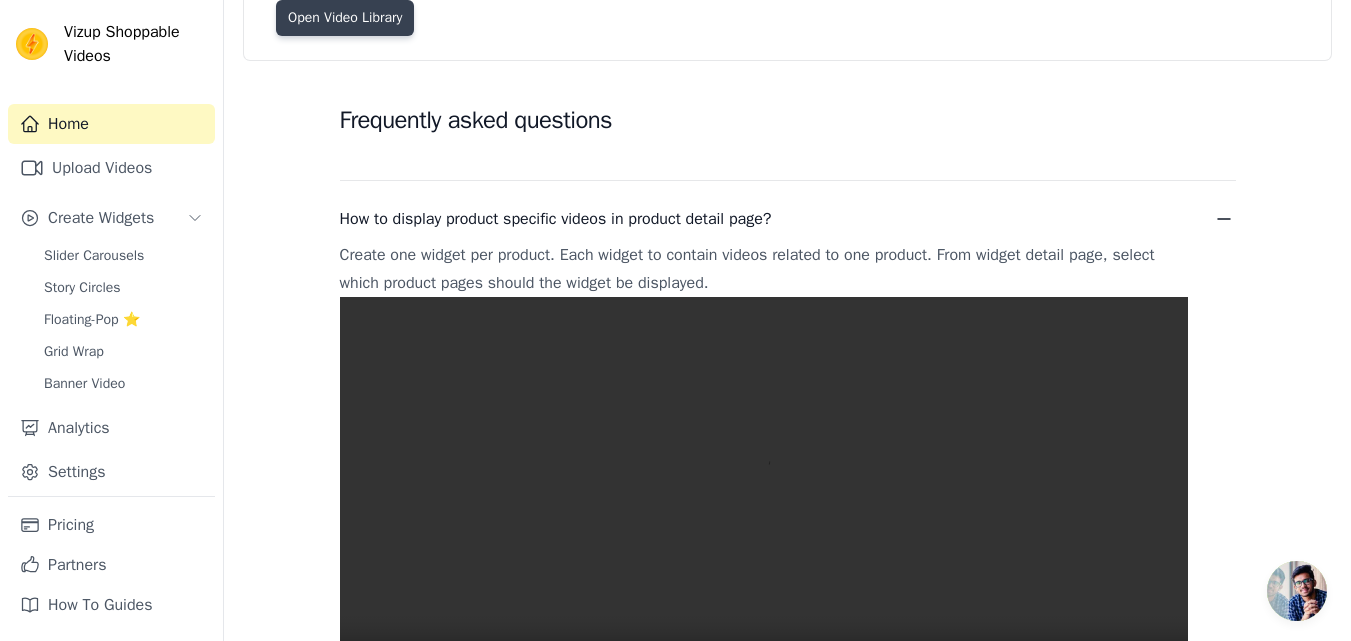 scroll, scrollTop: 0, scrollLeft: 0, axis: both 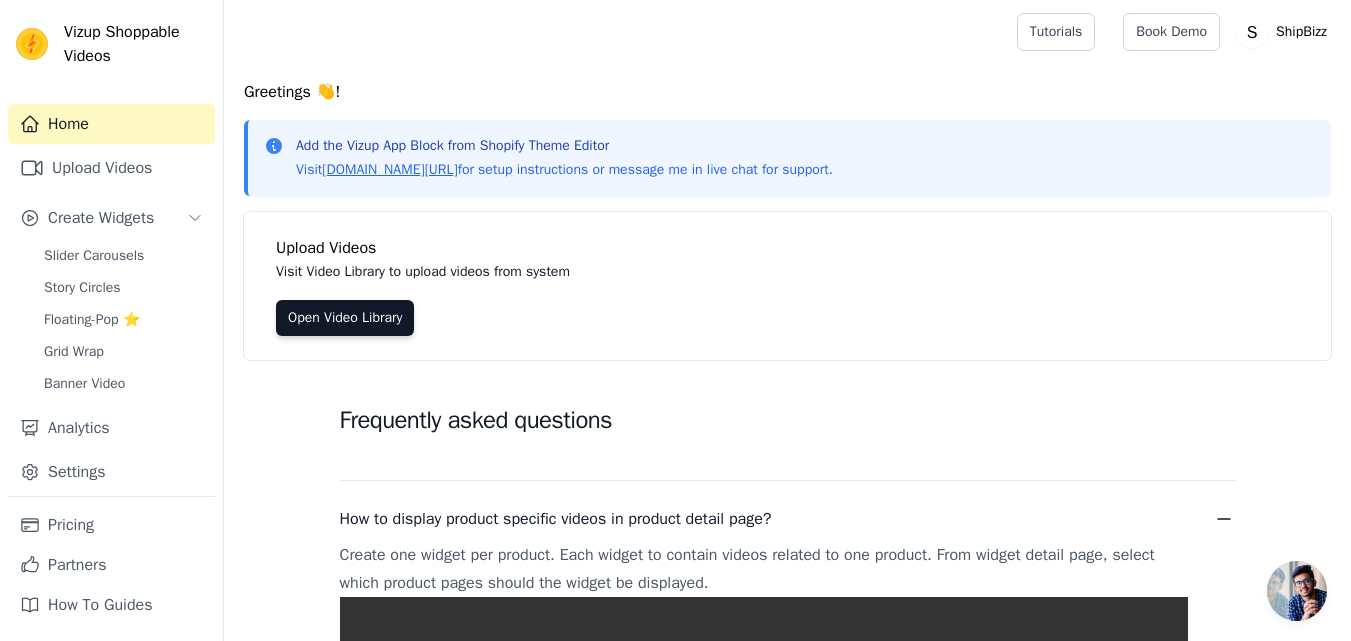 click on "Home" at bounding box center (111, 124) 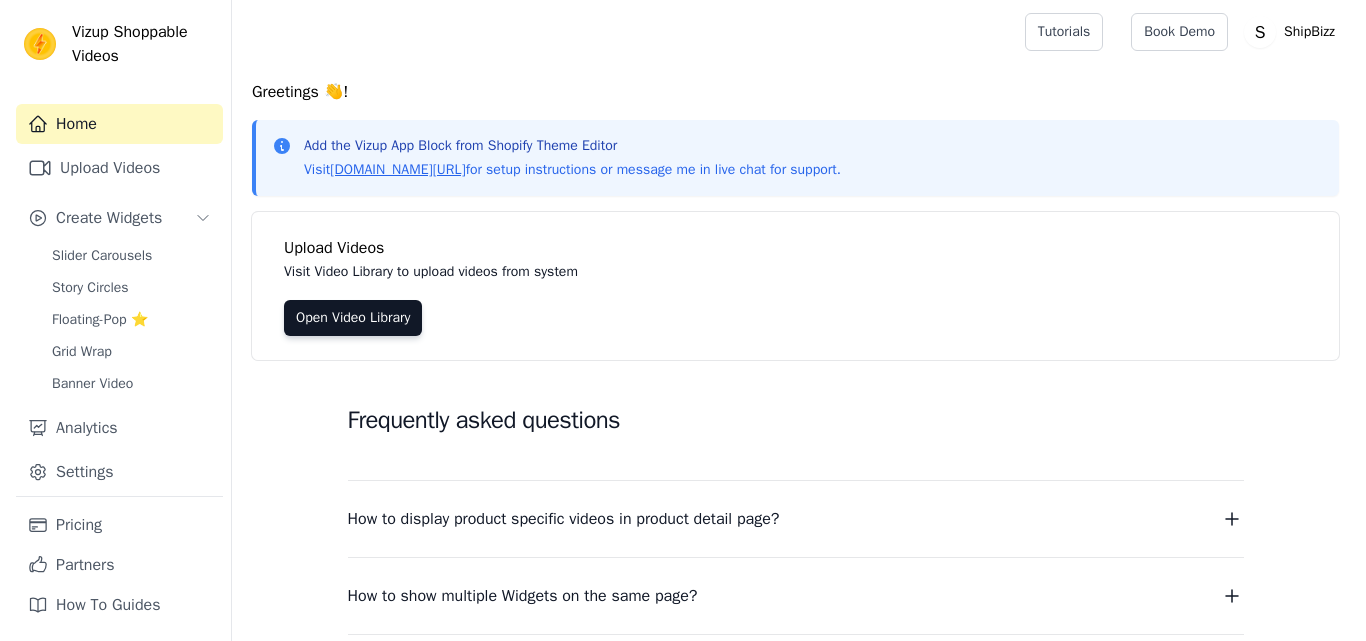 scroll, scrollTop: 0, scrollLeft: 0, axis: both 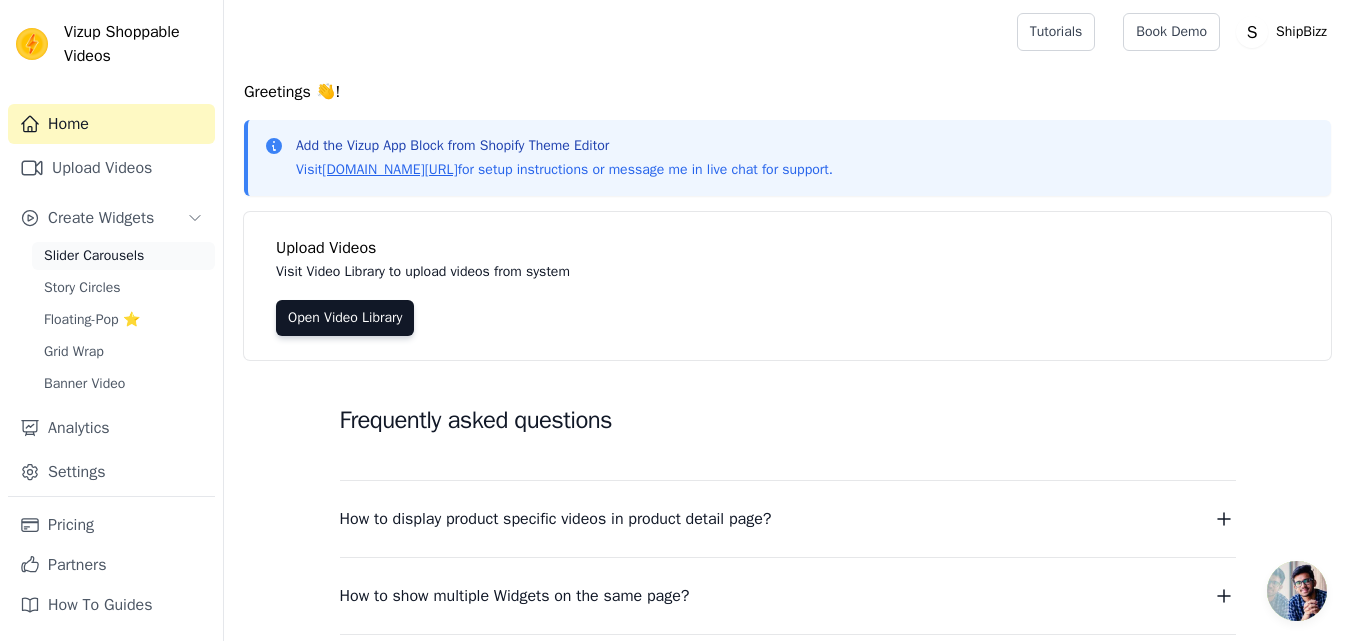 click on "Slider Carousels" at bounding box center (94, 256) 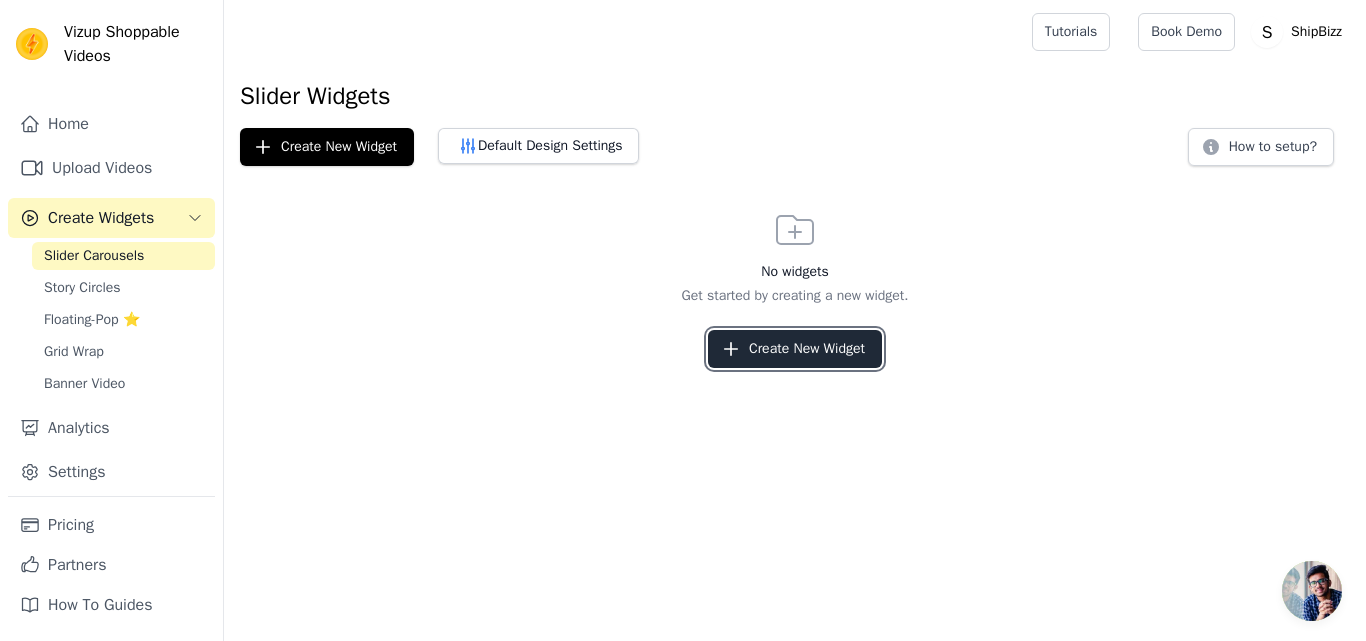 click on "Create New Widget" at bounding box center (795, 349) 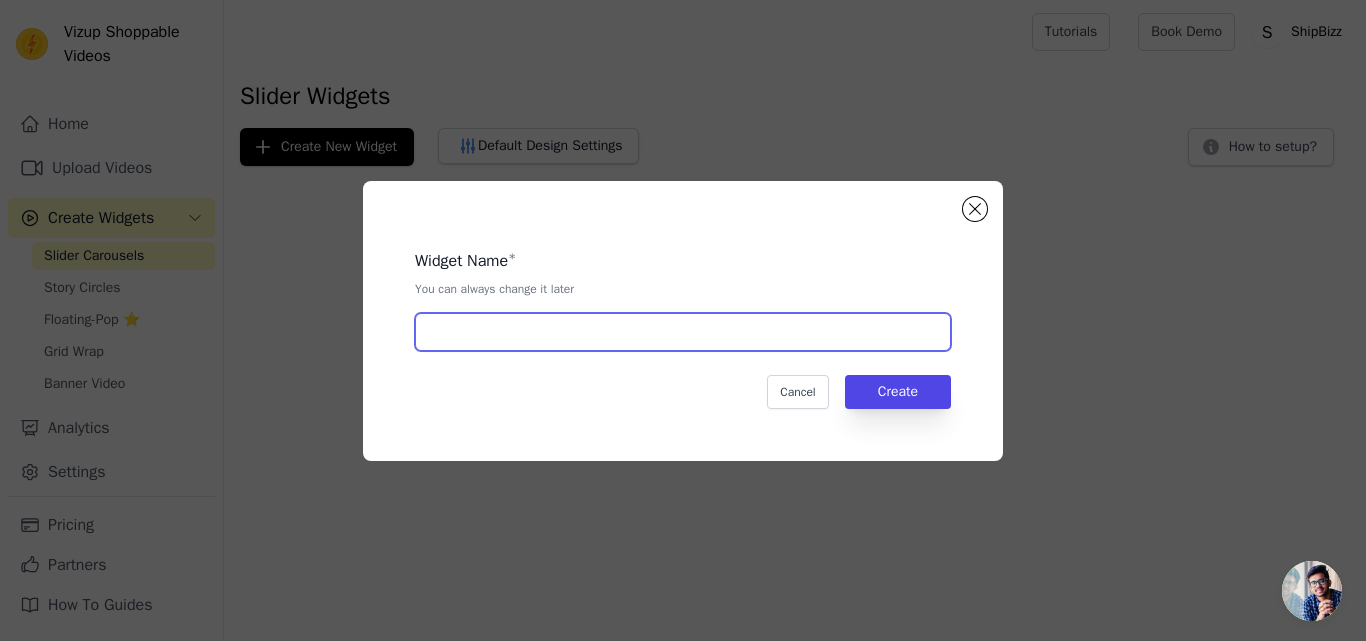 click at bounding box center [683, 332] 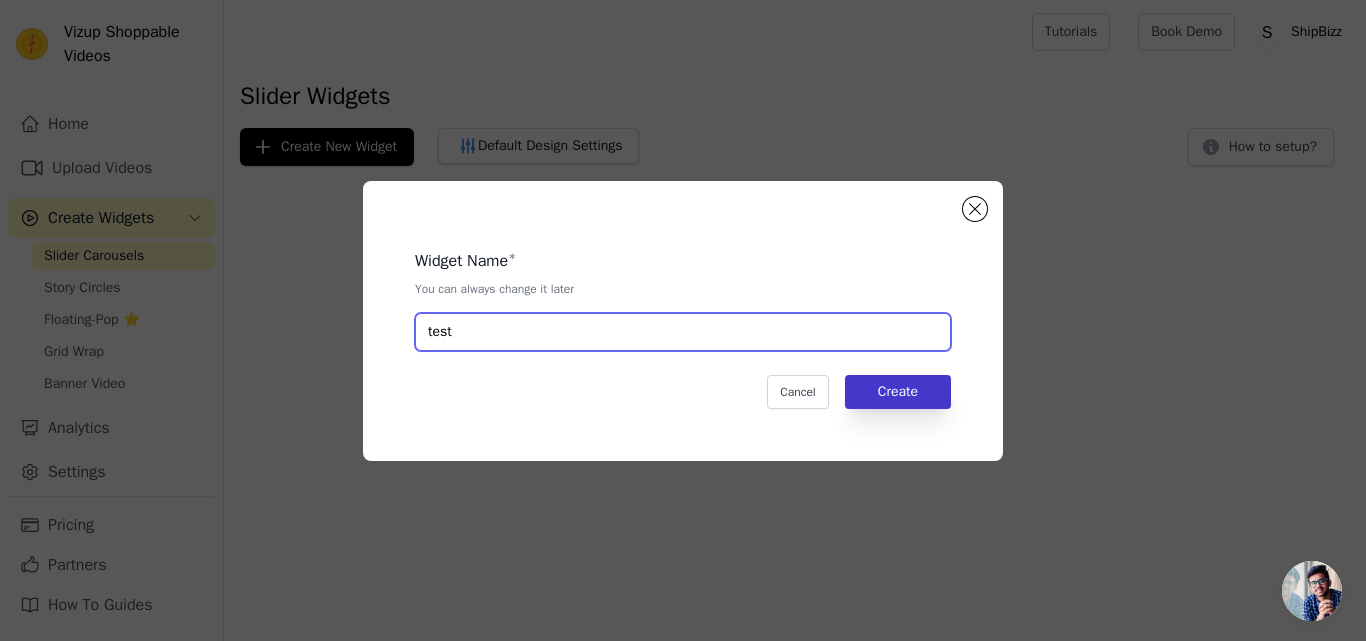 type on "test" 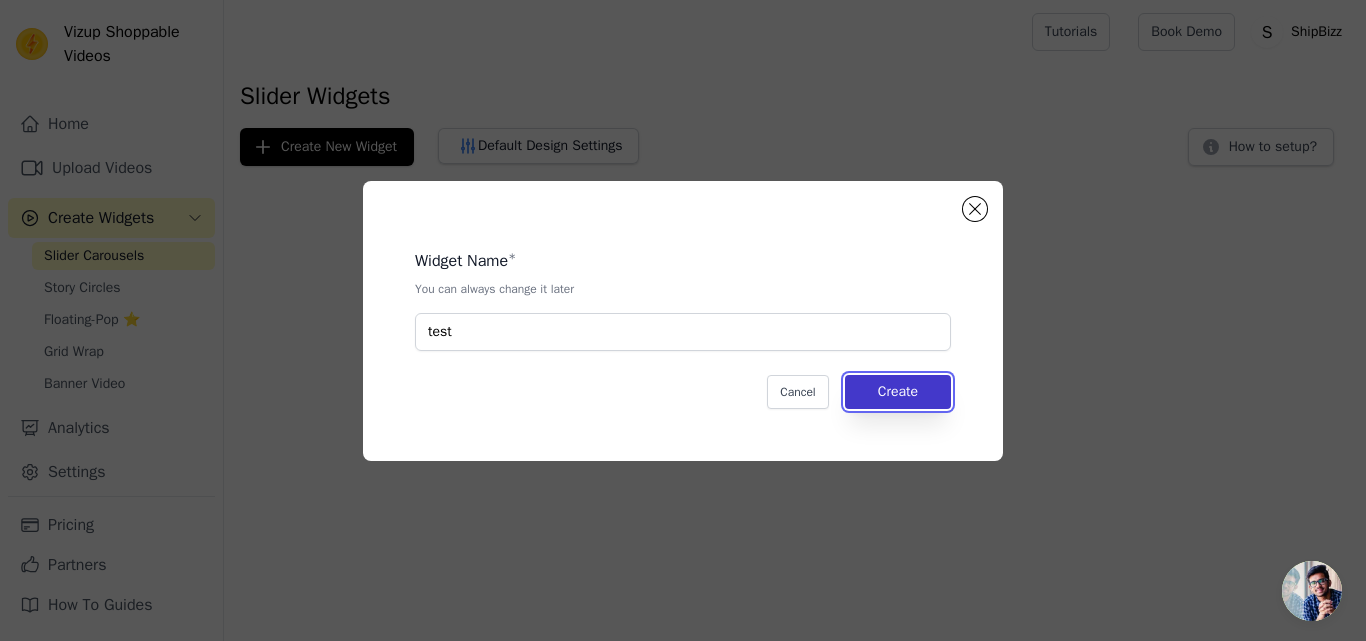 click on "Create" at bounding box center [898, 392] 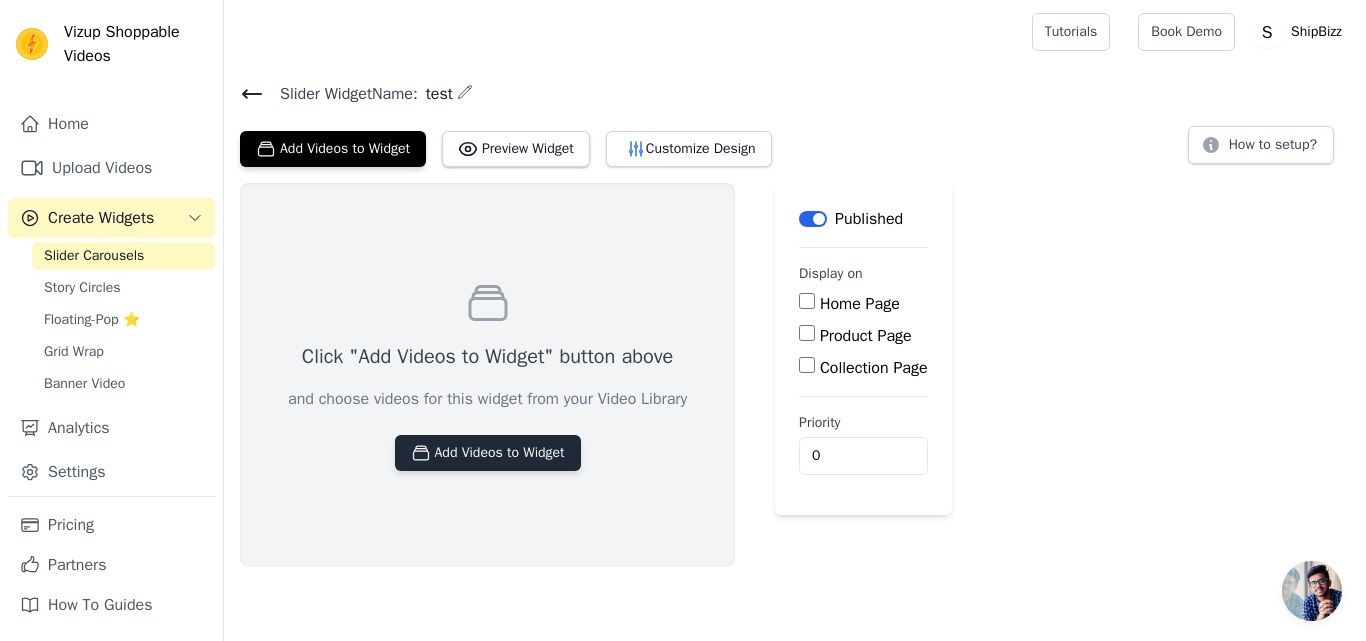 click on "Add Videos to Widget" at bounding box center (488, 453) 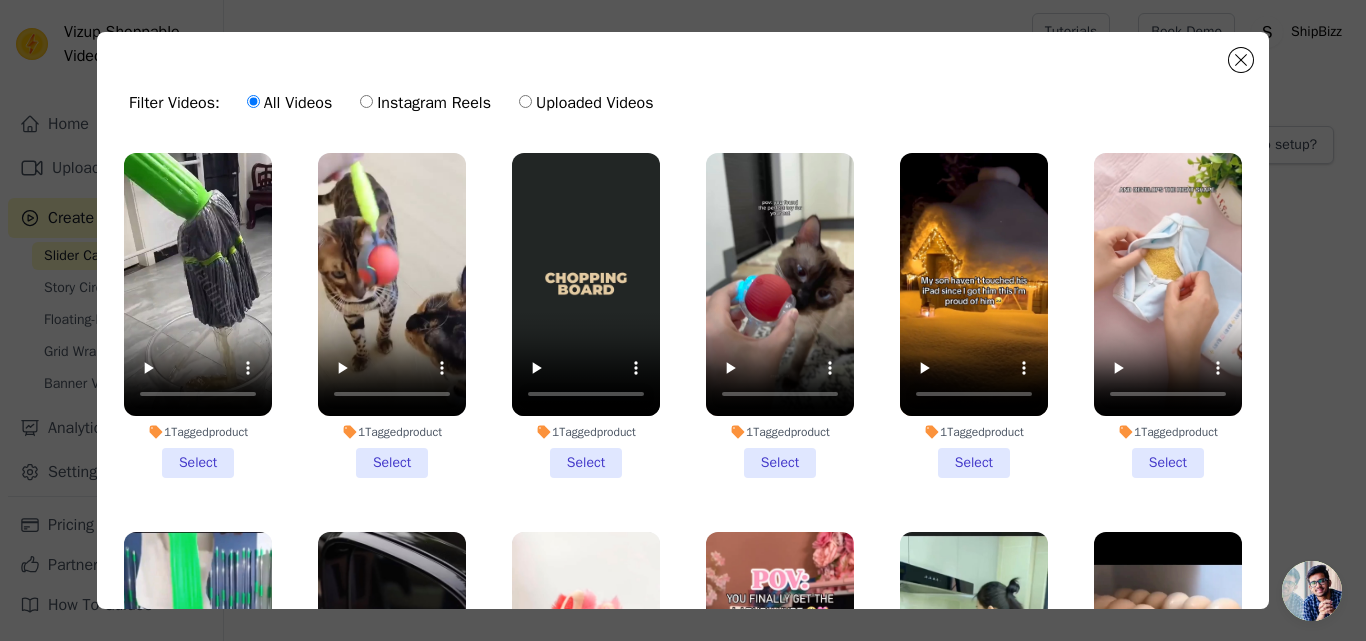 click on "1  Tagged  product     Select" at bounding box center (392, 315) 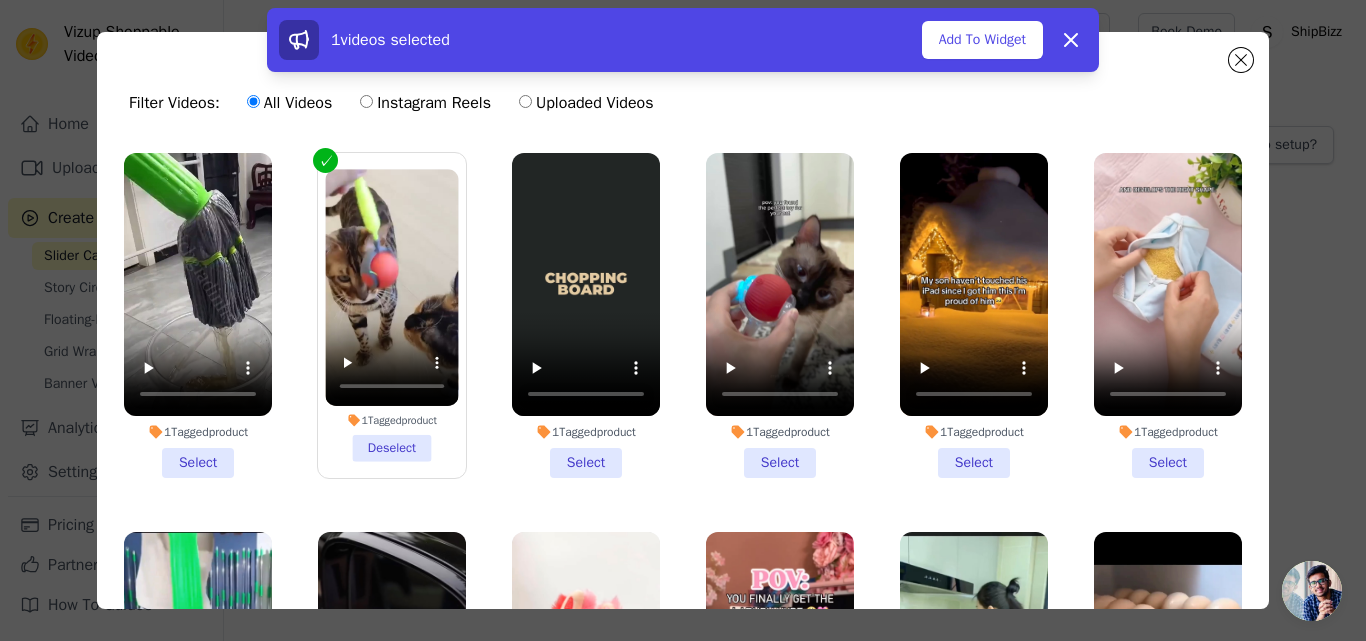 click on "1  Tagged  product     Select" at bounding box center (974, 315) 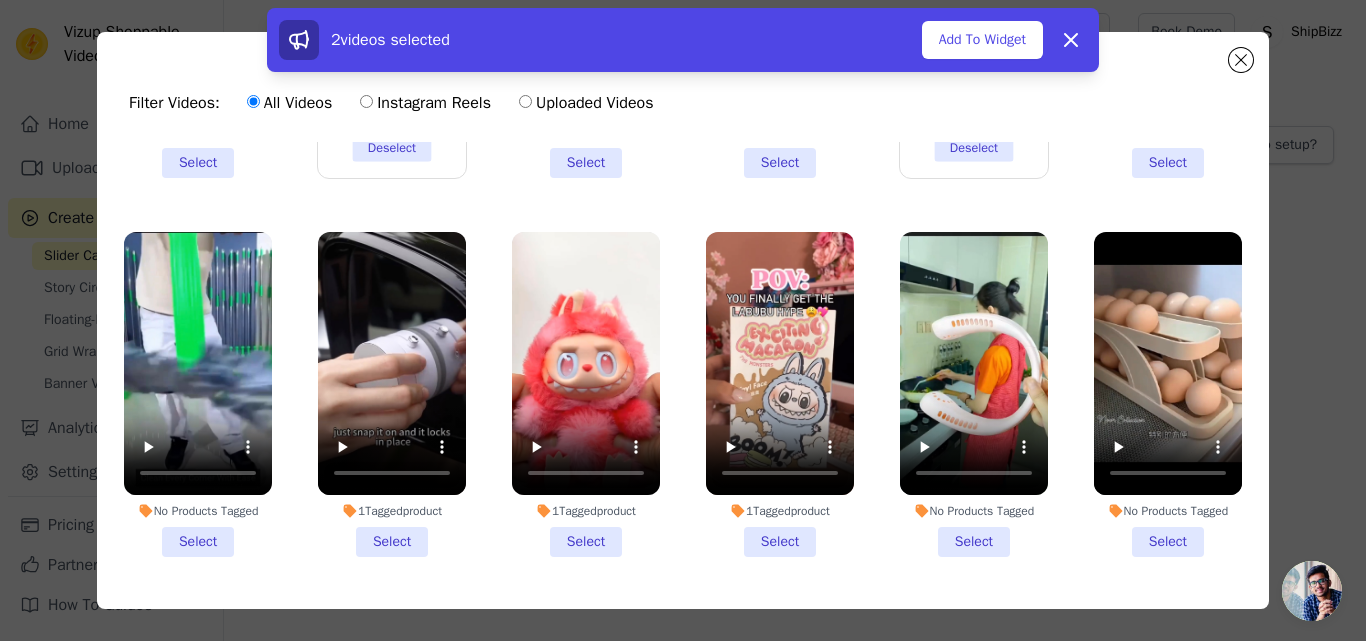 scroll, scrollTop: 400, scrollLeft: 0, axis: vertical 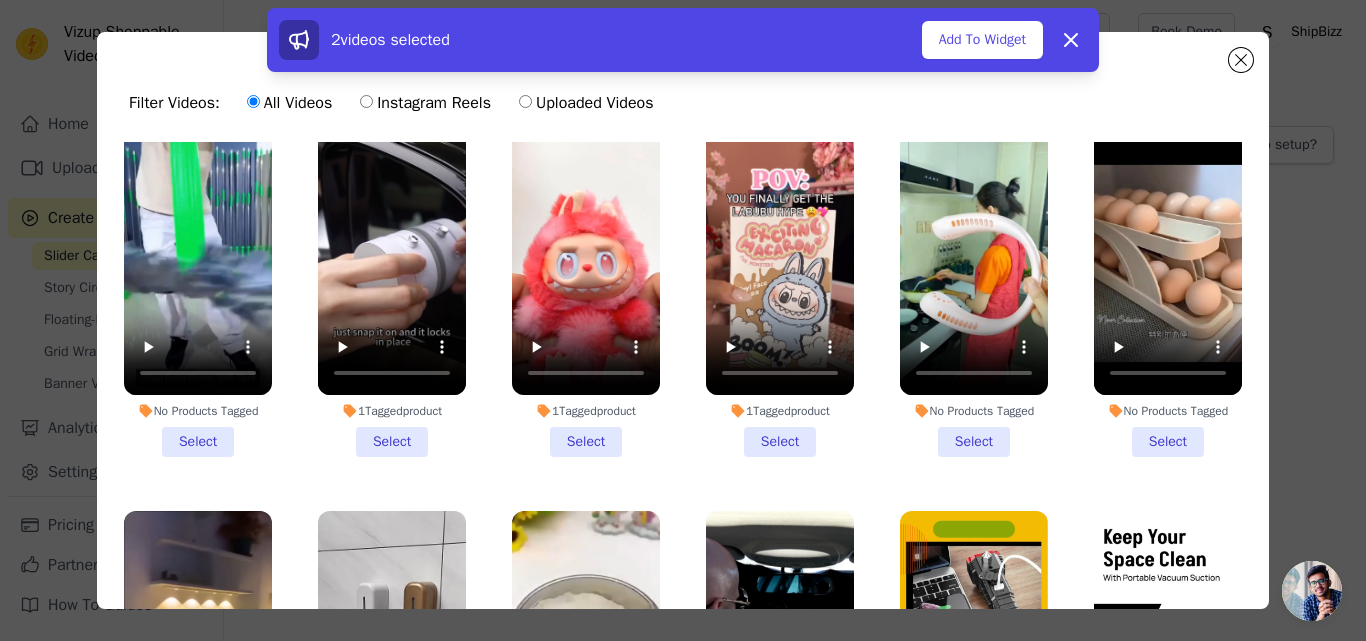 click on "1  Tagged  product     Select" at bounding box center (780, 294) 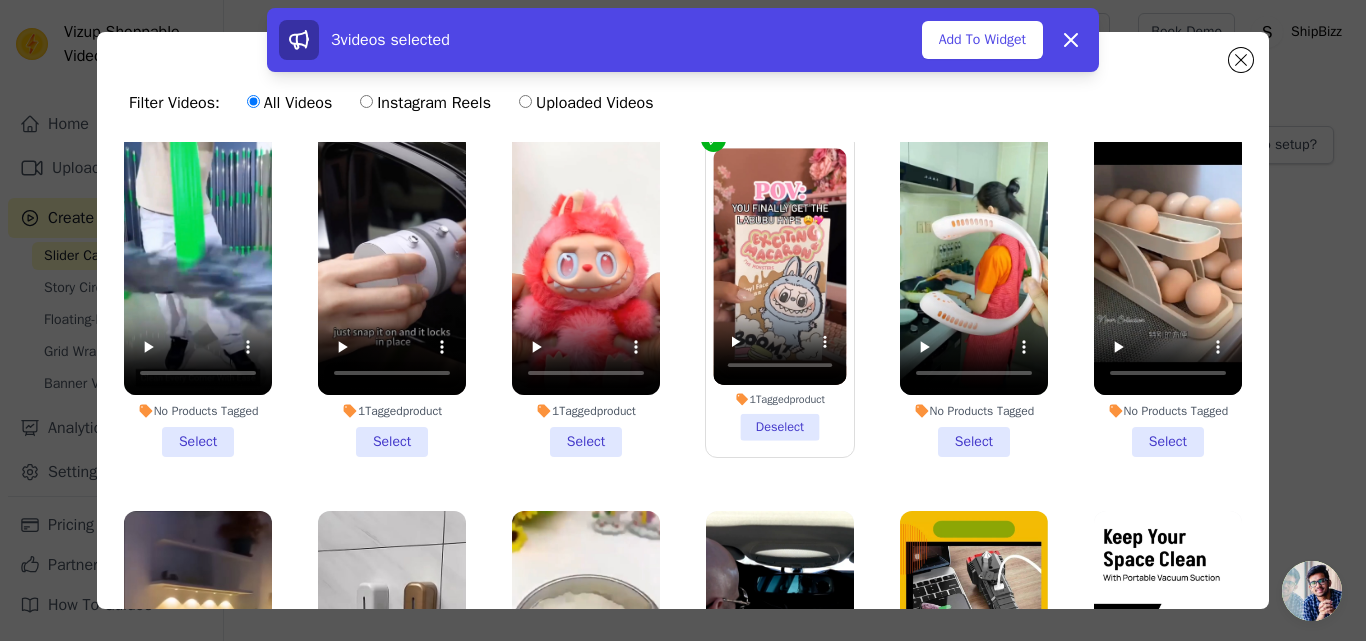 click on "1  Tagged  product     Select" at bounding box center (586, 294) 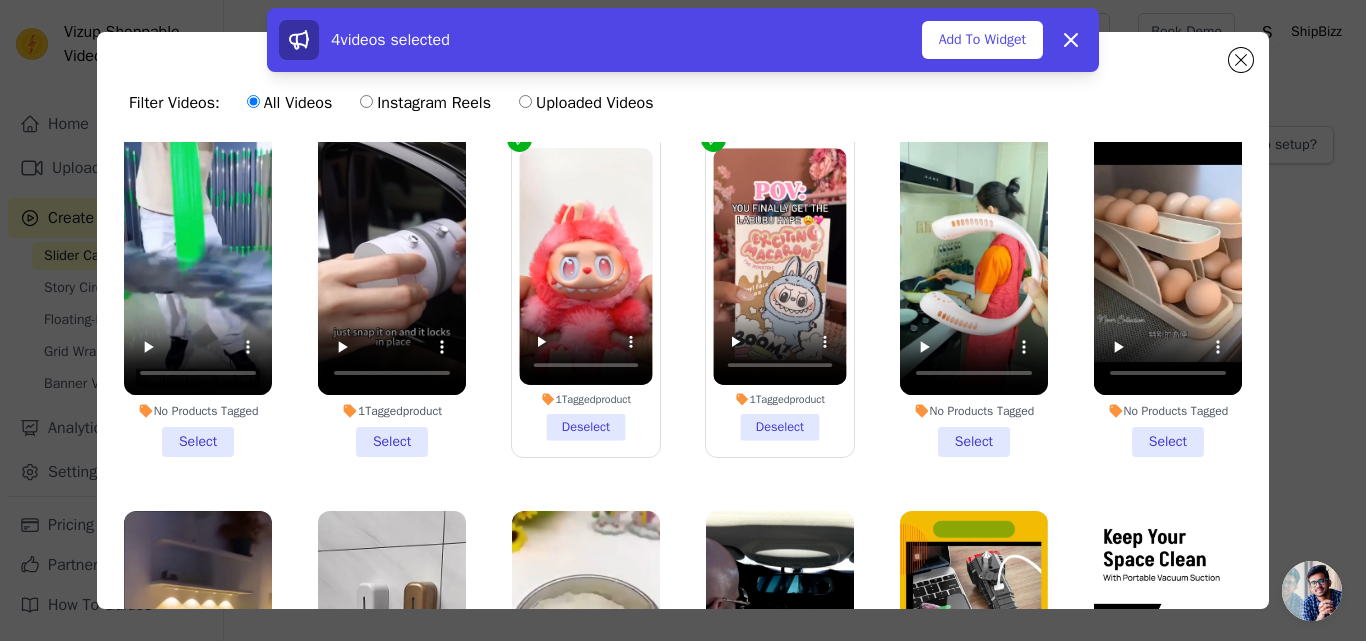 click on "1  Tagged  product     Select" at bounding box center (392, 294) 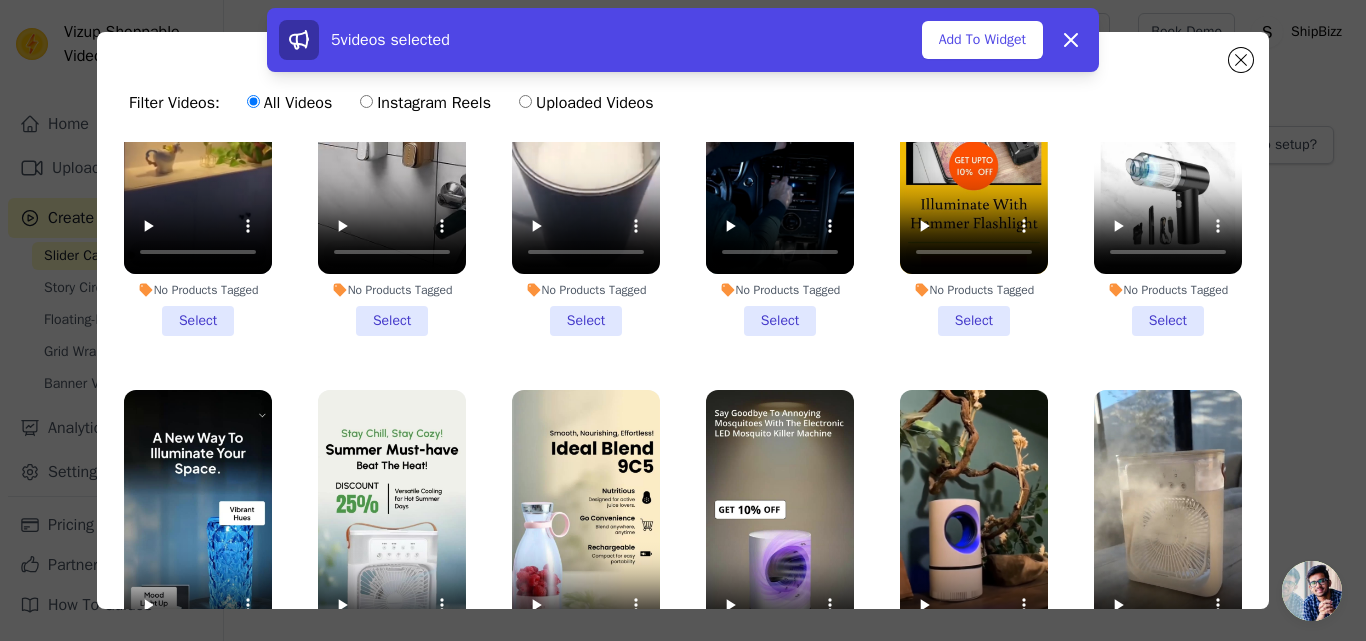 scroll, scrollTop: 1000, scrollLeft: 0, axis: vertical 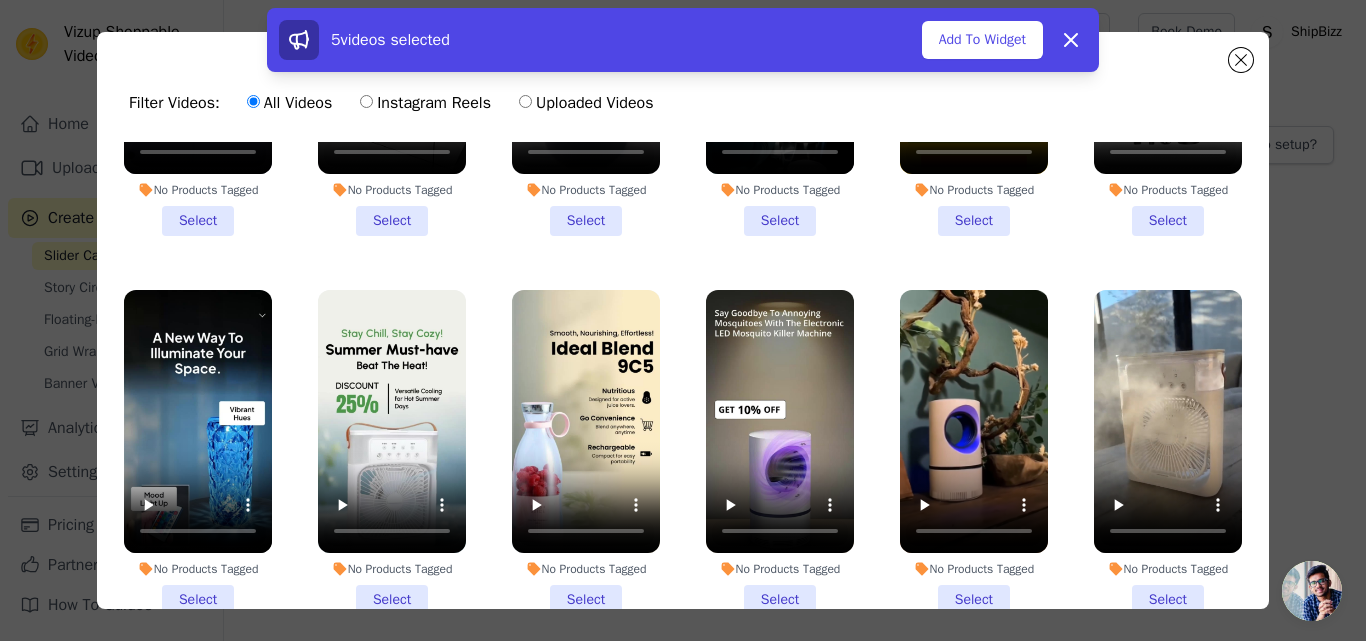 click on "No Products Tagged     Select" at bounding box center [586, 452] 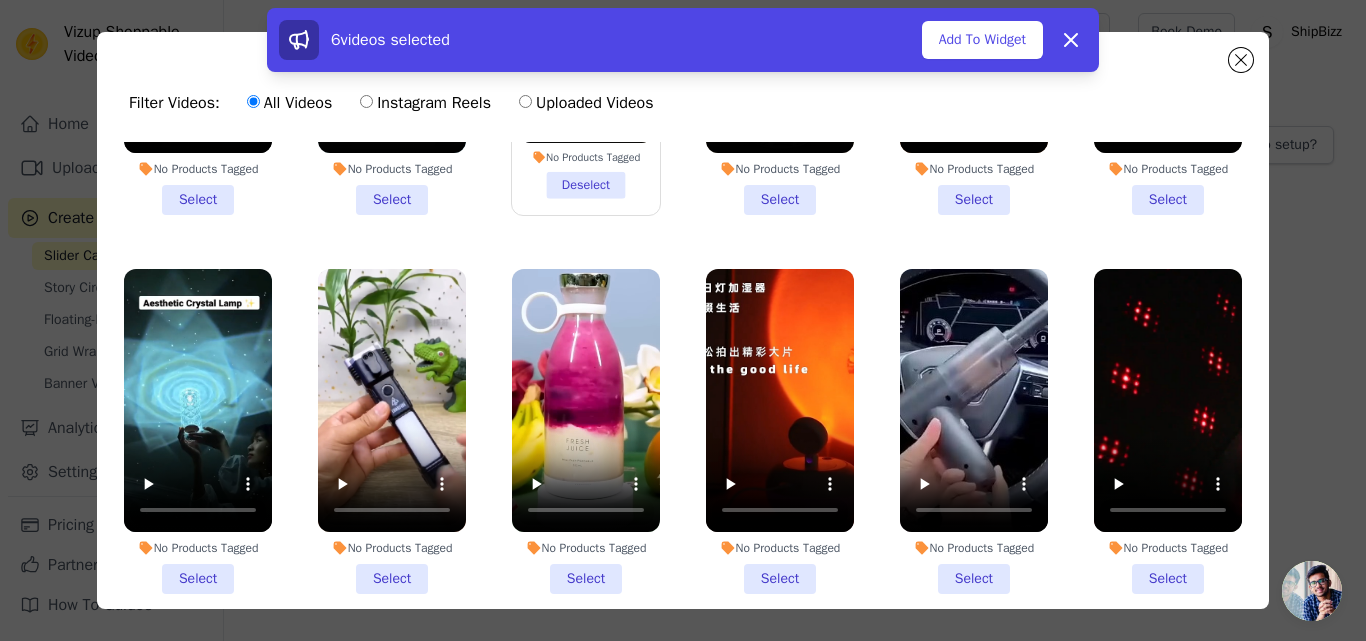 scroll, scrollTop: 1500, scrollLeft: 0, axis: vertical 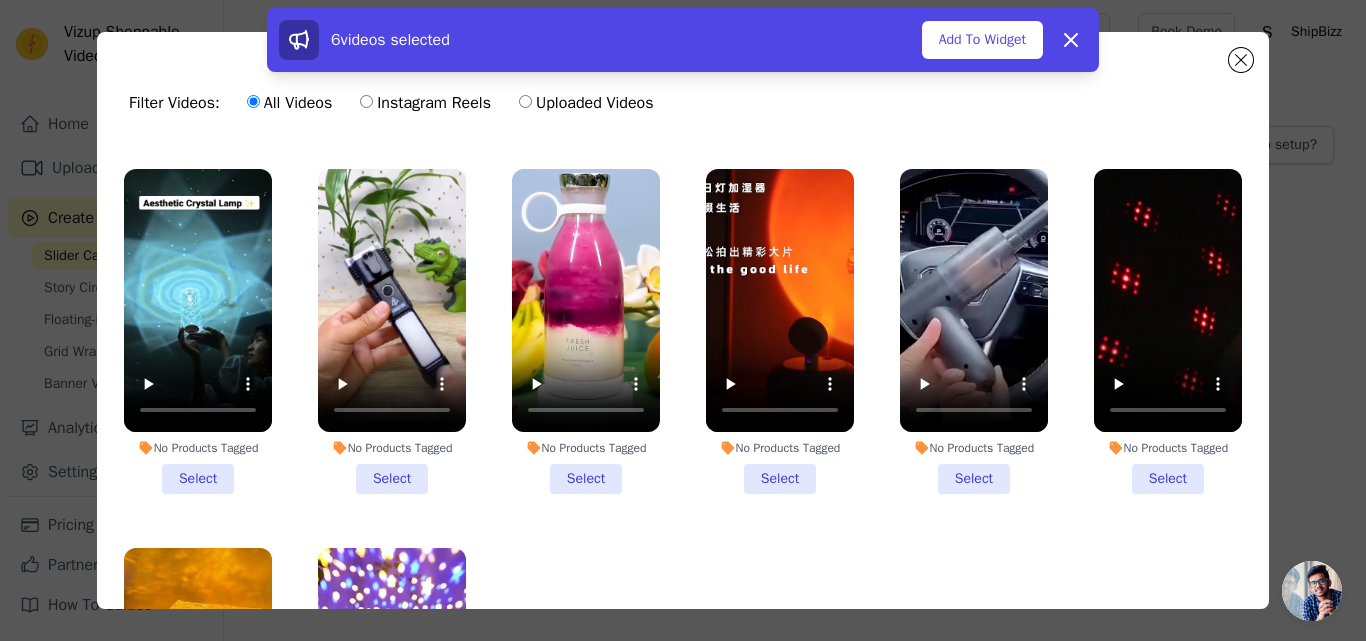 click on "No Products Tagged     Select" at bounding box center [586, 331] 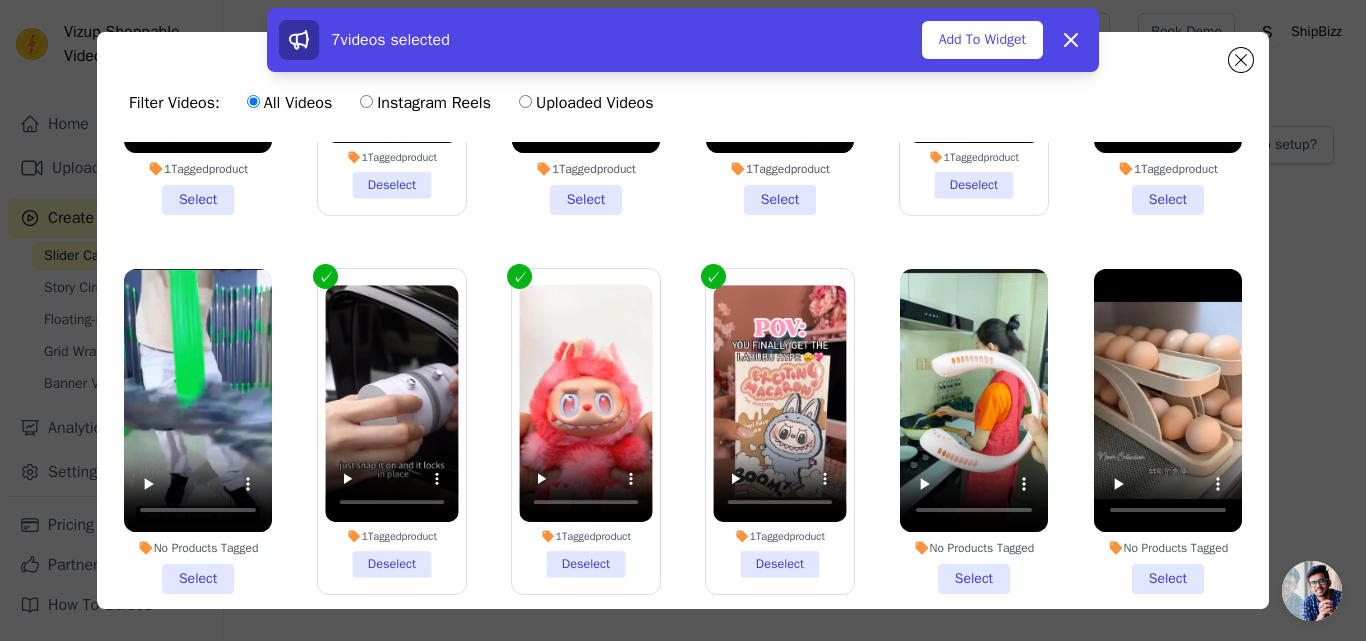 scroll, scrollTop: 0, scrollLeft: 0, axis: both 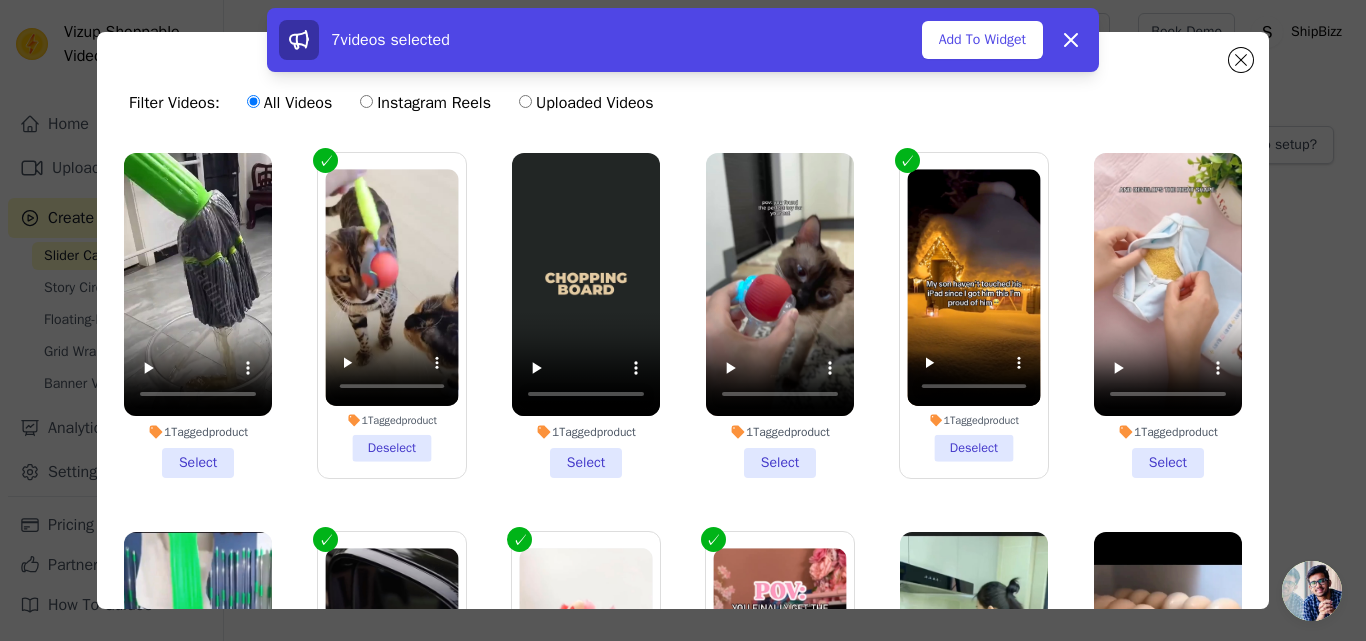 click on "1  Tagged  product     Select" at bounding box center [198, 315] 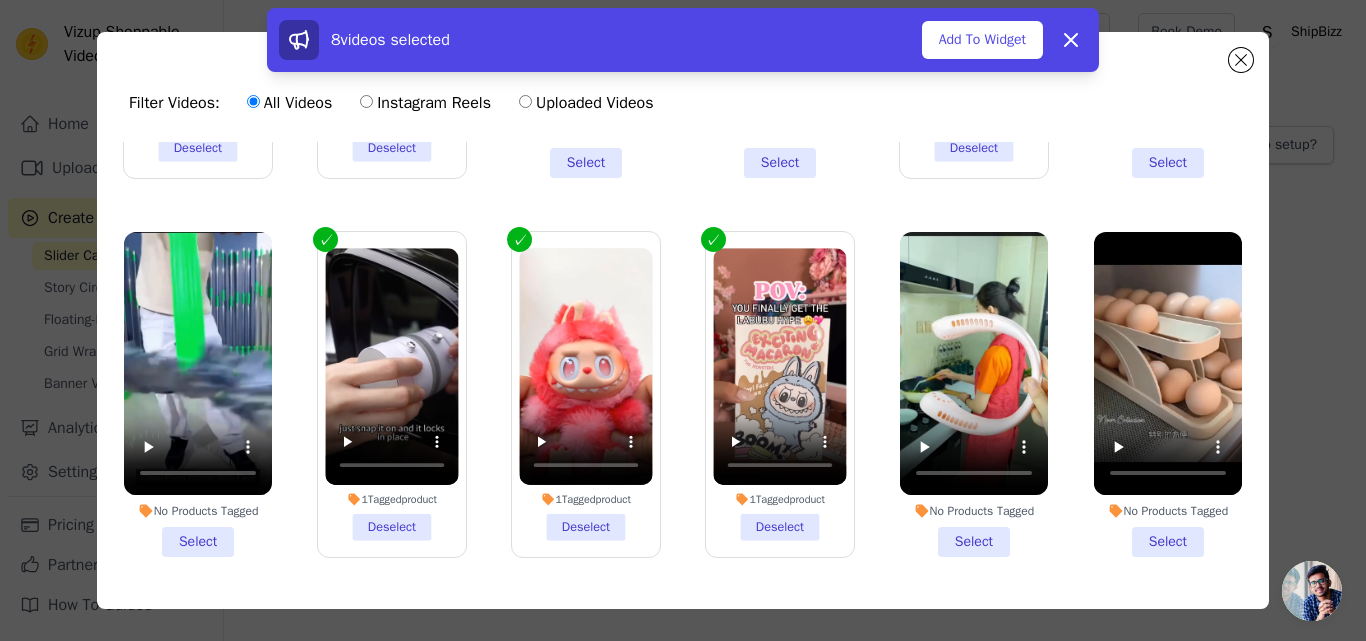 scroll, scrollTop: 0, scrollLeft: 0, axis: both 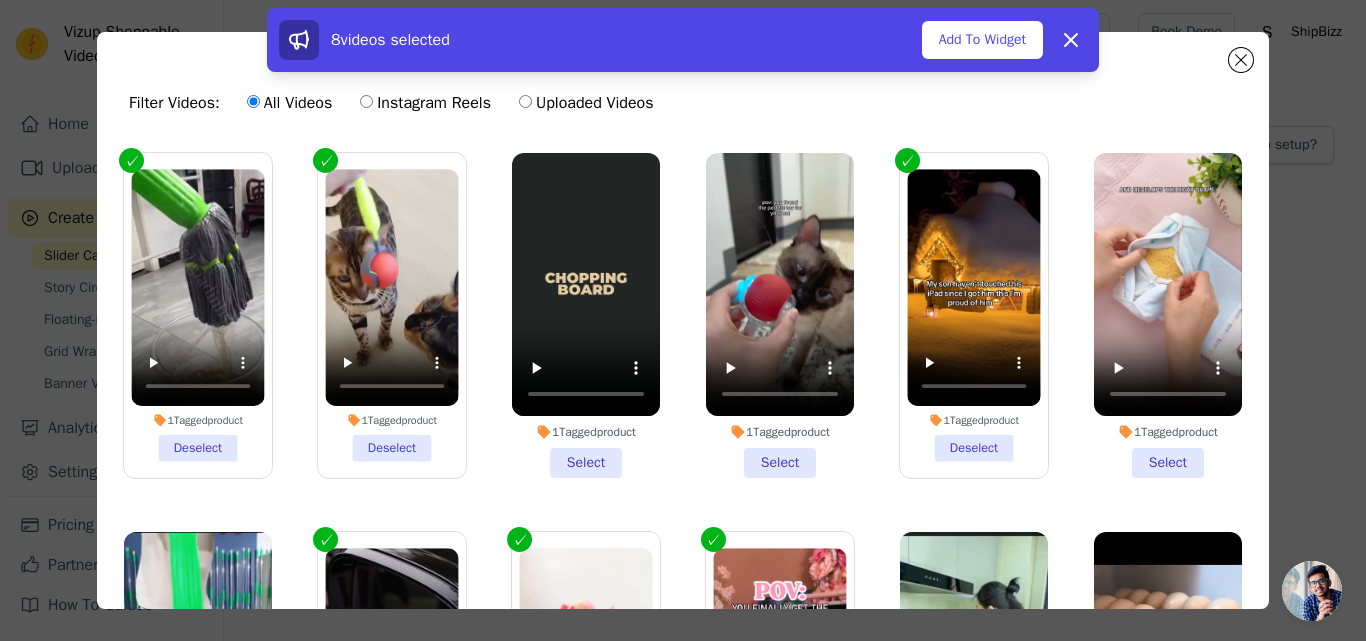 click on "1  Tagged  product     Select" at bounding box center (586, 315) 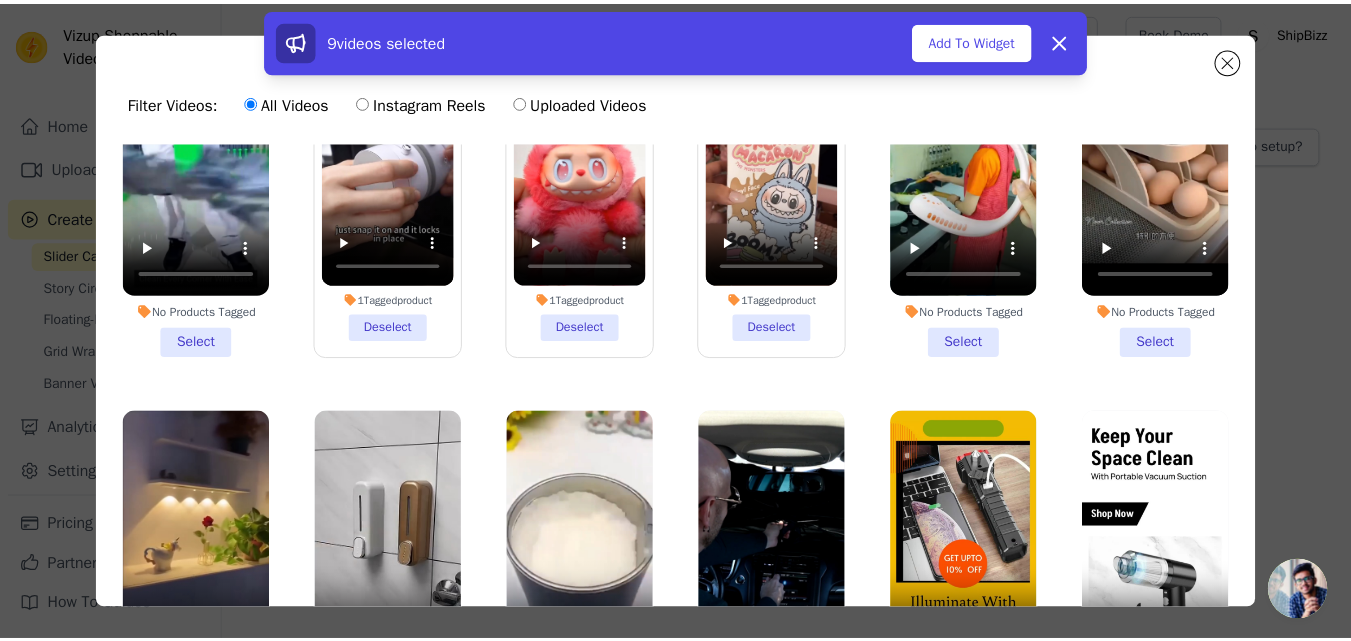 scroll, scrollTop: 0, scrollLeft: 0, axis: both 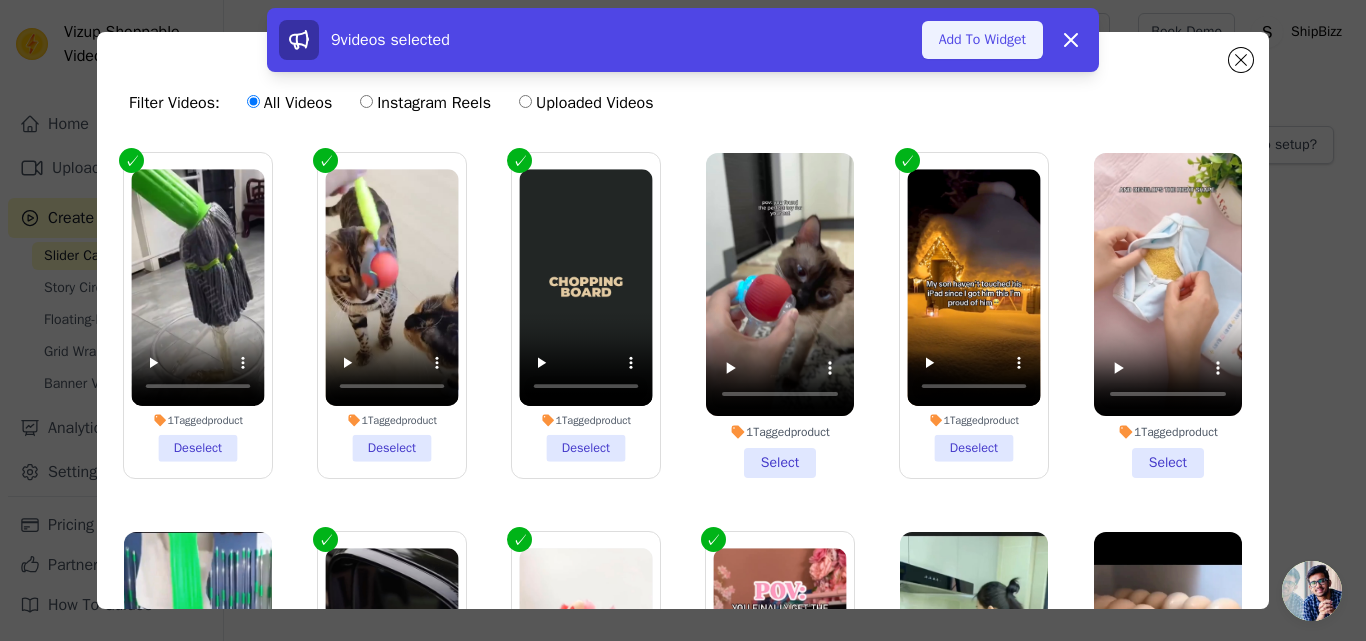 click on "Add To Widget" at bounding box center (982, 40) 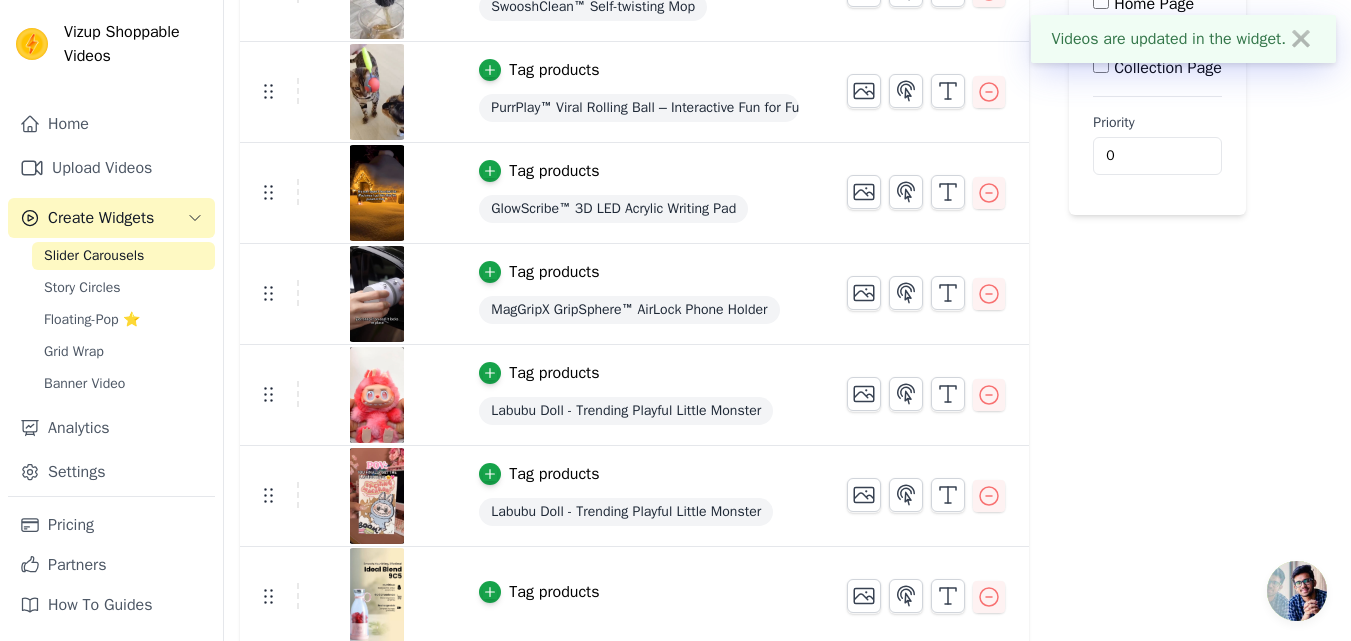 scroll, scrollTop: 504, scrollLeft: 0, axis: vertical 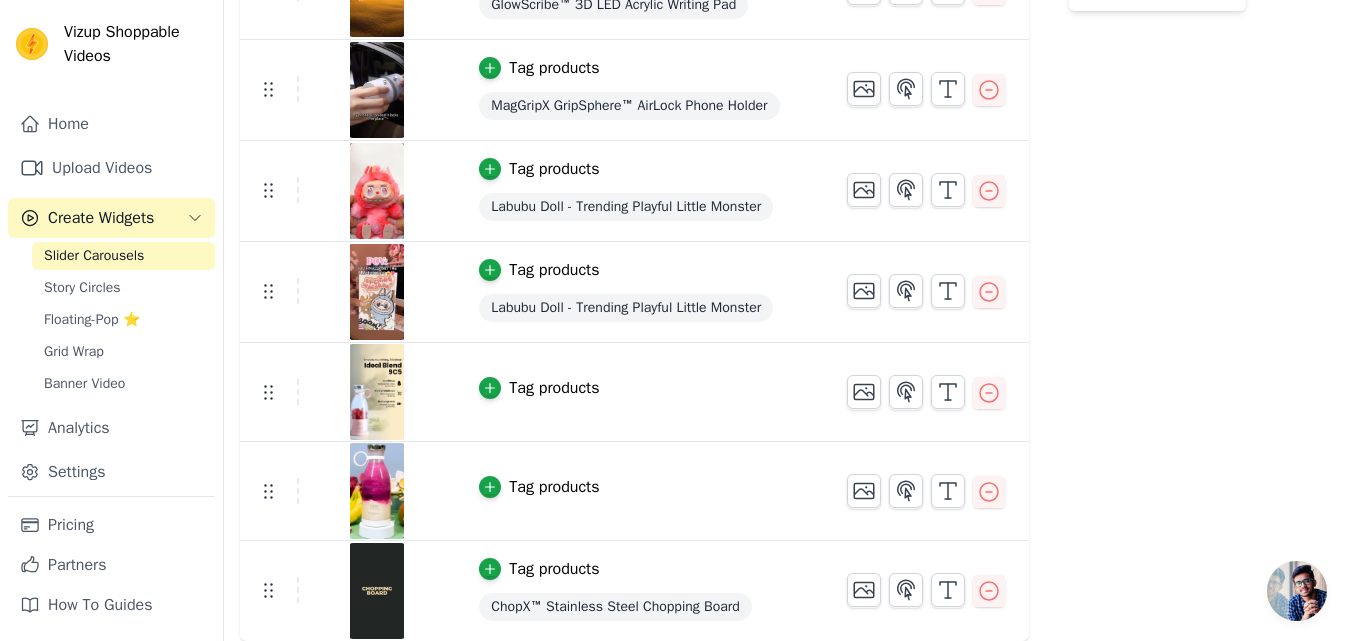 click on "Tag products" at bounding box center (554, 388) 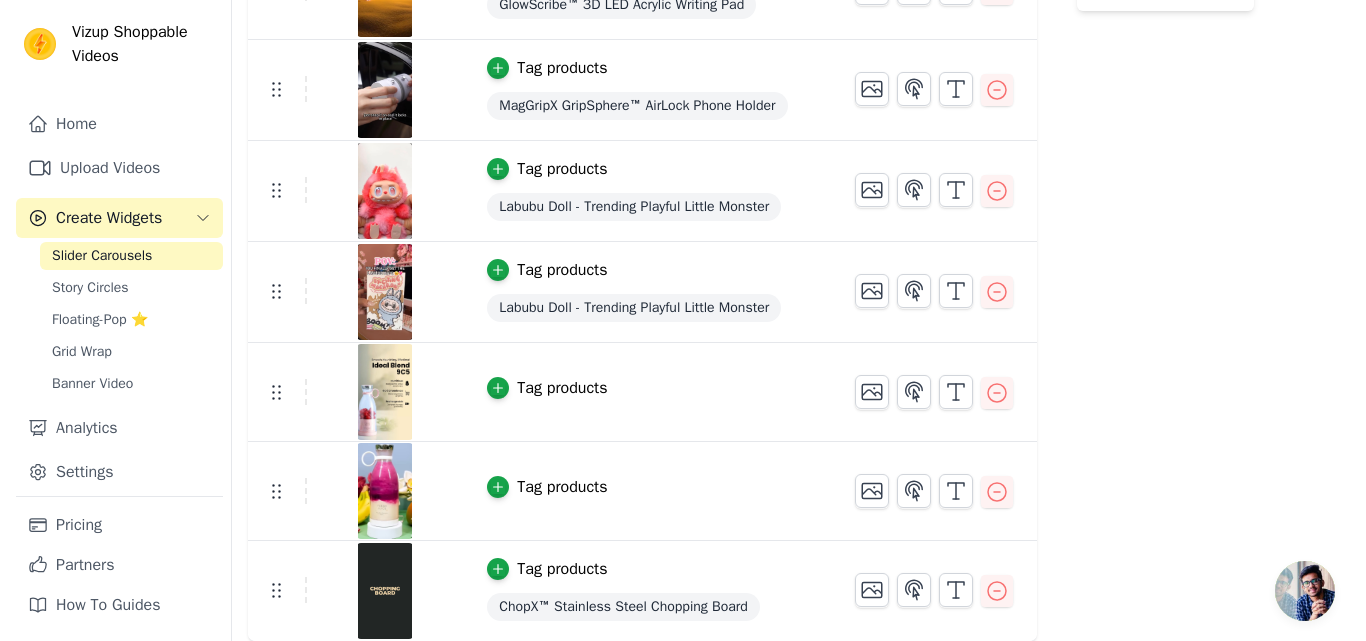 scroll, scrollTop: 0, scrollLeft: 0, axis: both 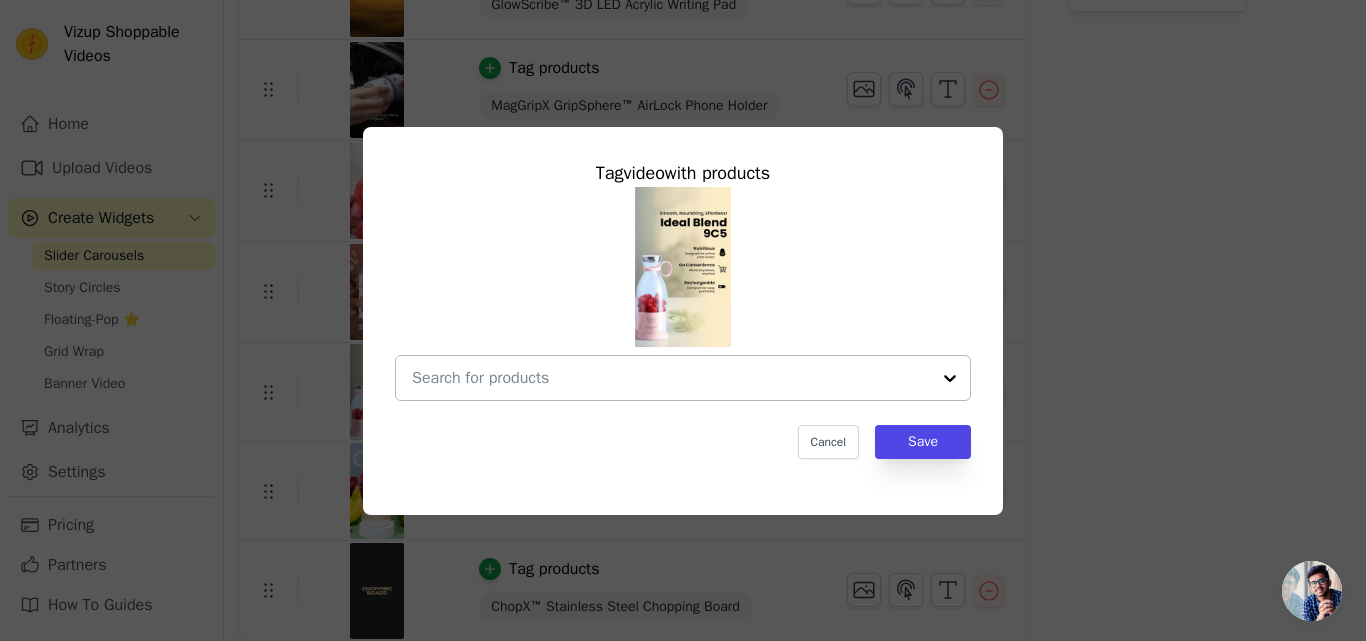 click at bounding box center (671, 378) 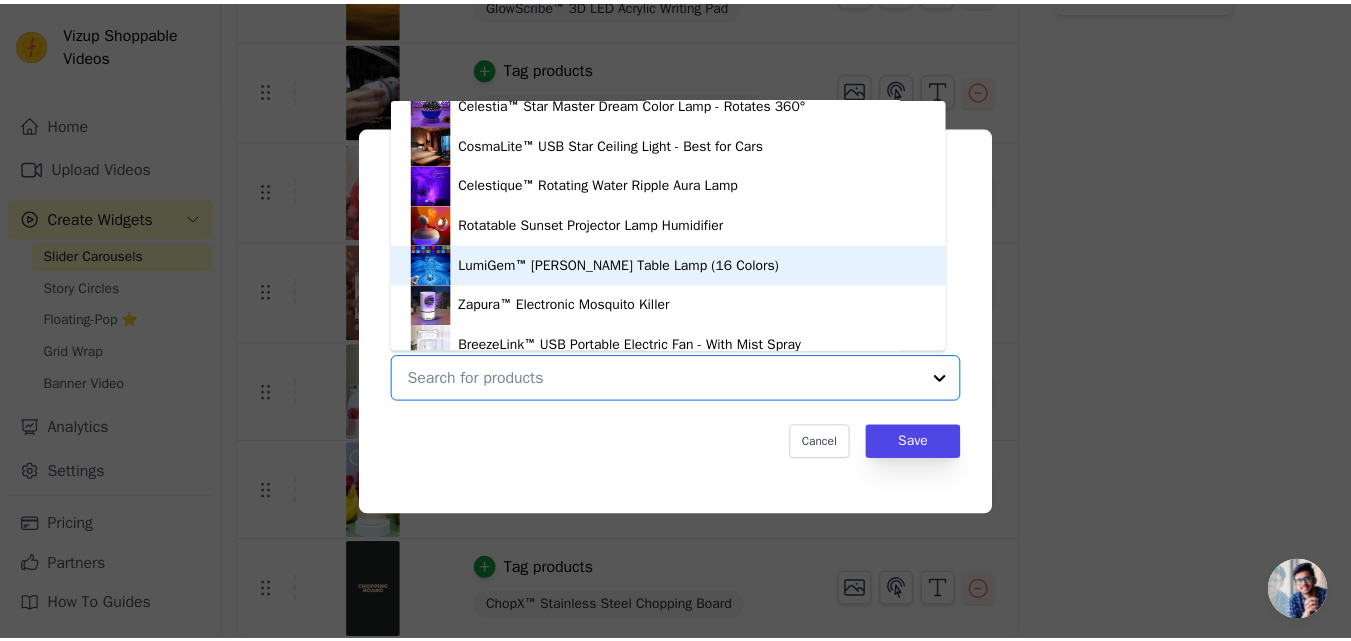 scroll, scrollTop: 154, scrollLeft: 0, axis: vertical 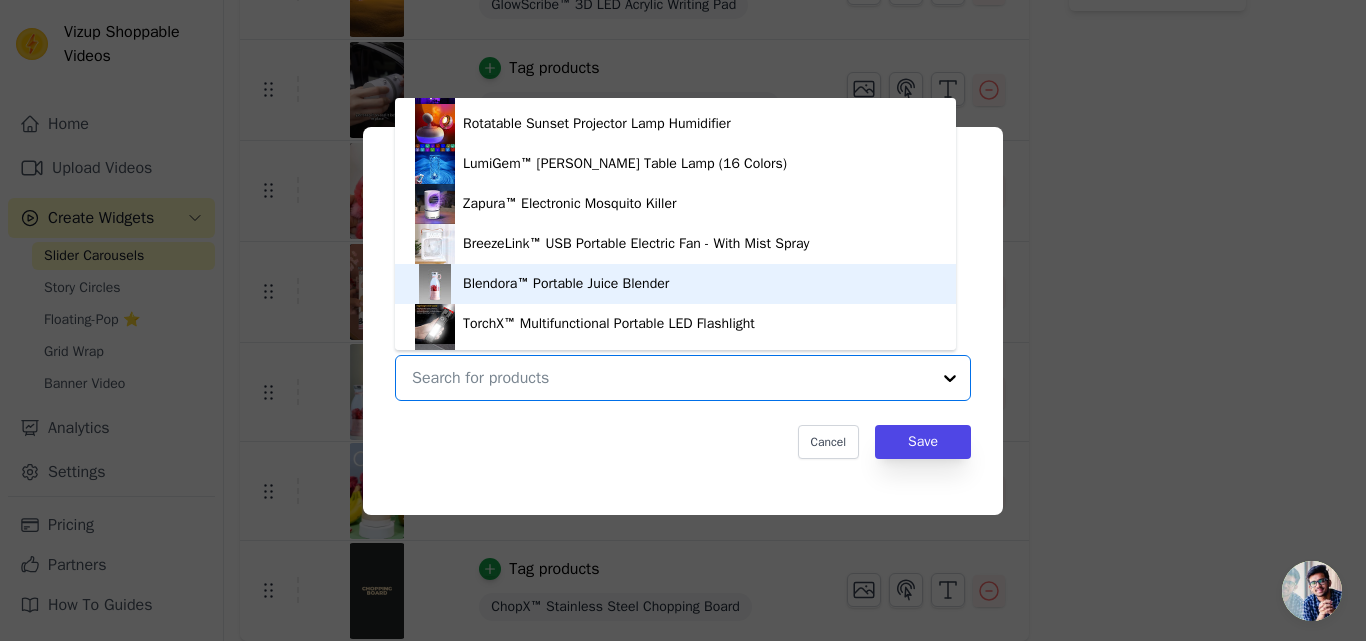 click on "Blendora™ Portable Juice Blender" at bounding box center [566, 284] 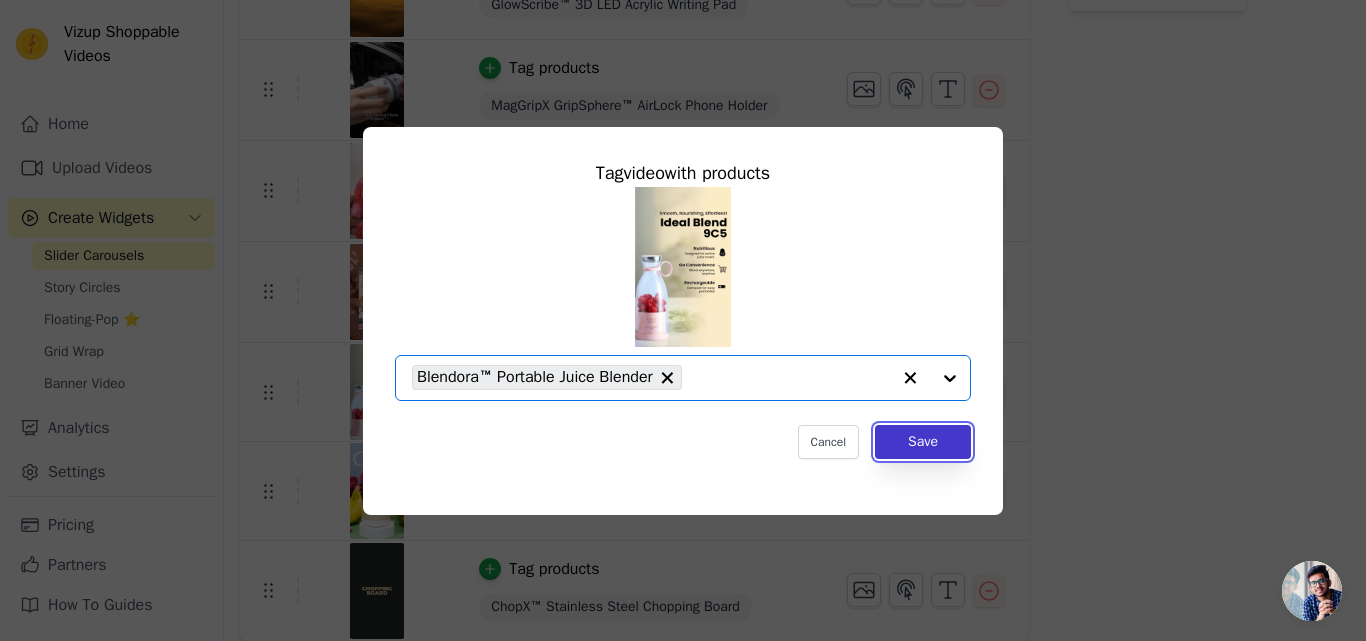 click on "Save" at bounding box center (923, 442) 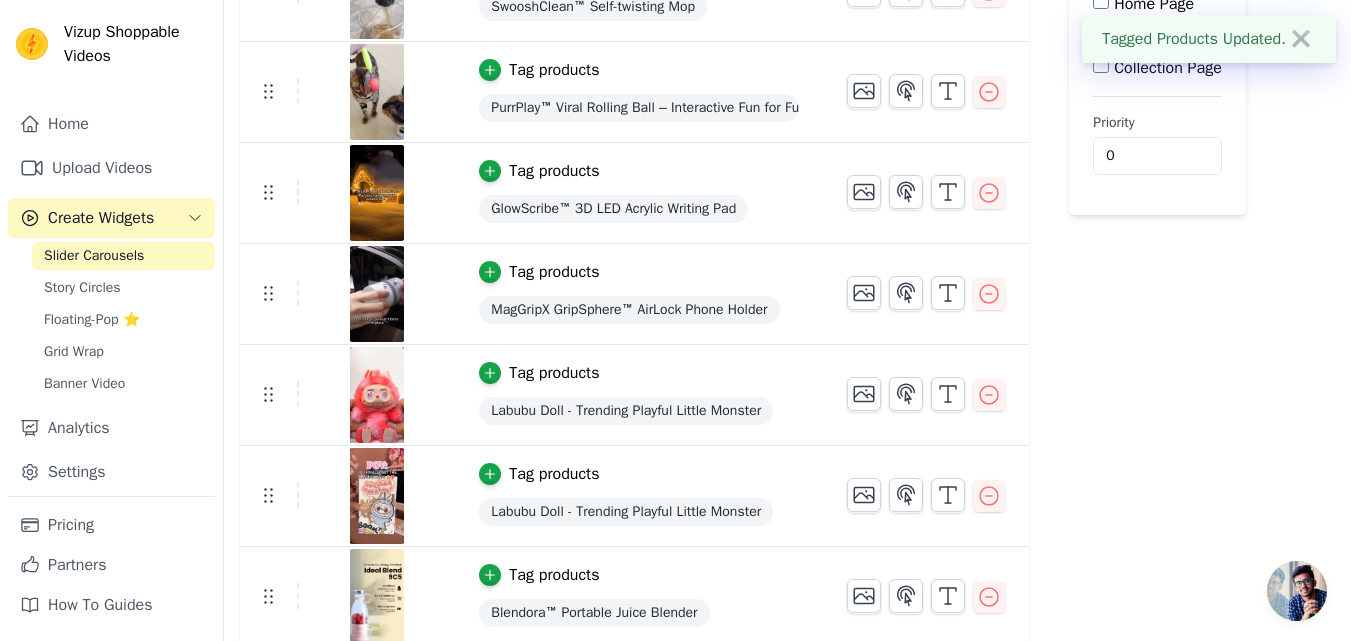scroll, scrollTop: 506, scrollLeft: 0, axis: vertical 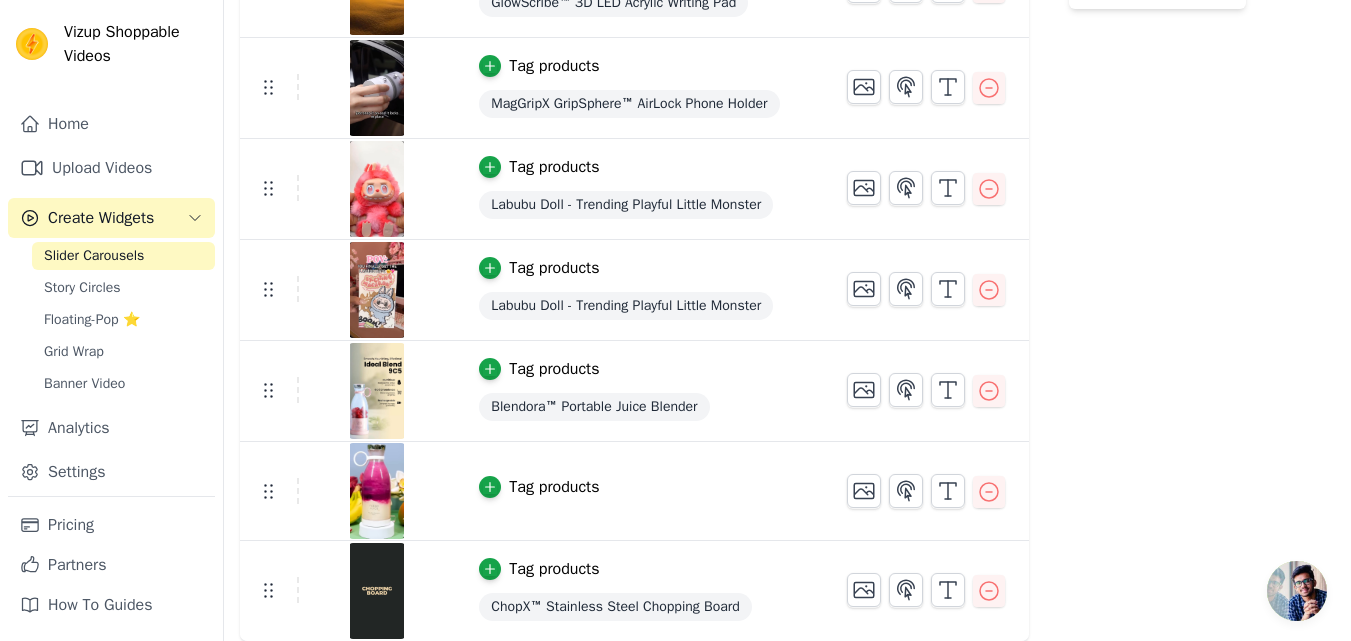 click on "Tag products" at bounding box center [554, 487] 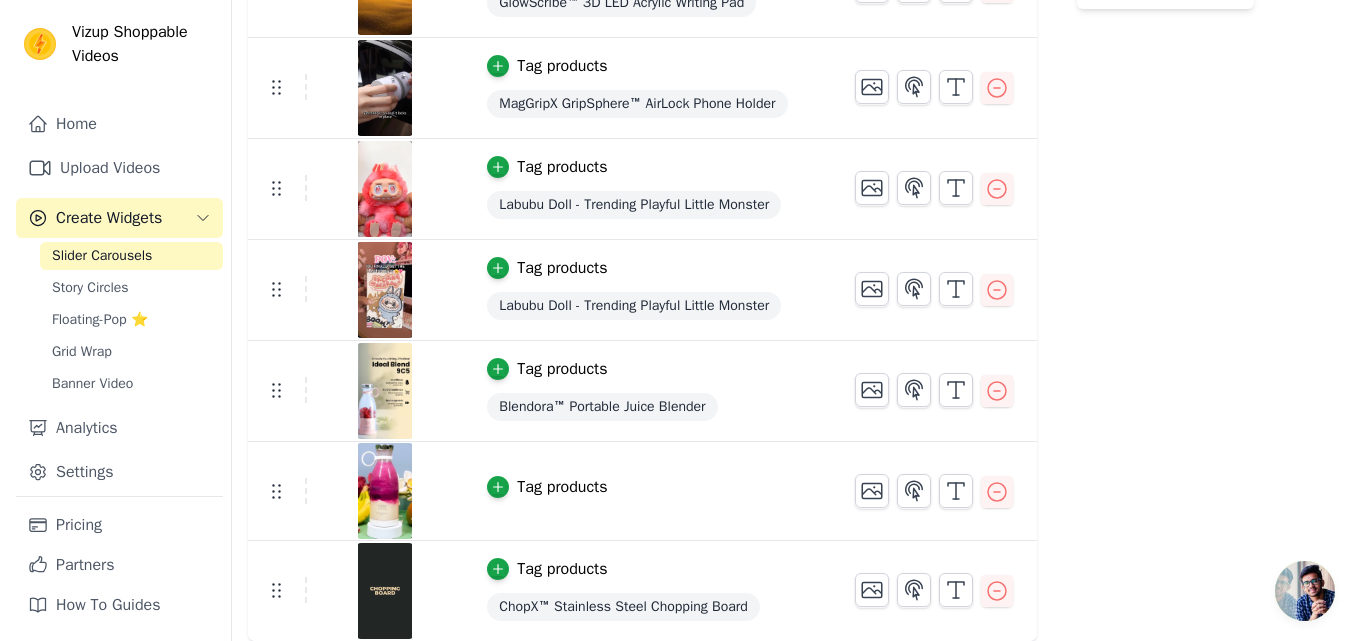 scroll, scrollTop: 0, scrollLeft: 0, axis: both 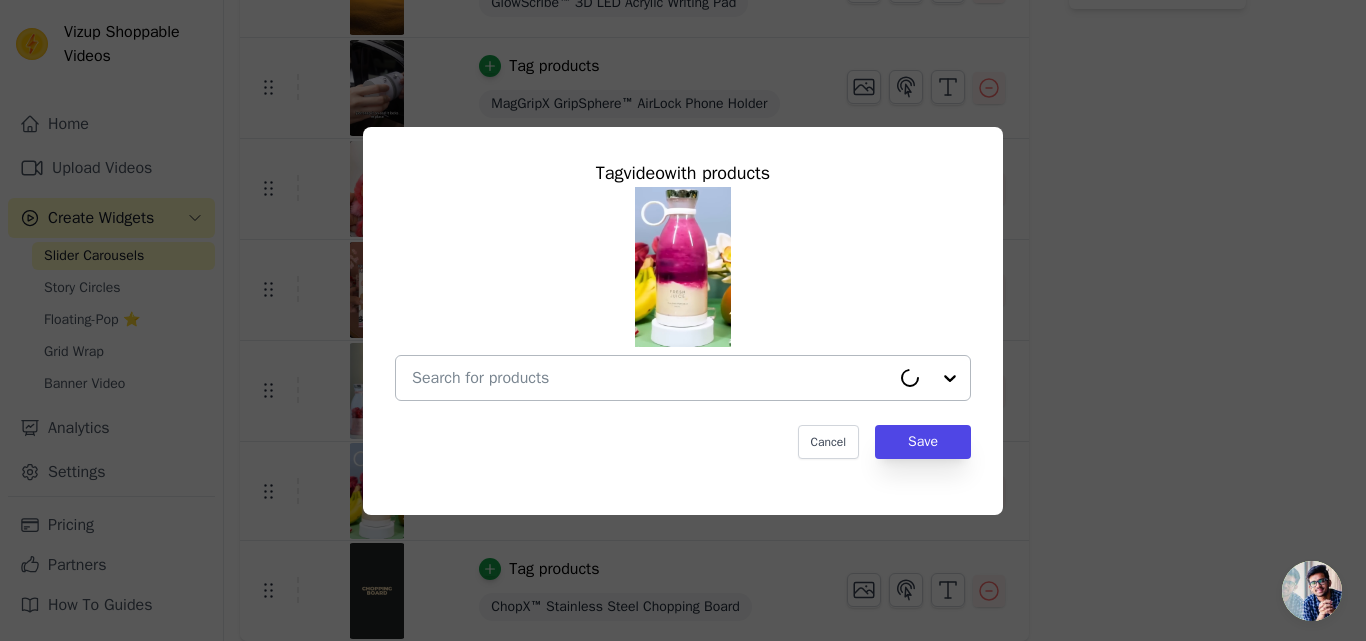 click at bounding box center (651, 378) 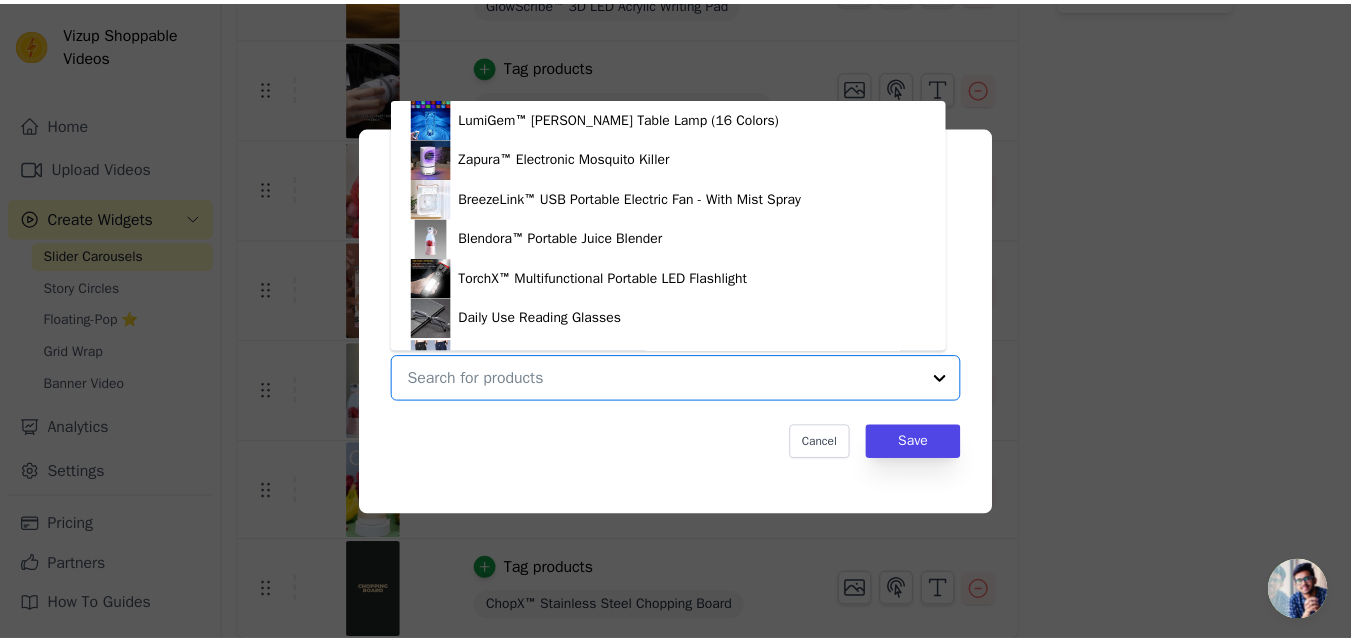 scroll, scrollTop: 300, scrollLeft: 0, axis: vertical 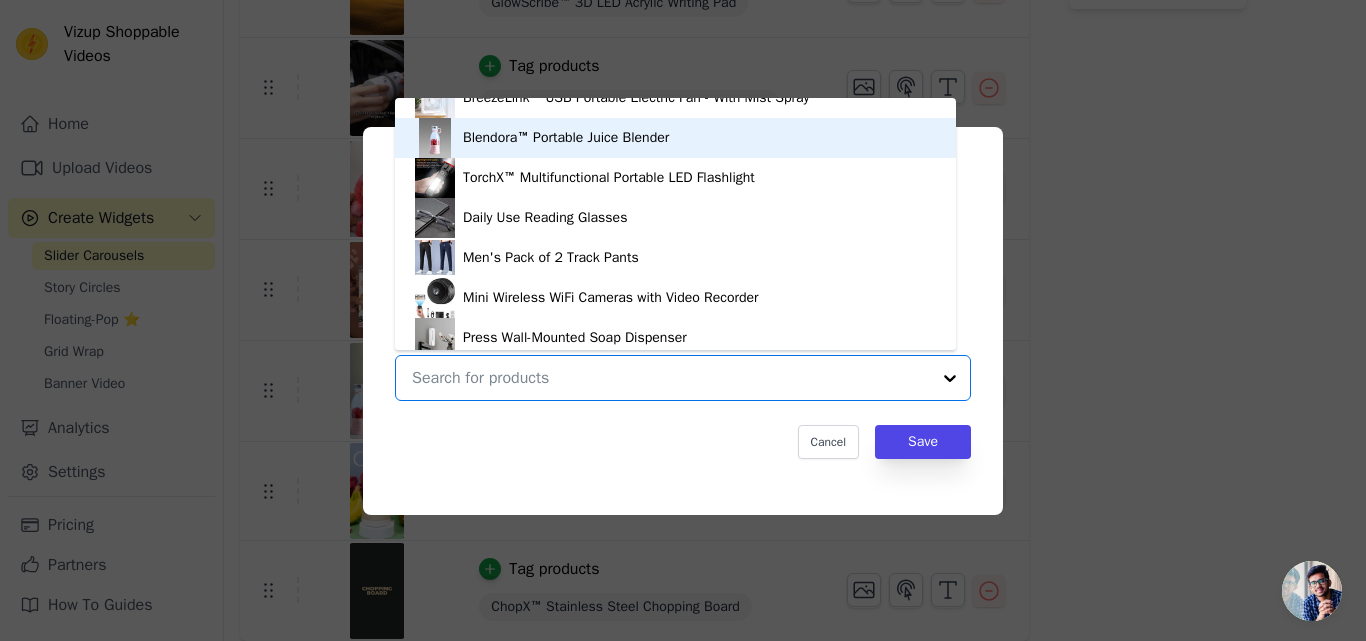 click on "Blendora™ Portable Juice Blender" at bounding box center (566, 138) 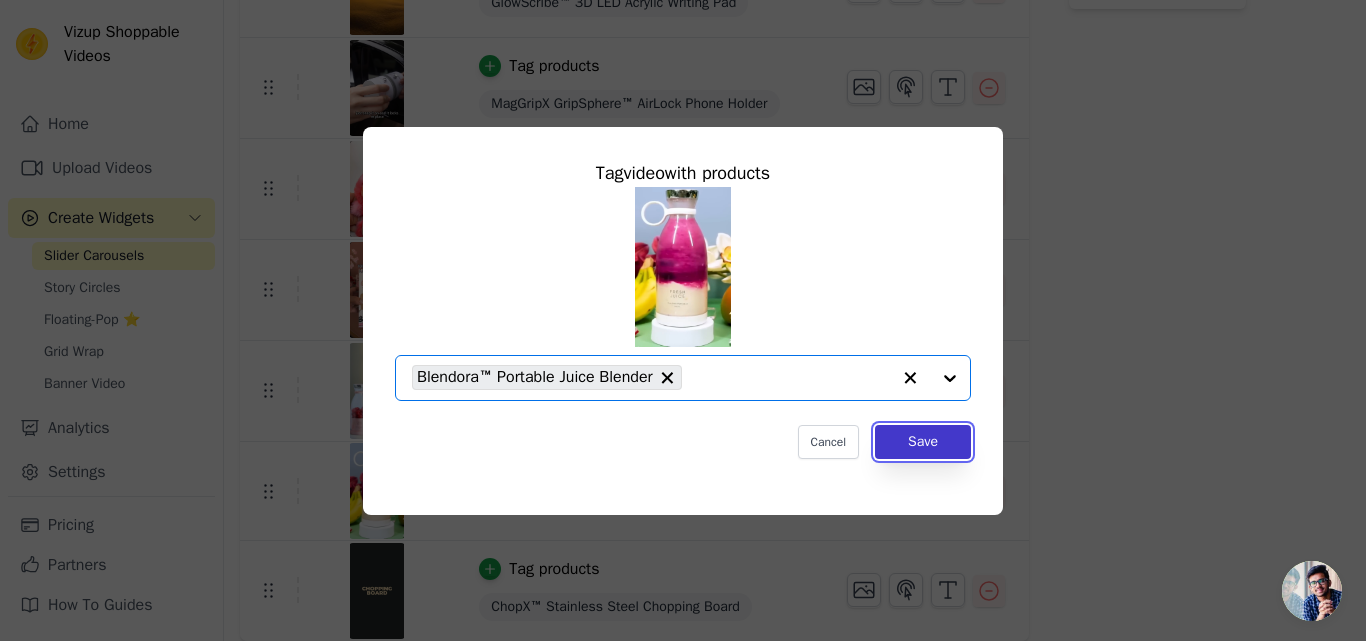 click on "Save" at bounding box center (923, 442) 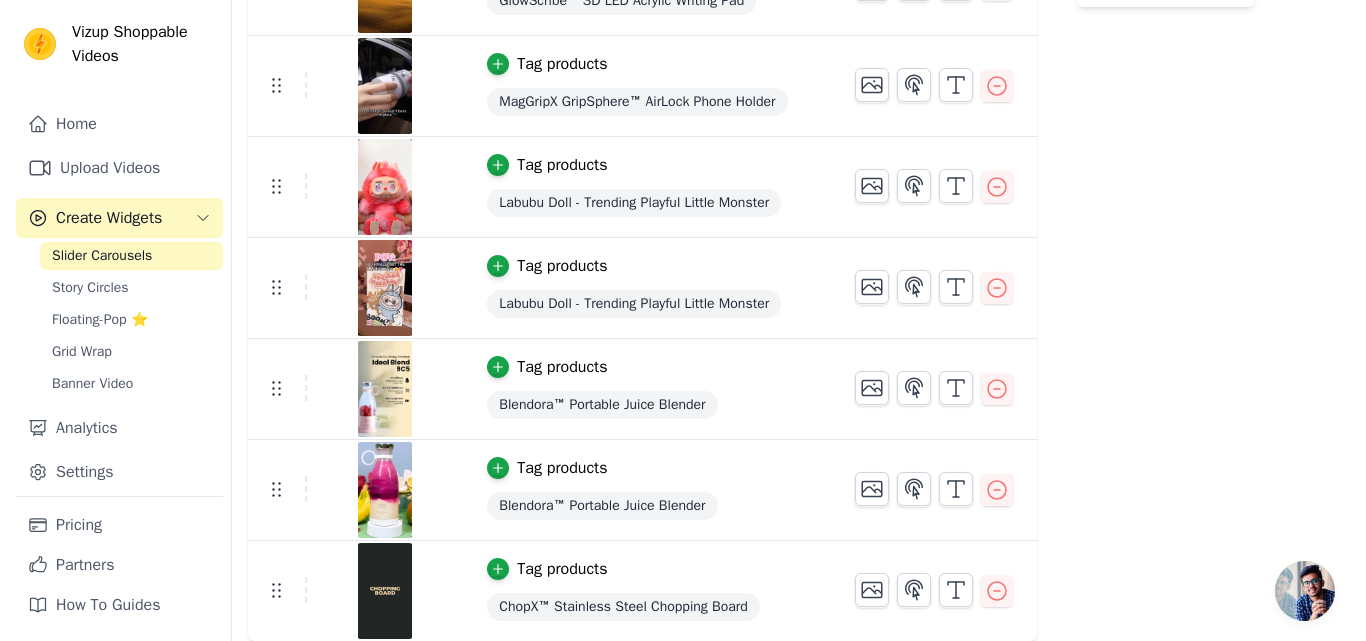 scroll, scrollTop: 0, scrollLeft: 0, axis: both 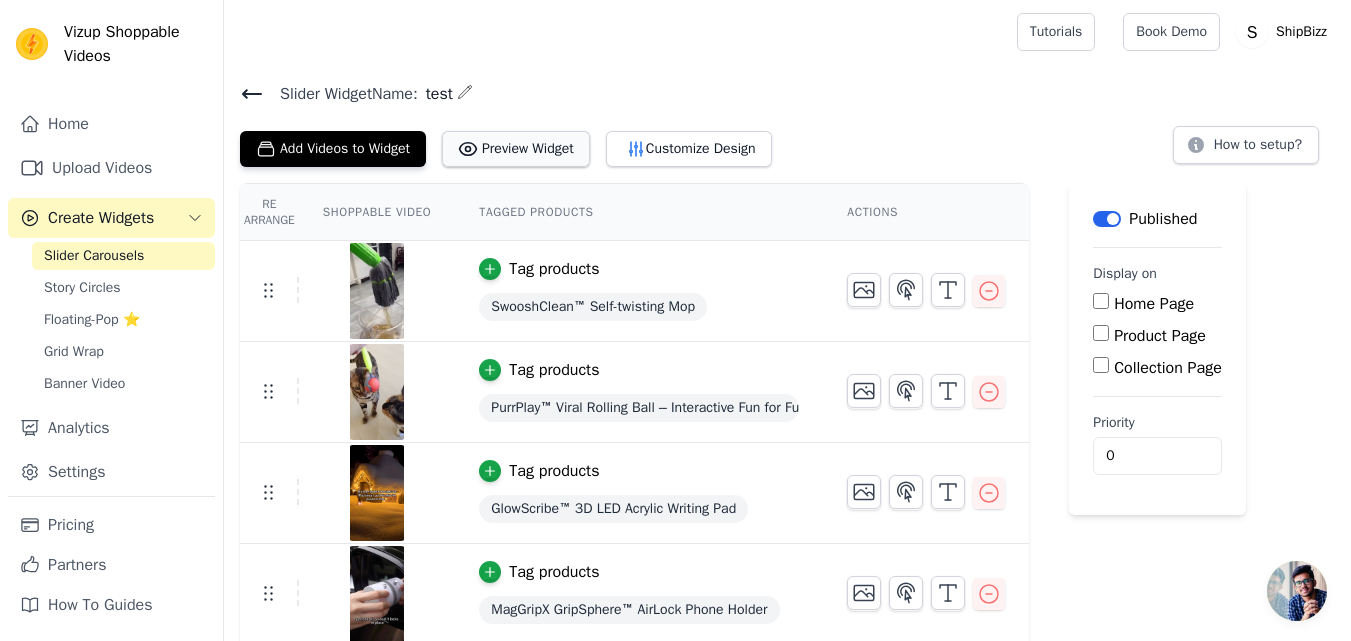 click on "Preview Widget" at bounding box center [516, 149] 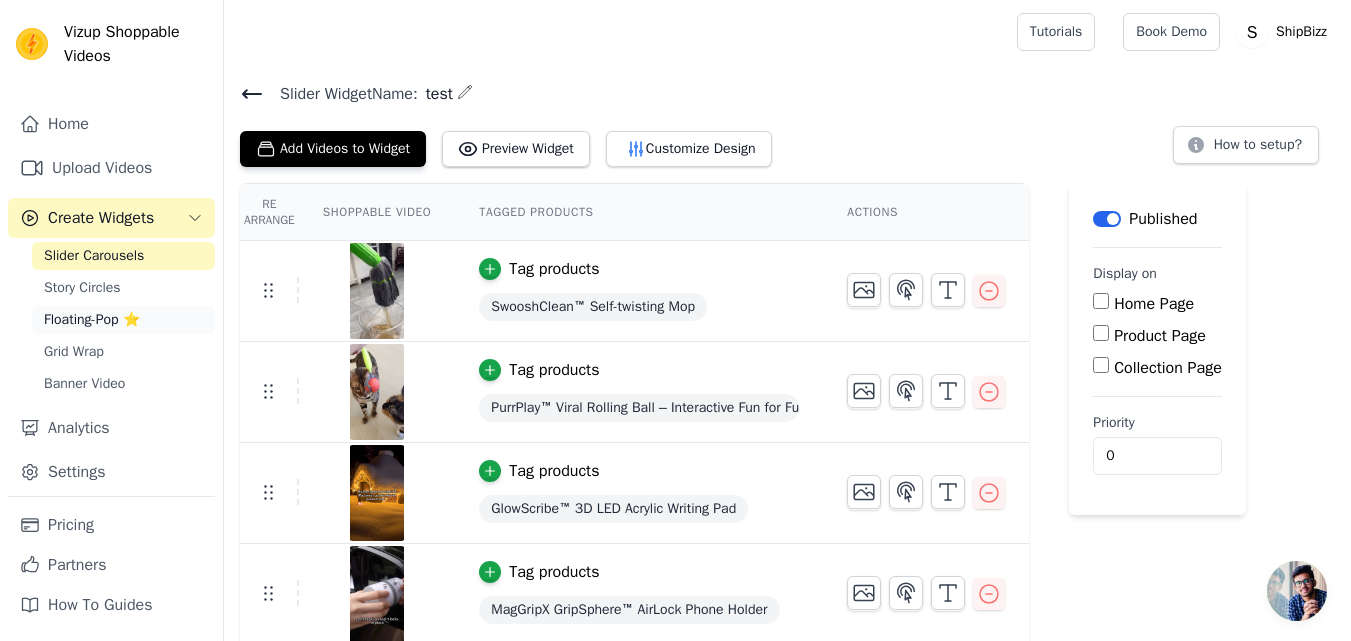 click on "Floating-Pop ⭐" at bounding box center [92, 320] 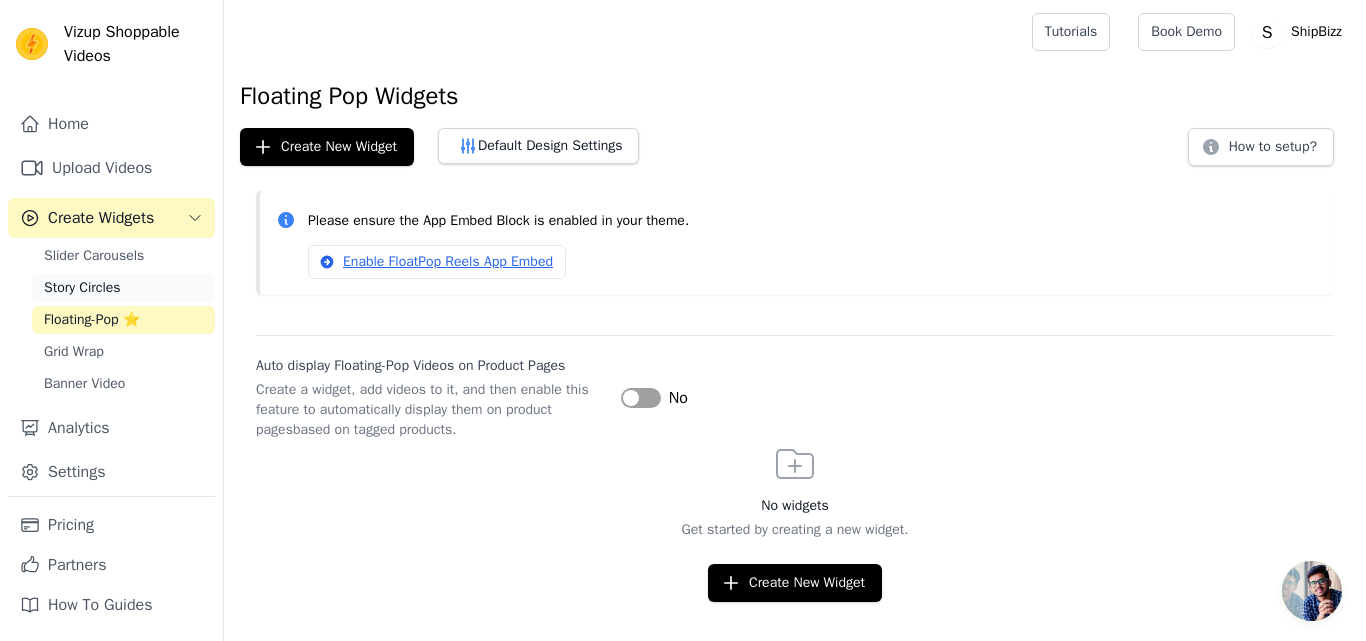 click on "Story Circles" at bounding box center (82, 288) 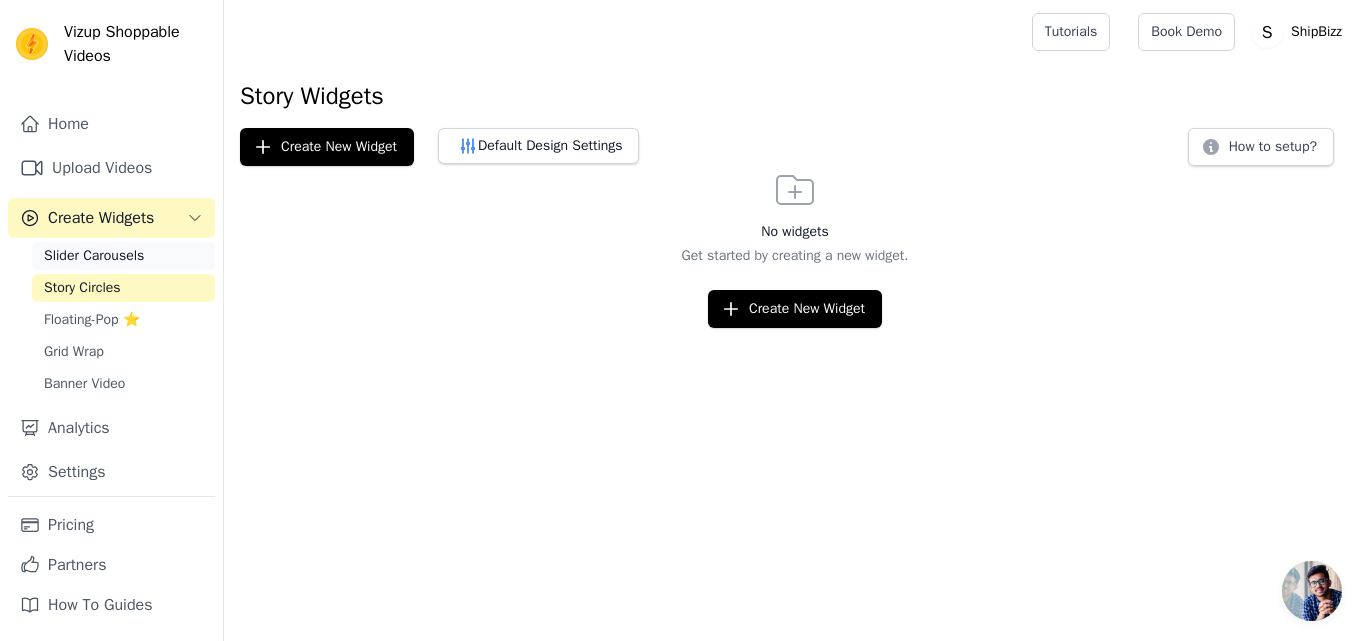 click on "Slider Carousels" at bounding box center [94, 256] 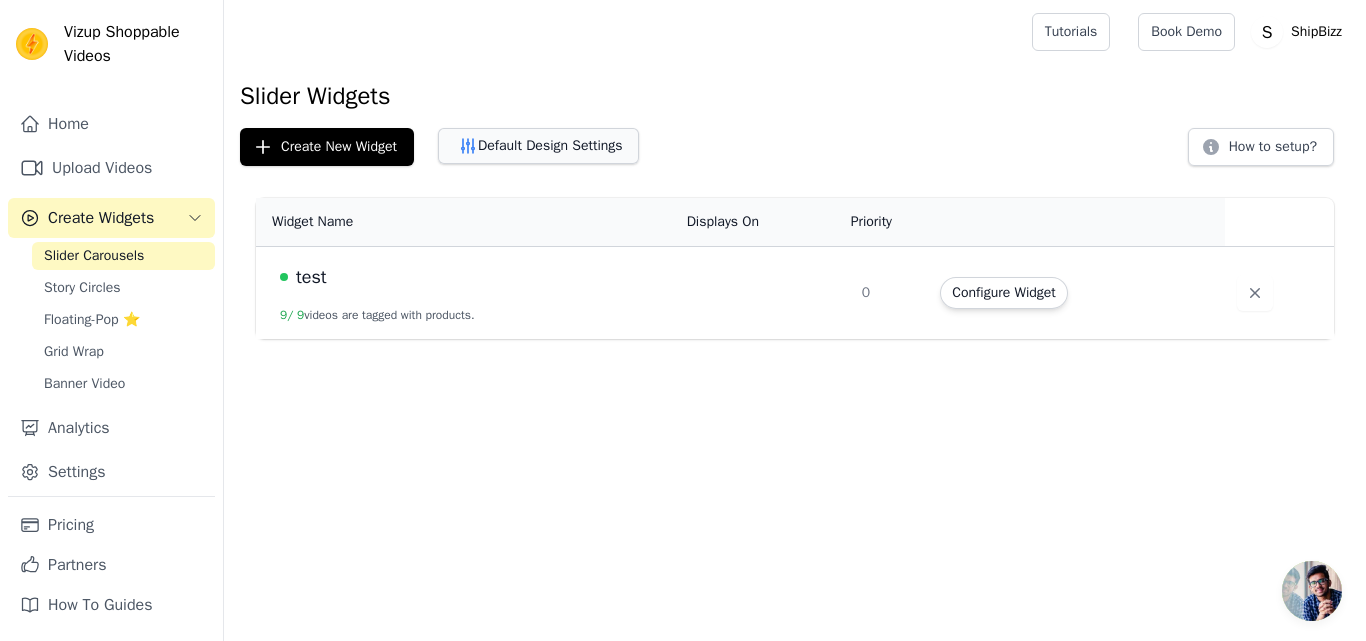 click on "Default Design Settings" at bounding box center (538, 146) 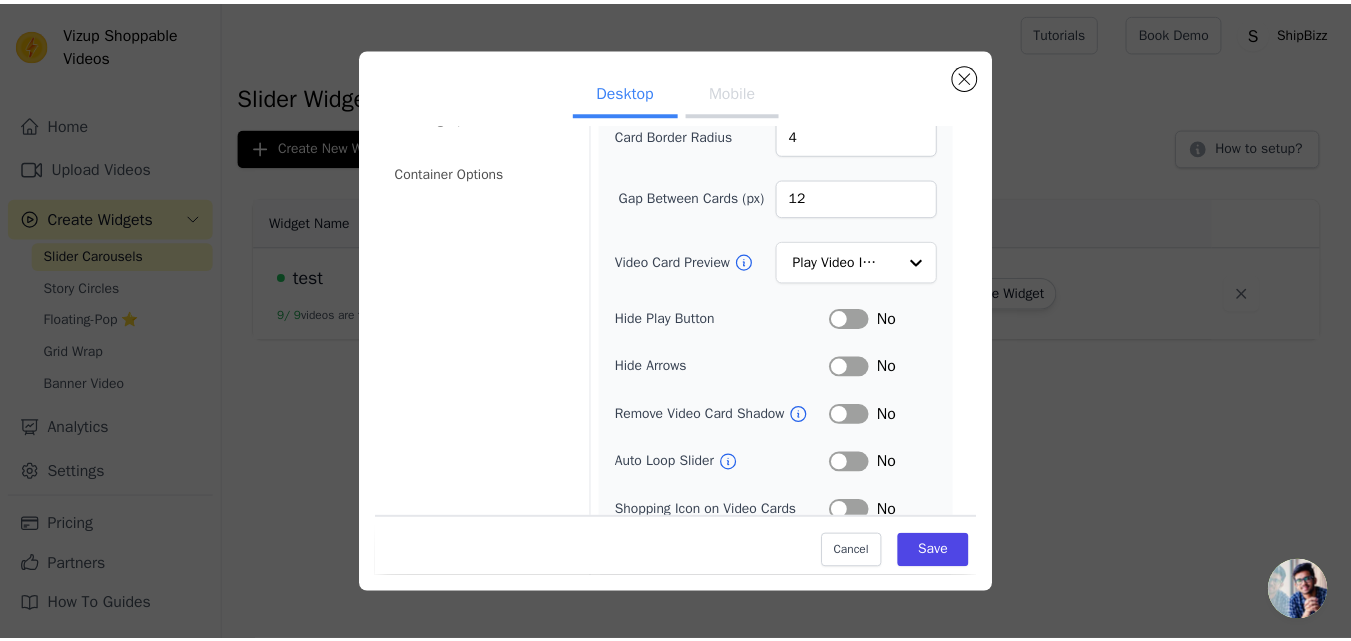 scroll, scrollTop: 270, scrollLeft: 0, axis: vertical 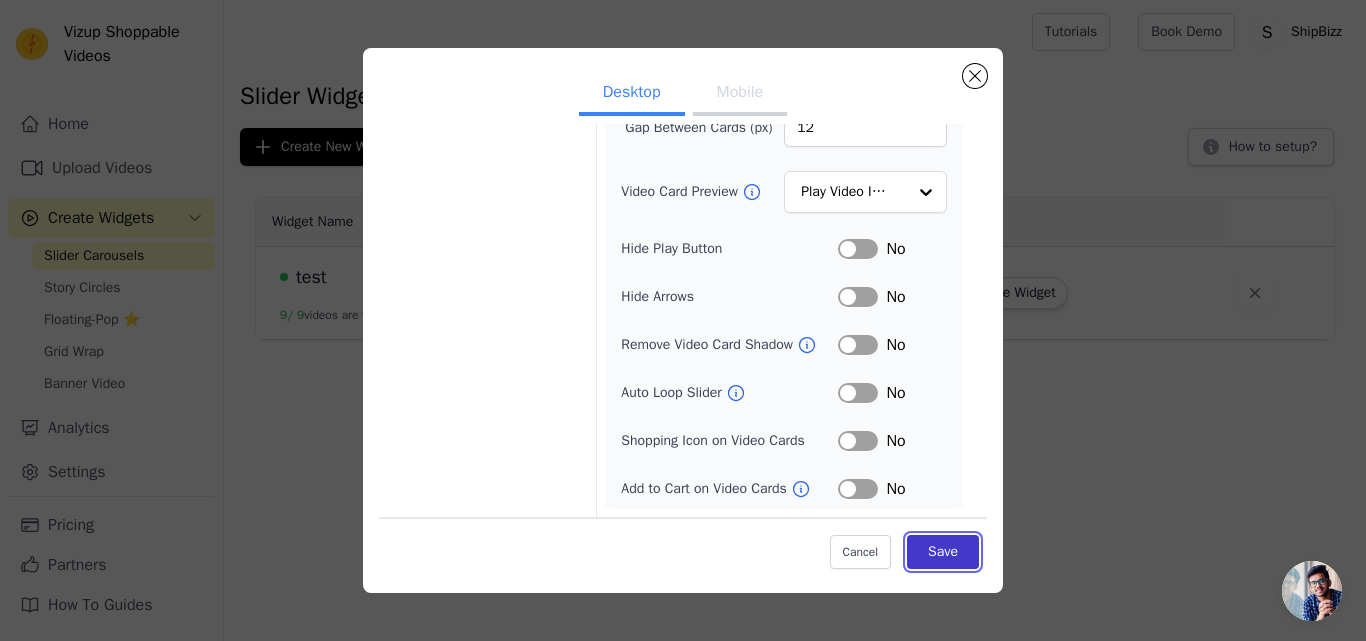 click on "Save" at bounding box center [943, 552] 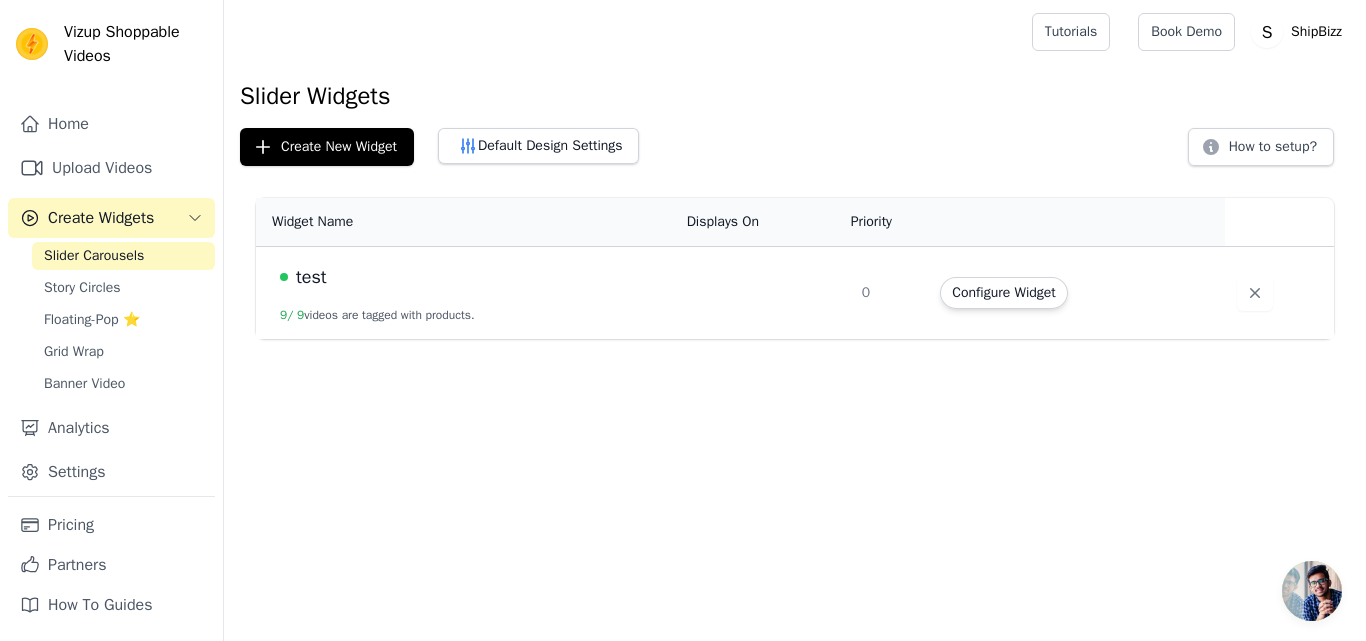 click on "test" at bounding box center (311, 277) 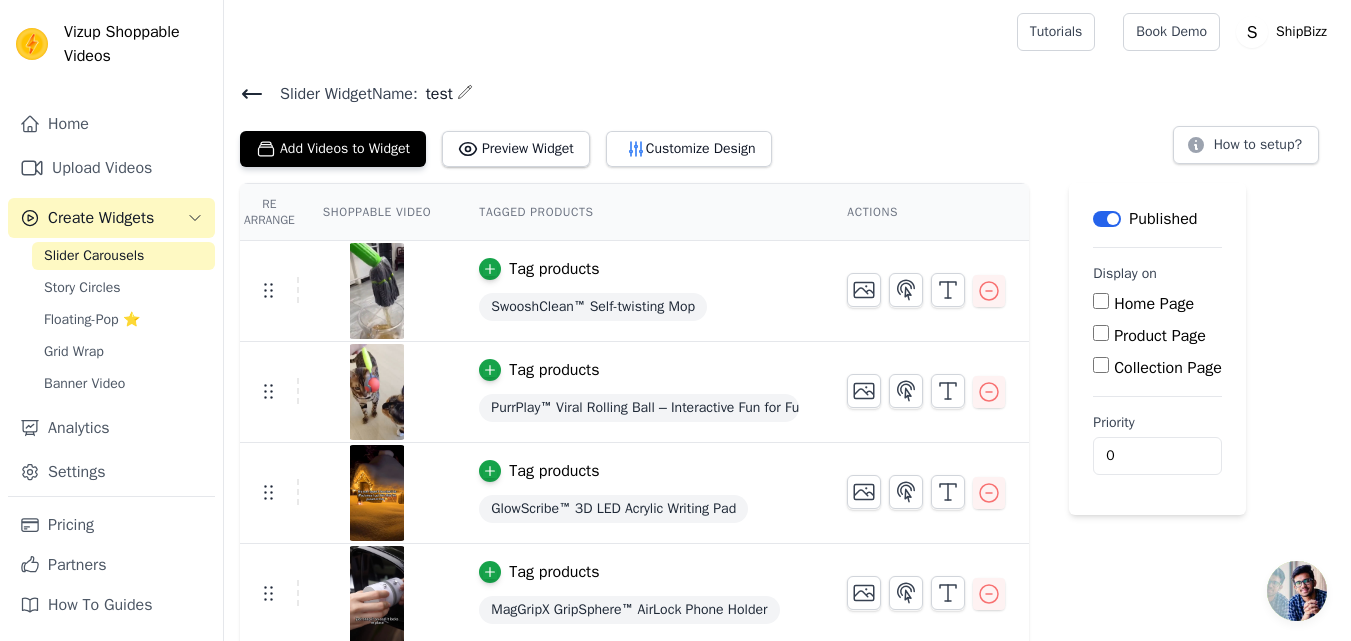 click on "Slider Carousels" at bounding box center [94, 256] 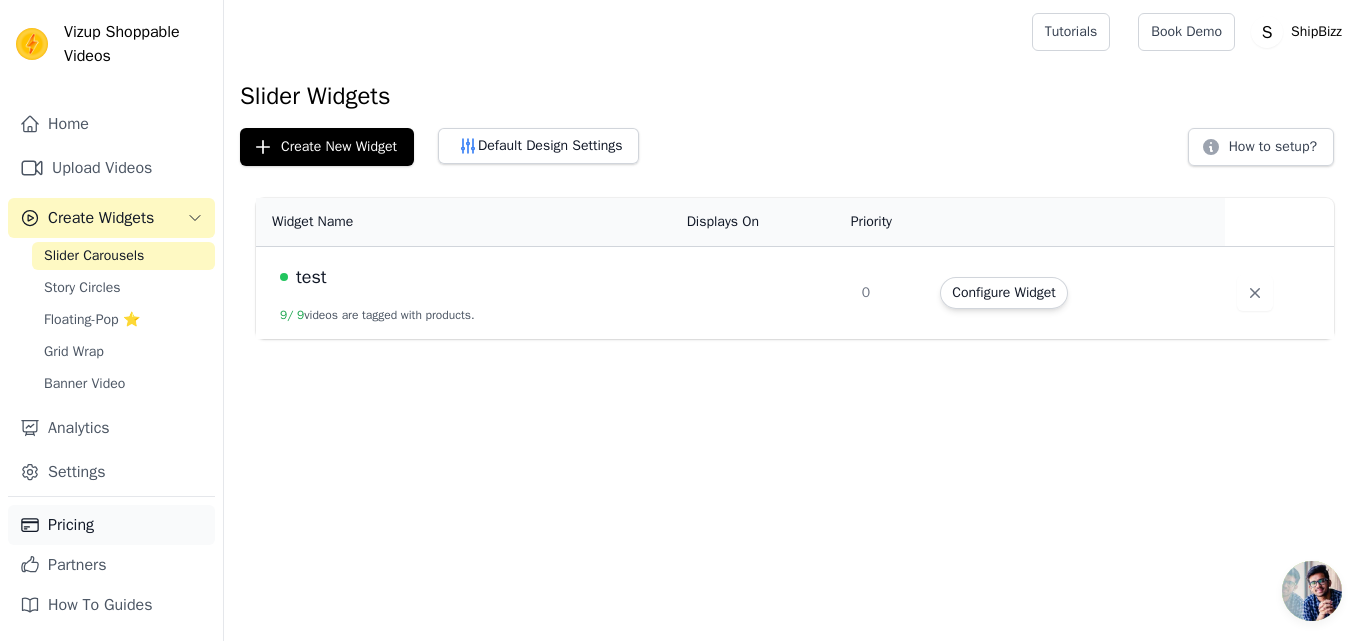 click on "Pricing" at bounding box center [111, 525] 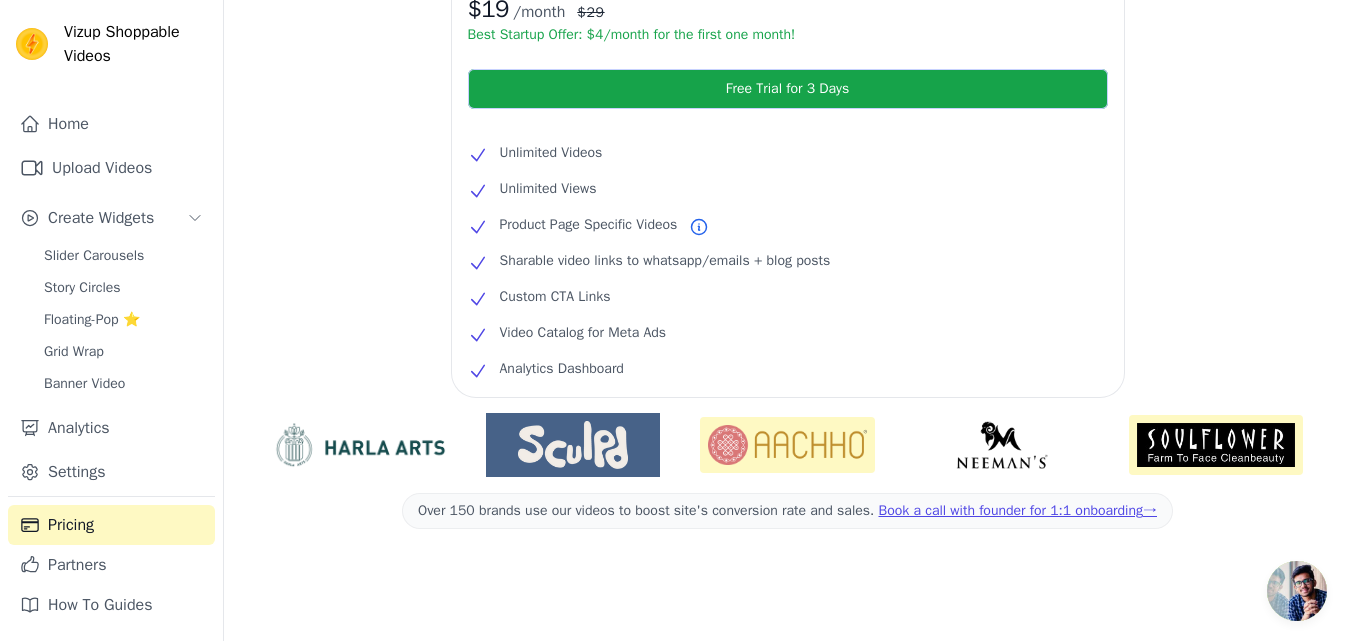 scroll, scrollTop: 0, scrollLeft: 0, axis: both 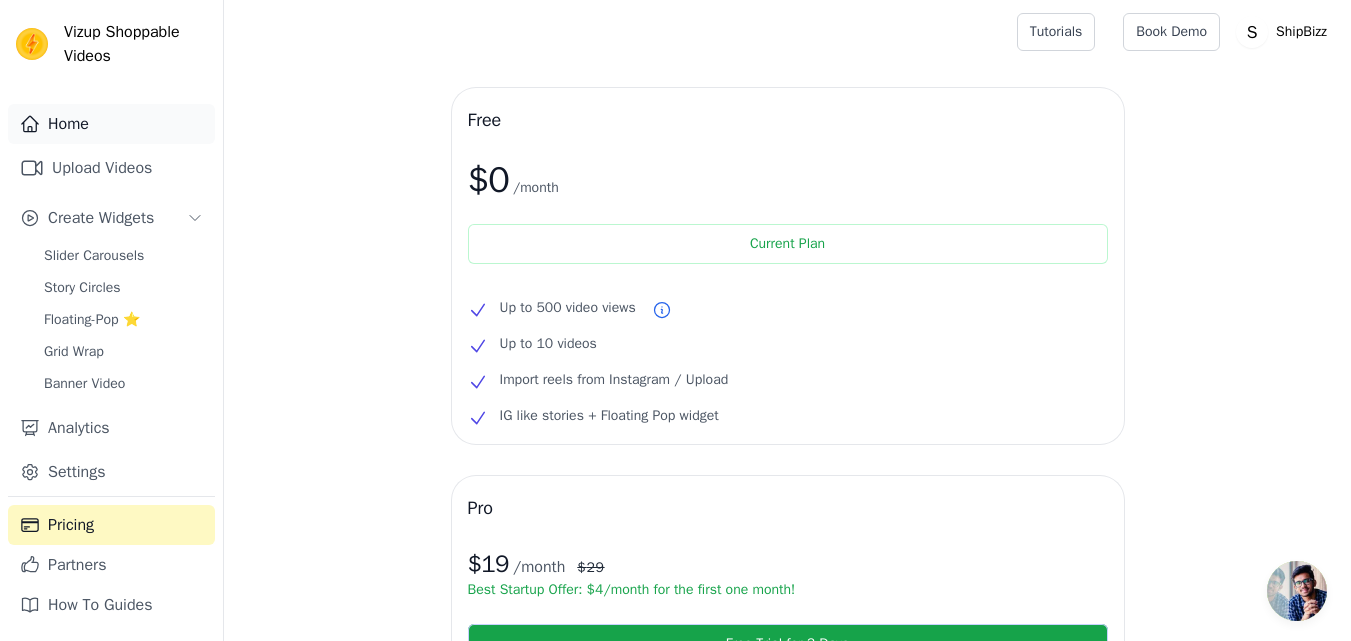 click on "Home" at bounding box center [111, 124] 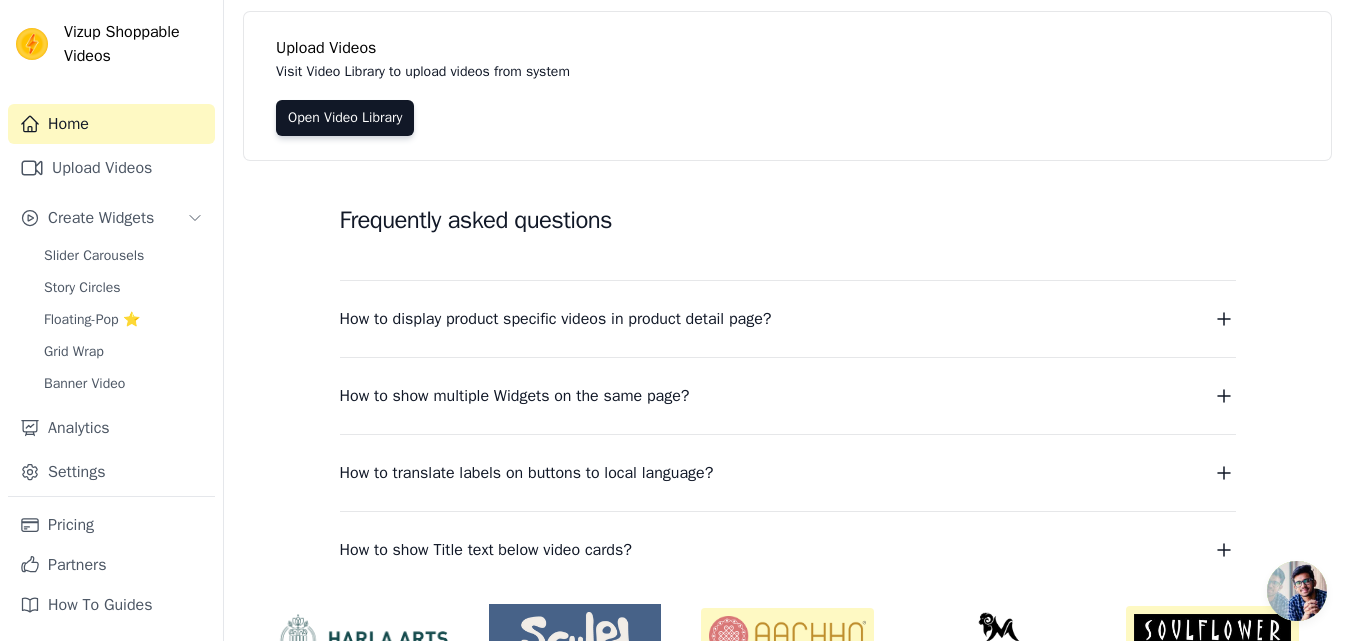 scroll, scrollTop: 0, scrollLeft: 0, axis: both 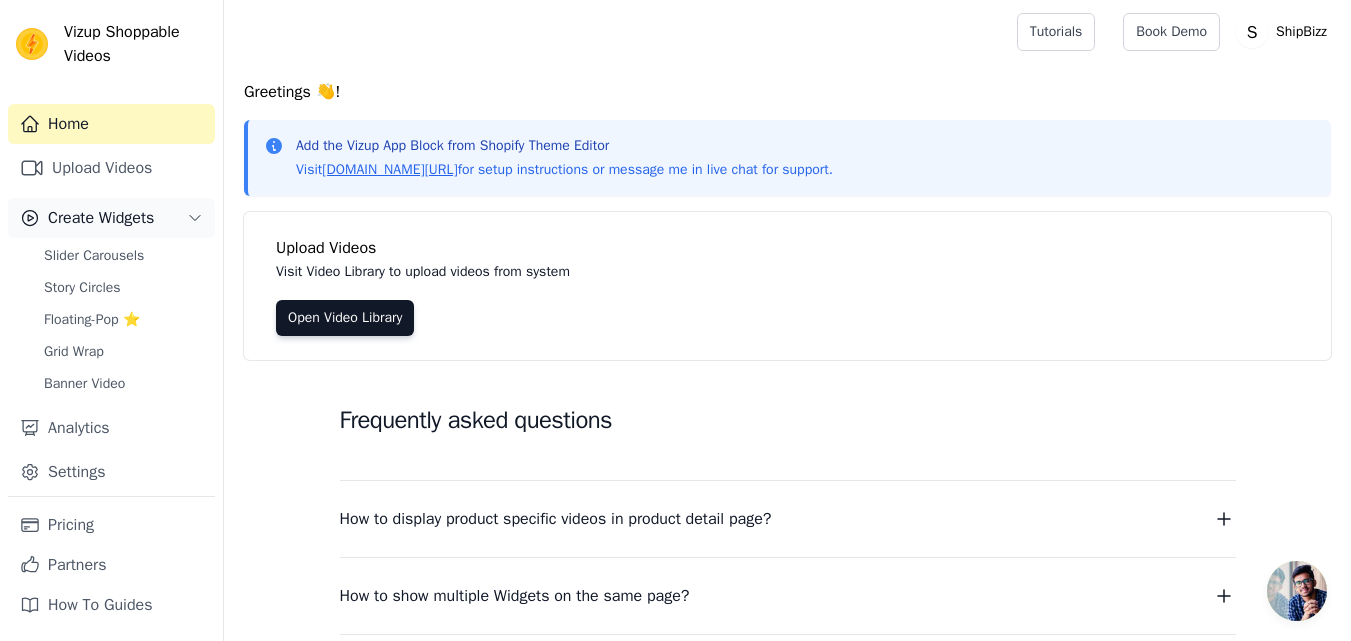 click on "Create Widgets" at bounding box center (101, 218) 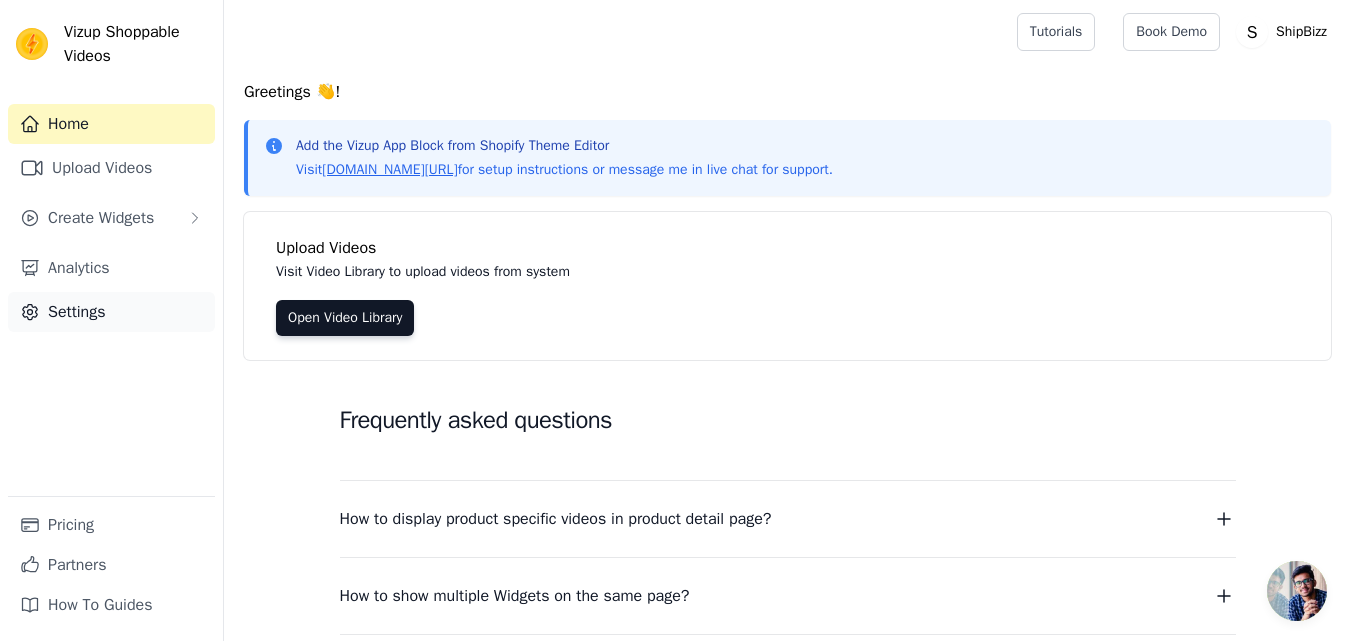 click on "Settings" at bounding box center [111, 312] 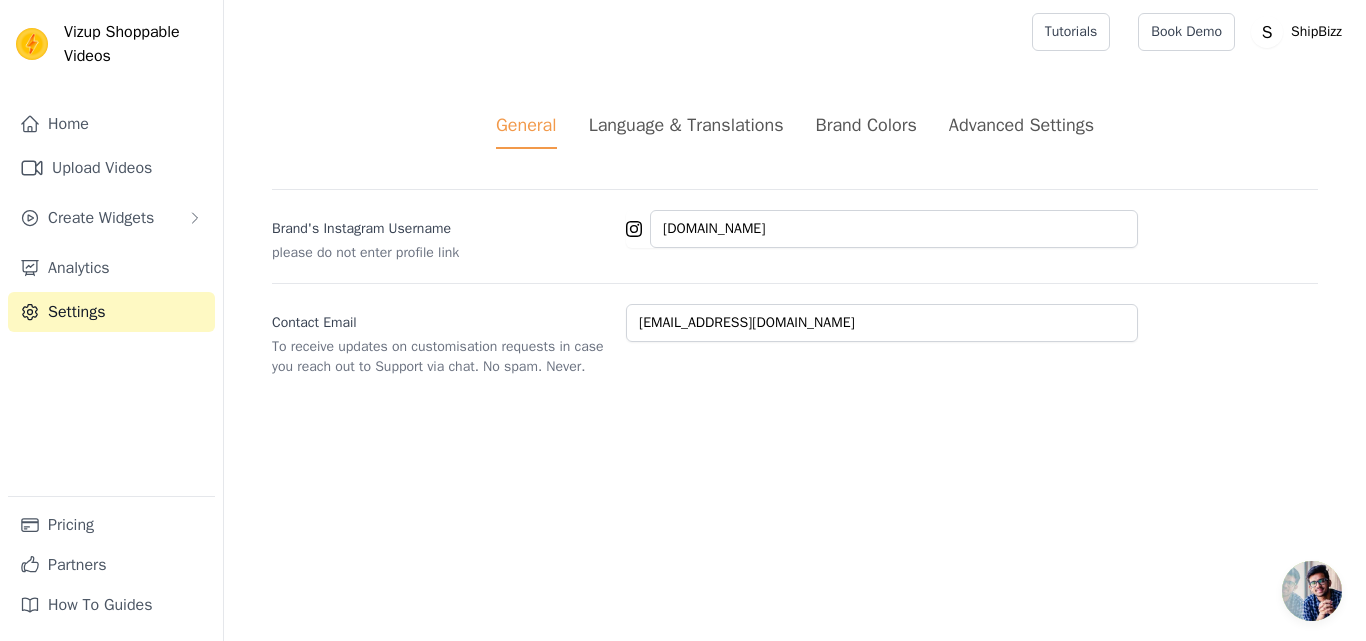 click on "Language & Translations" at bounding box center (686, 125) 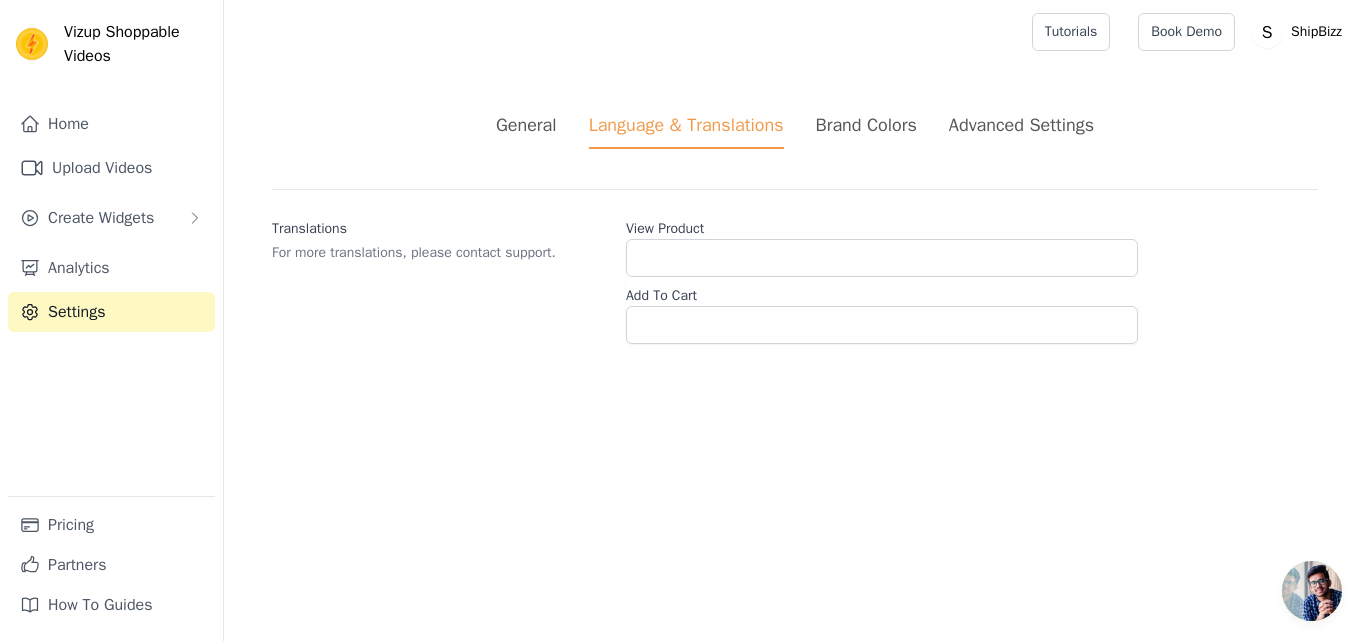 click on "Brand Colors" at bounding box center (866, 125) 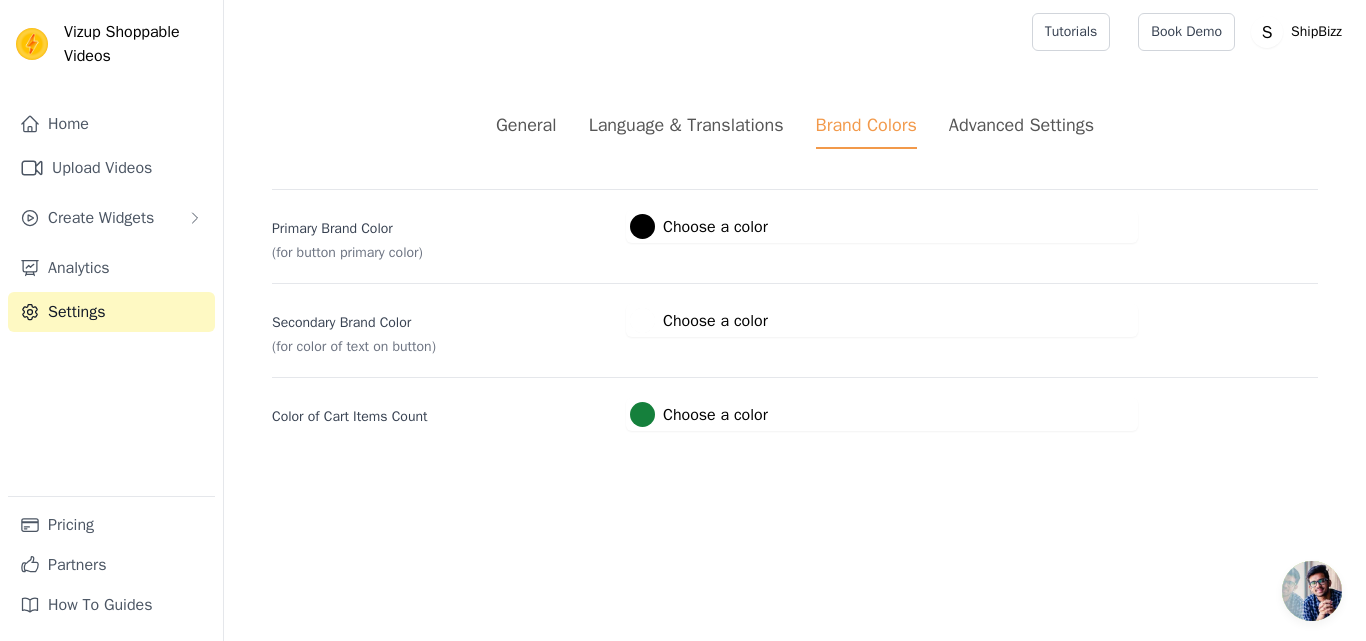 click on "Advanced Settings" at bounding box center [1021, 125] 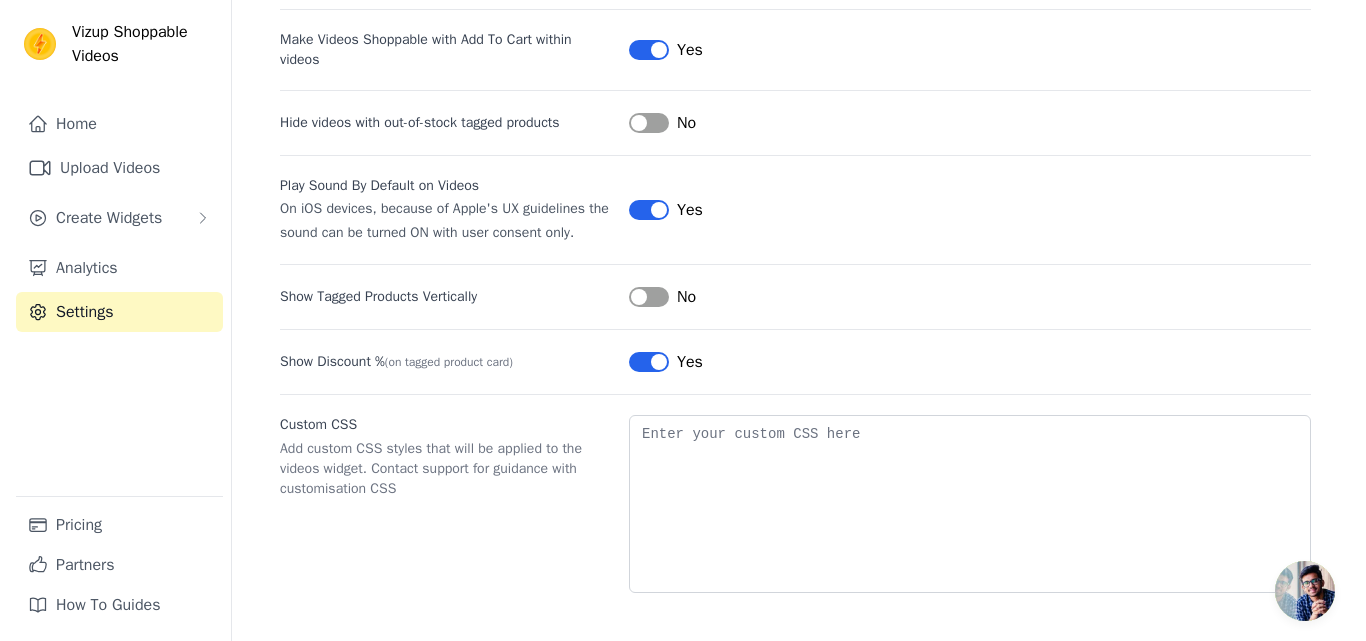scroll, scrollTop: 0, scrollLeft: 0, axis: both 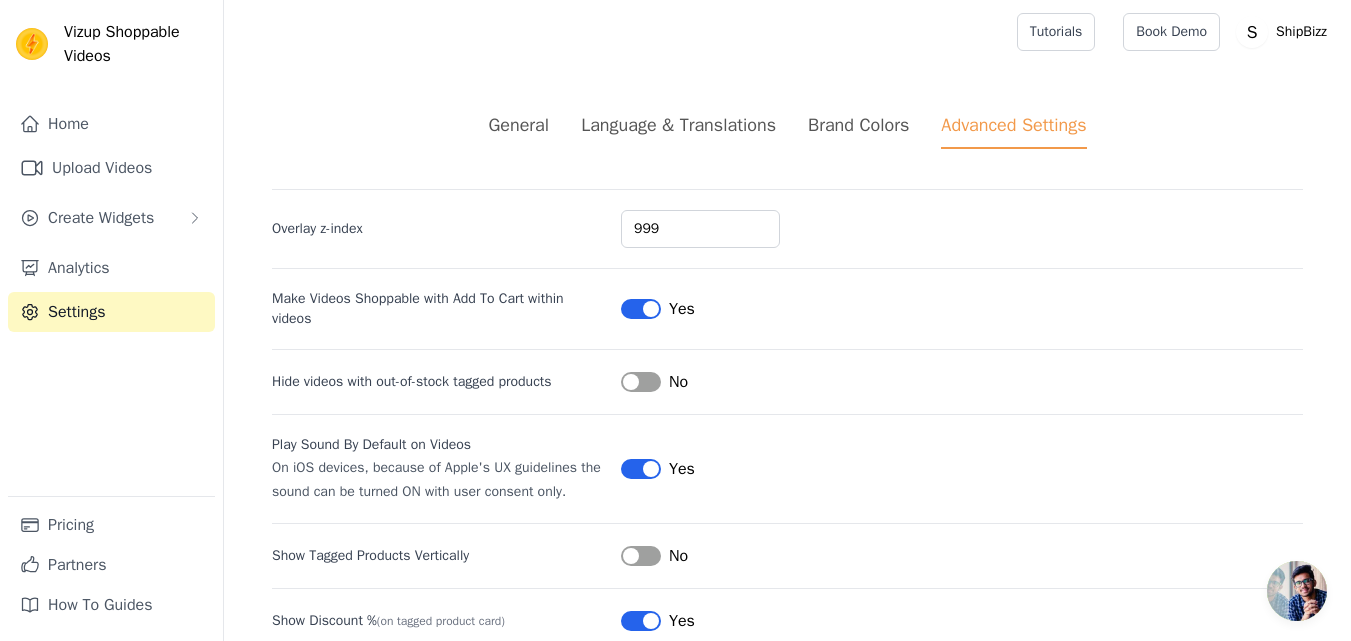 click on "General" at bounding box center [518, 125] 